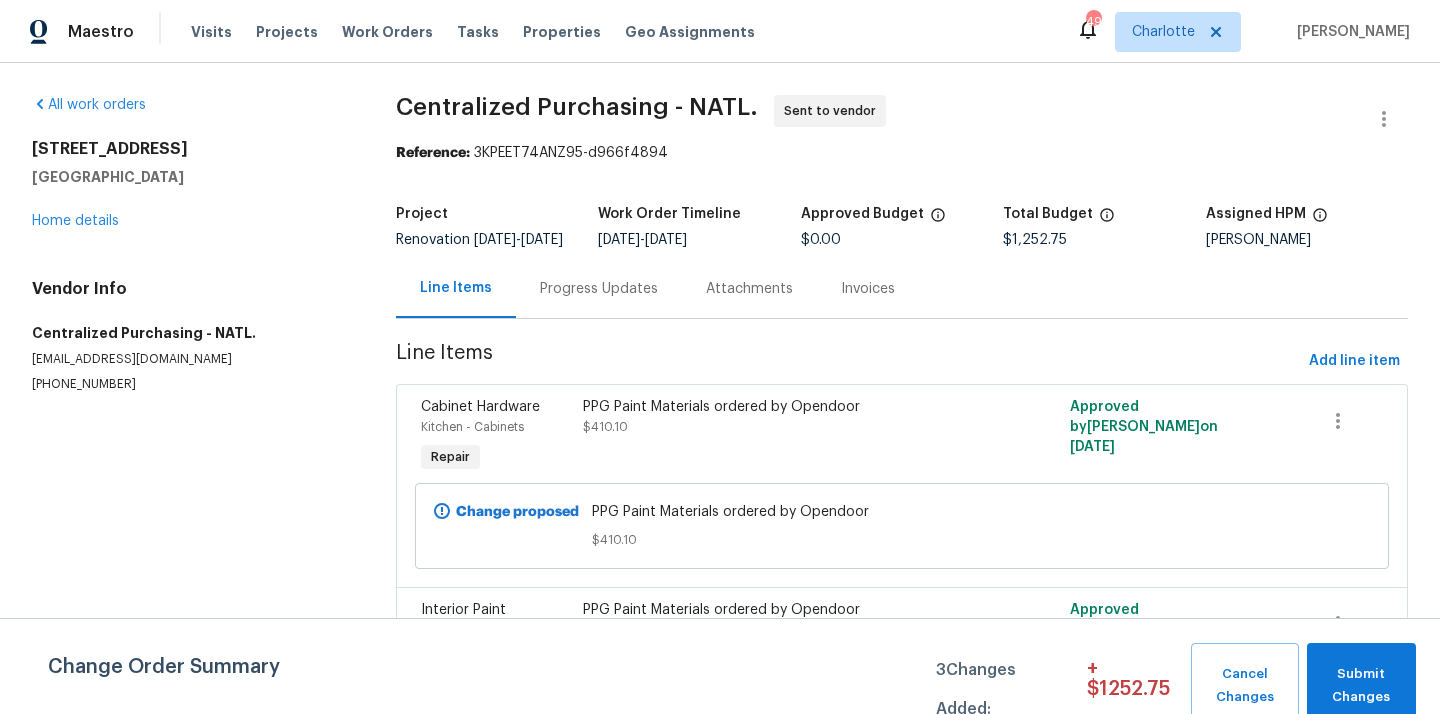 click on "Charlotte" at bounding box center [1178, 32] 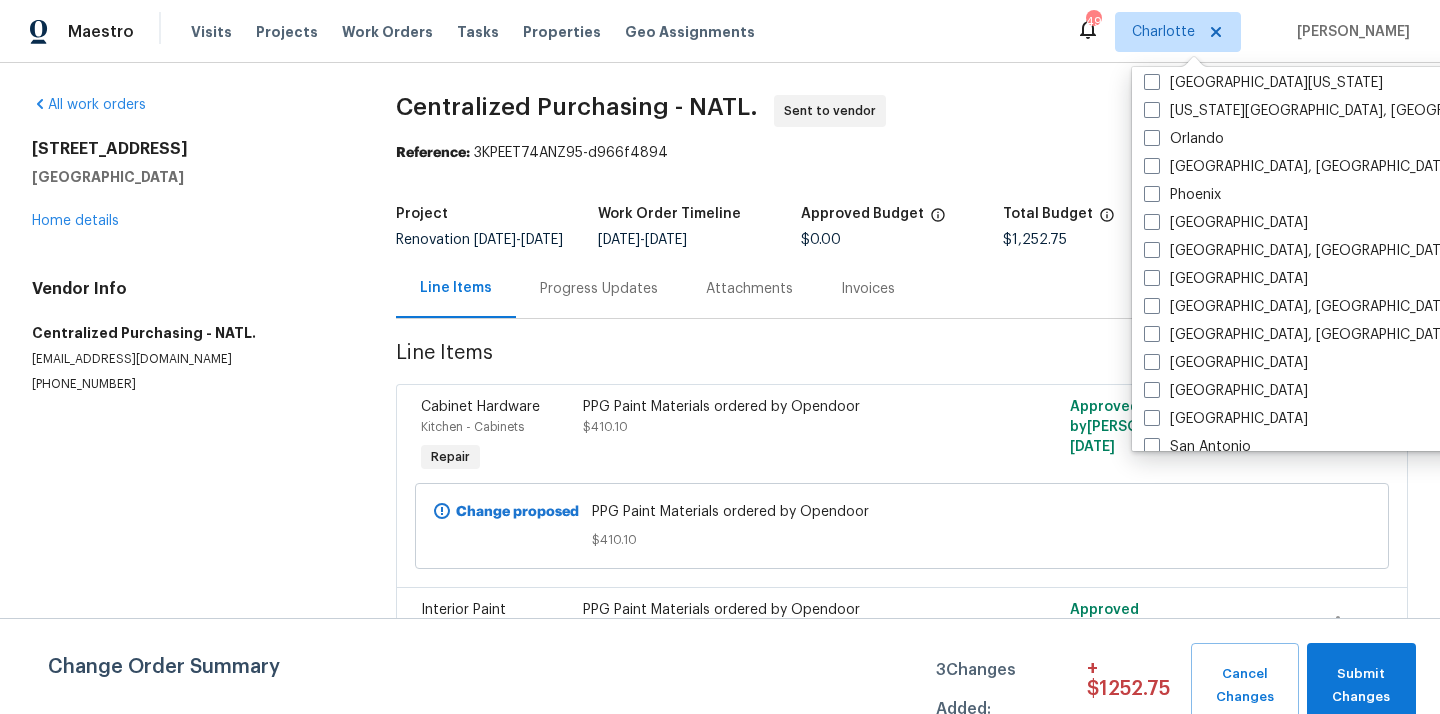 scroll, scrollTop: 1069, scrollLeft: 0, axis: vertical 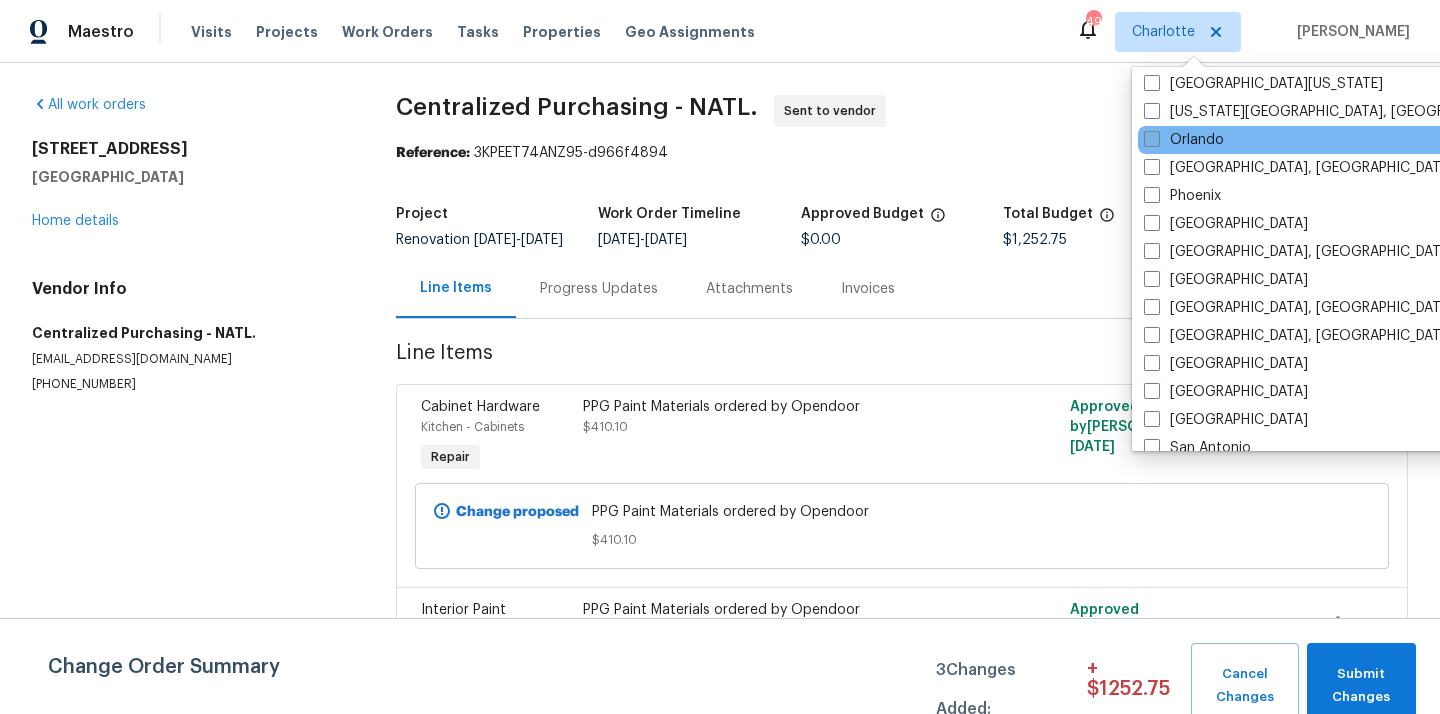 click on "Orlando" at bounding box center [1184, 140] 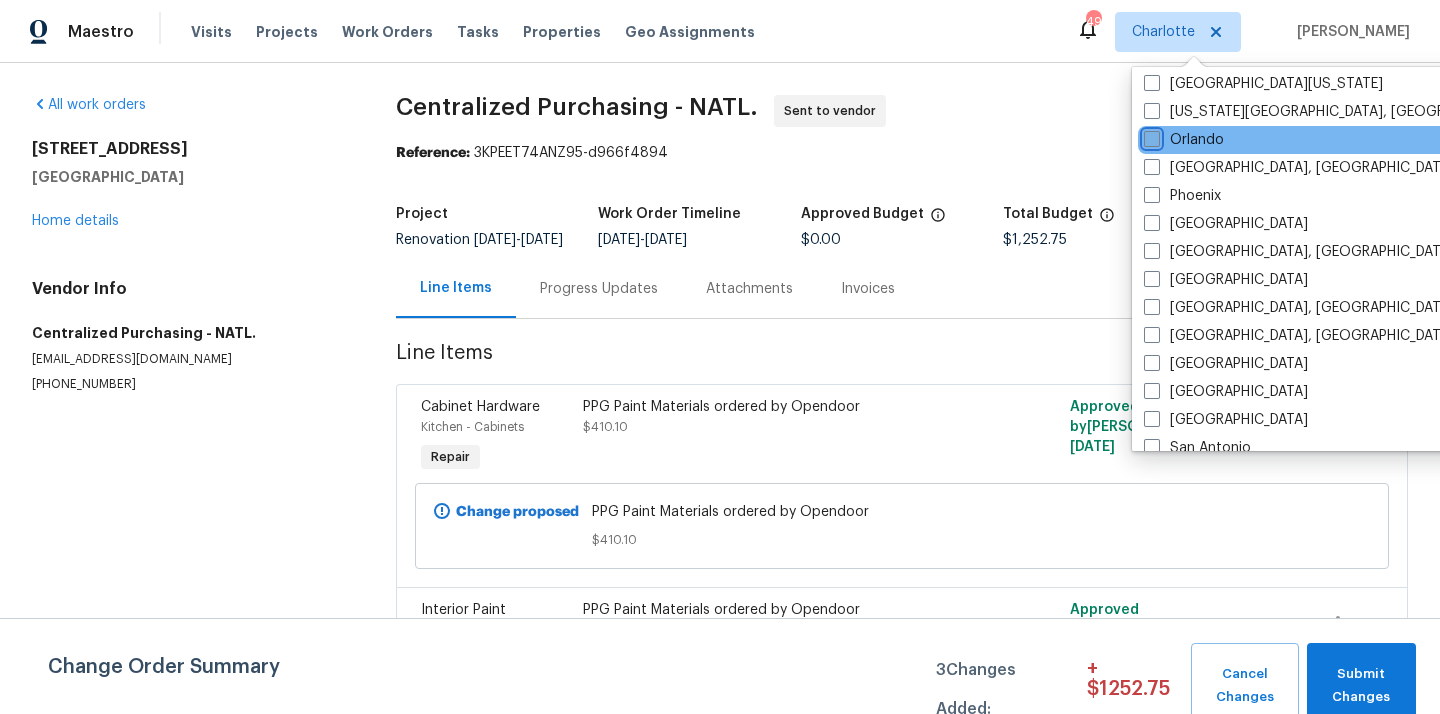 click on "Orlando" at bounding box center [1150, 136] 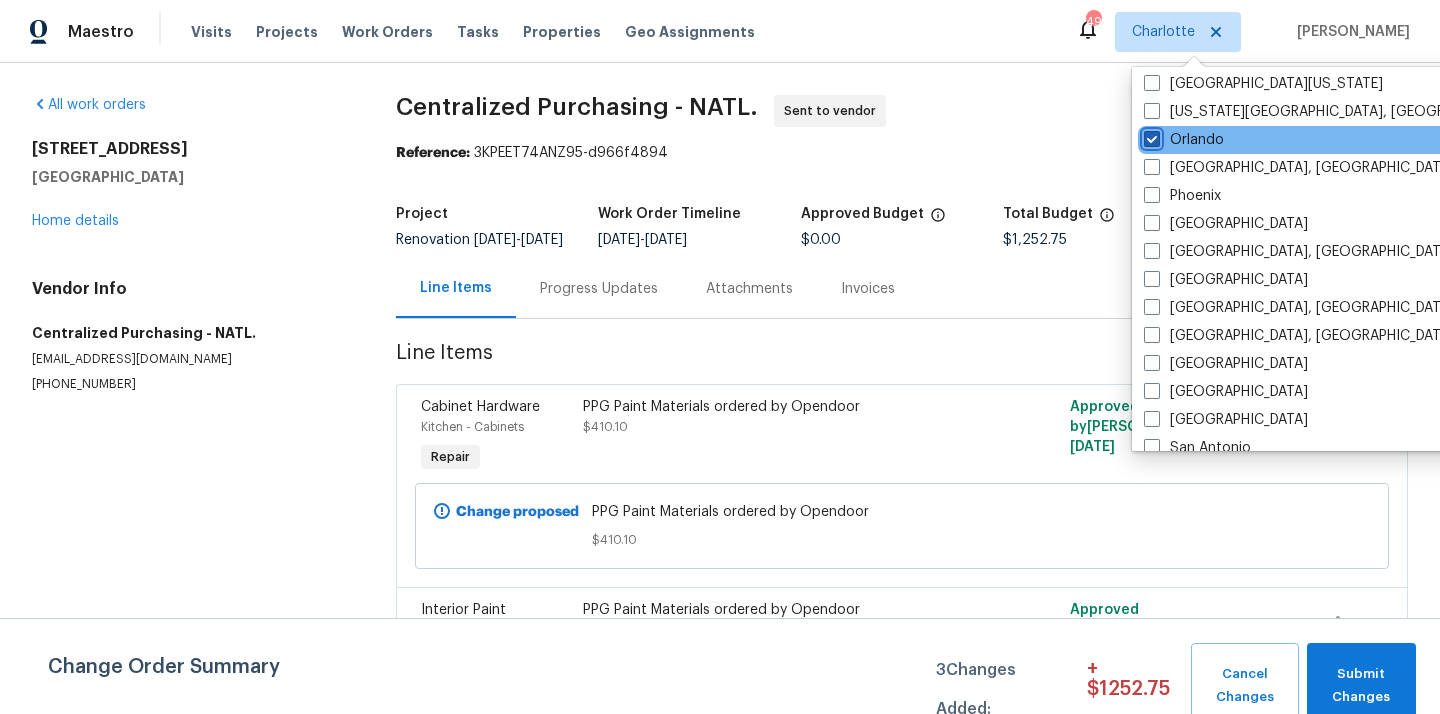 checkbox on "true" 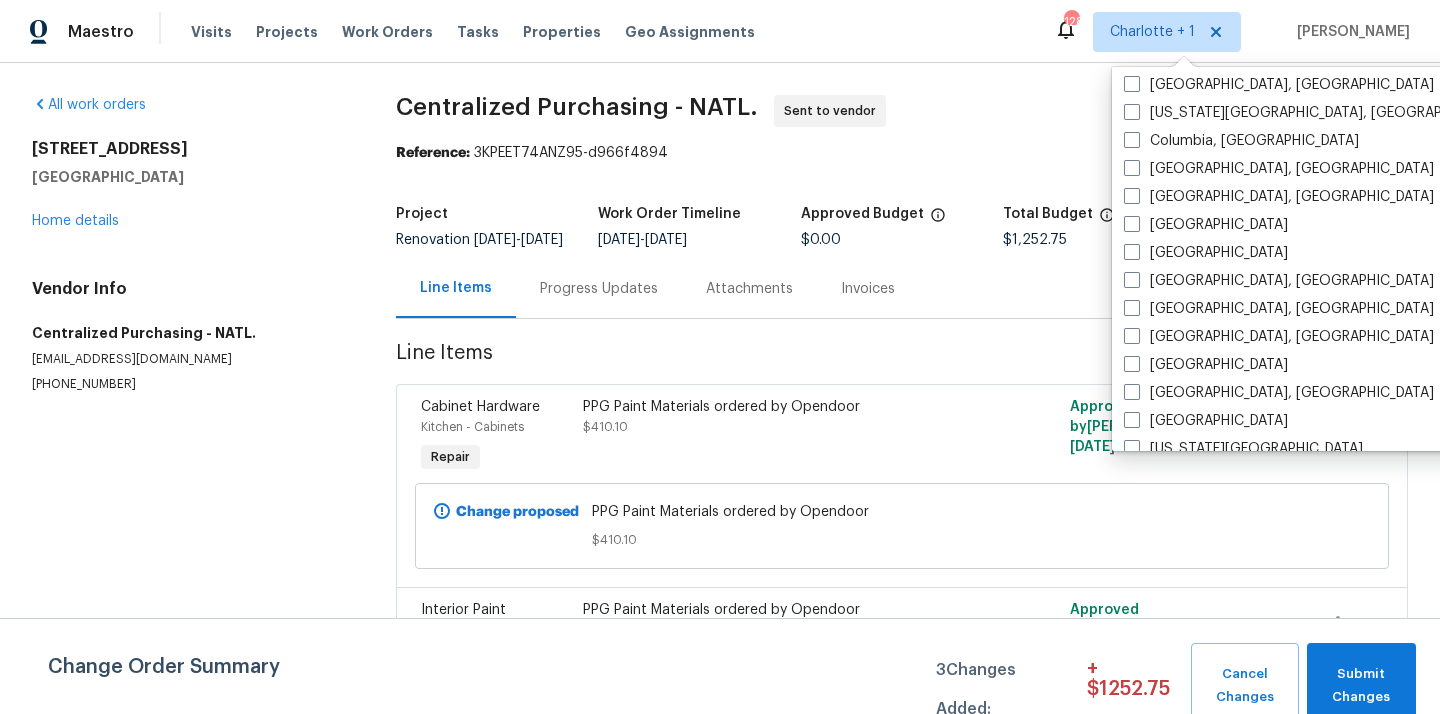 scroll, scrollTop: 0, scrollLeft: 0, axis: both 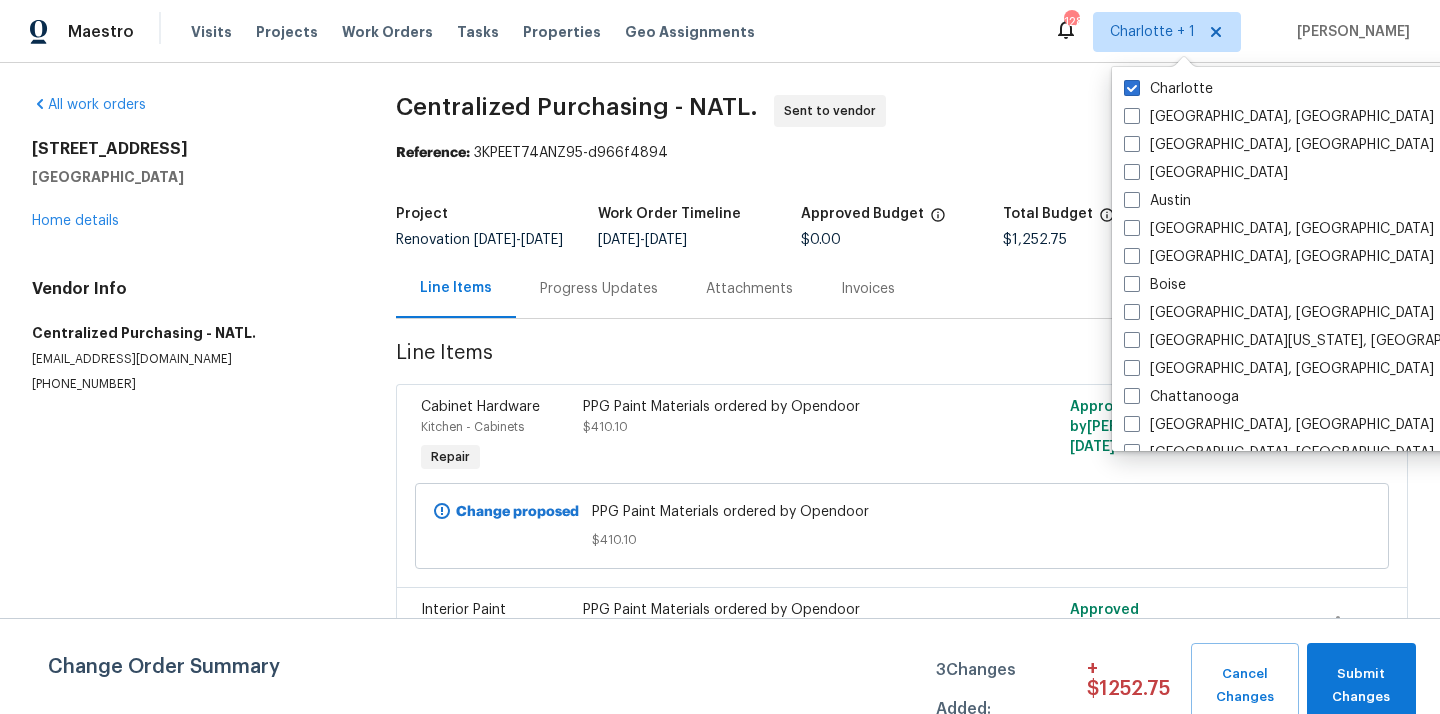 click on "Charlotte Albuquerque, NM Asheville, NC Atlanta Austin Baltimore, MD Birmingham, AL Boise Boston, MA Central California, CA Charleston, SC Chattanooga Chicago, IL Cincinnati, OH Cleveland, OH Colorado Springs, CO Columbia, SC Columbus, OH Corpus Christi, TX Dallas Denver Detroit, MI Greensboro, NC Greenville, SC Houston Indianapolis, IN Jacksonville Kansas City Killeen, TX Knoxville, TN Las Vegas Los Angeles Louisville In, KY Memphis, TN Miami, FL Minneapolis Nashville New York New Jersey Northern Colorado Oklahoma City, OK Orlando Philadelphia, PA Phoenix Portland Prescott, AZ Raleigh Reno, NV Richmond, VA Riverside Sacramento Salt Lake City San Antonio San Diego, CA Savannah, GA Seattle, WA Sf Bay Area Southwest, FL St Louis Tampa Tucson Washington, DC" at bounding box center (1319, 259) 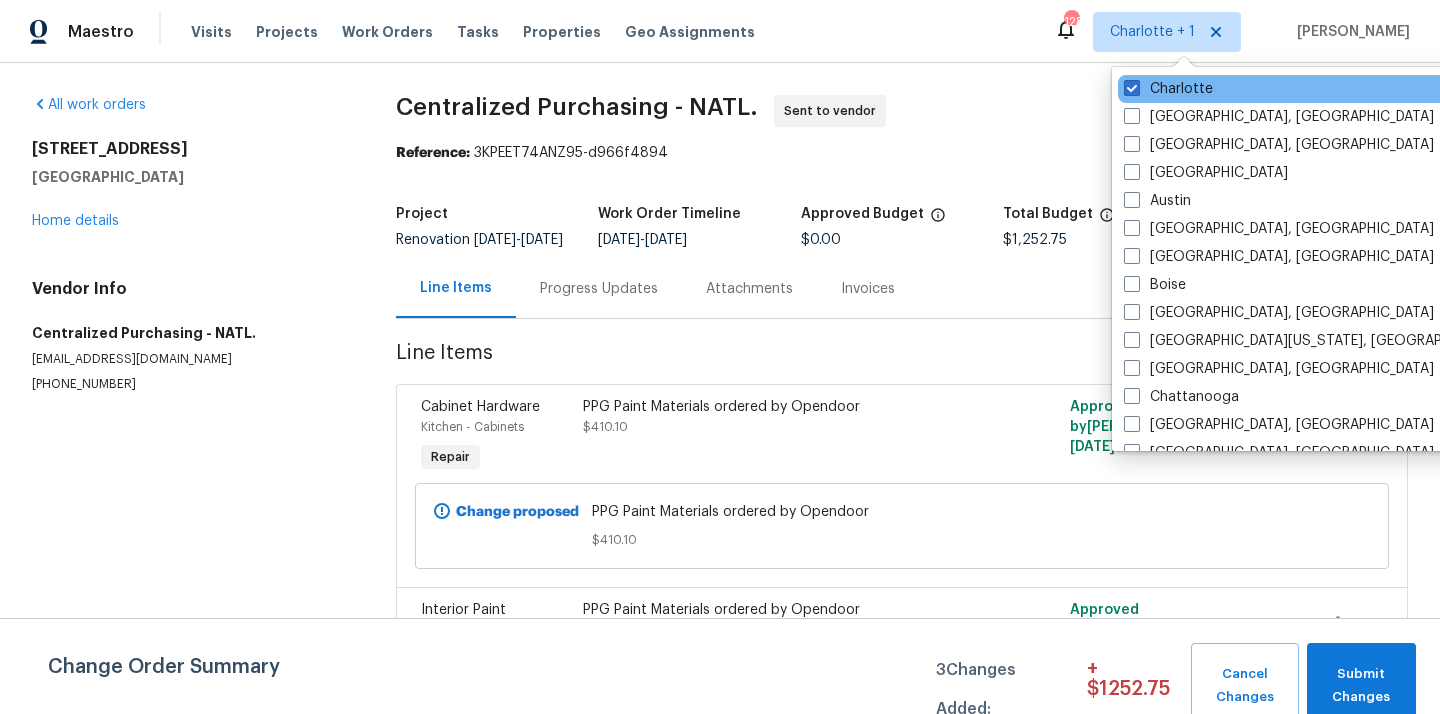 click on "Charlotte" at bounding box center [1319, 89] 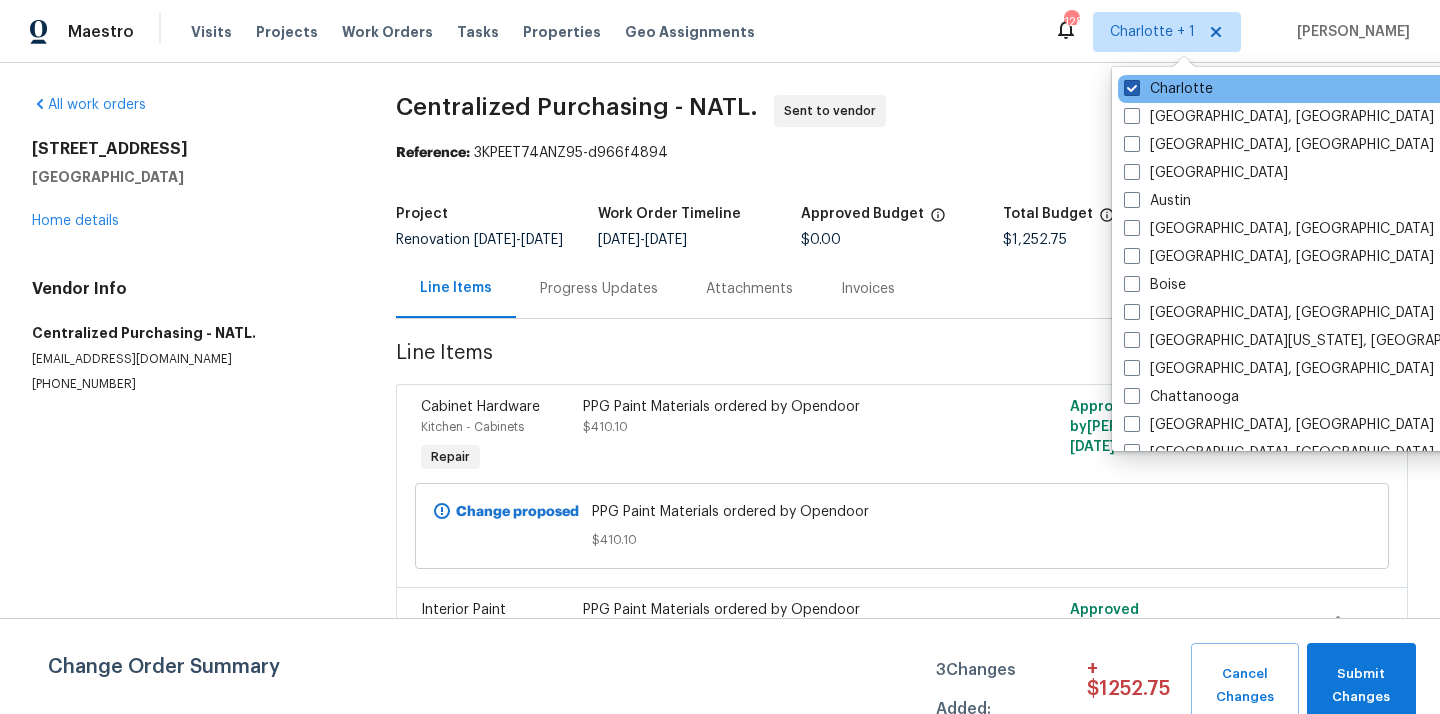 click on "Charlotte" at bounding box center (1168, 89) 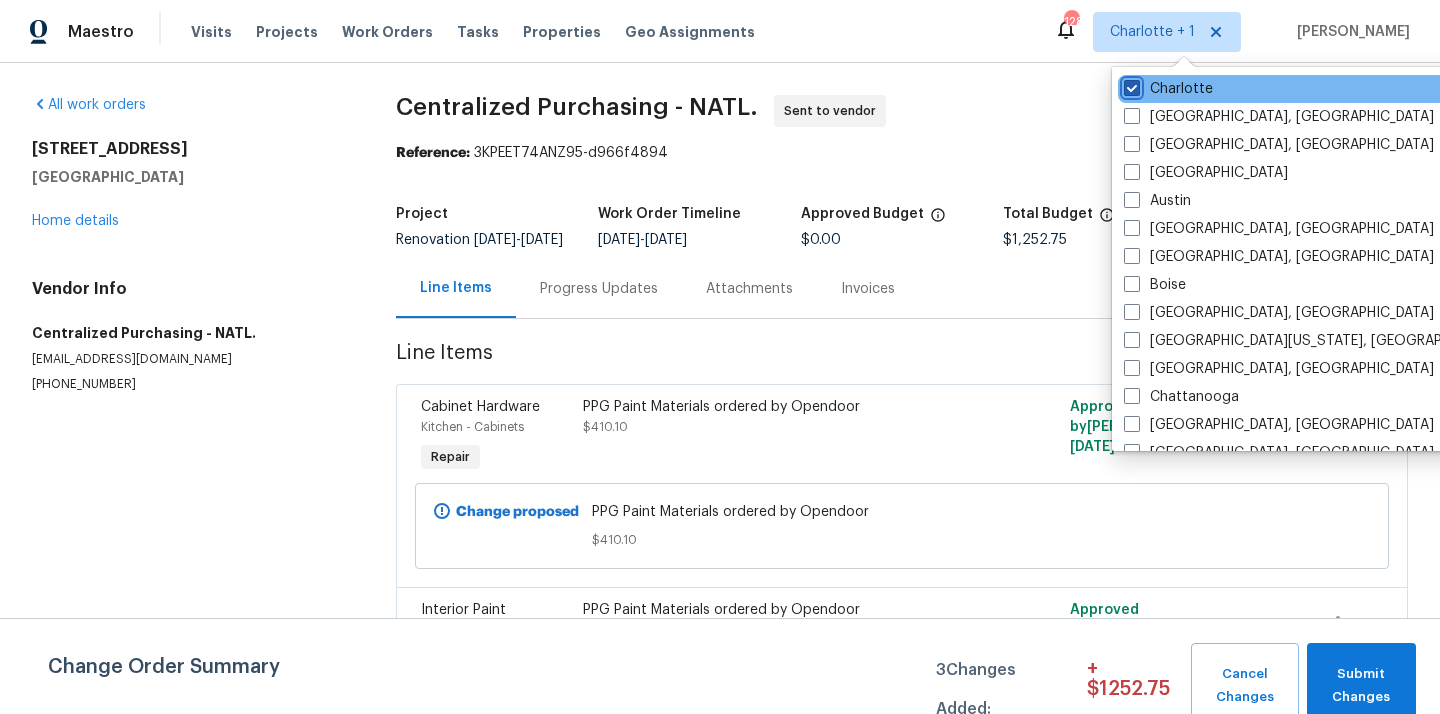 click on "Charlotte" at bounding box center (1130, 85) 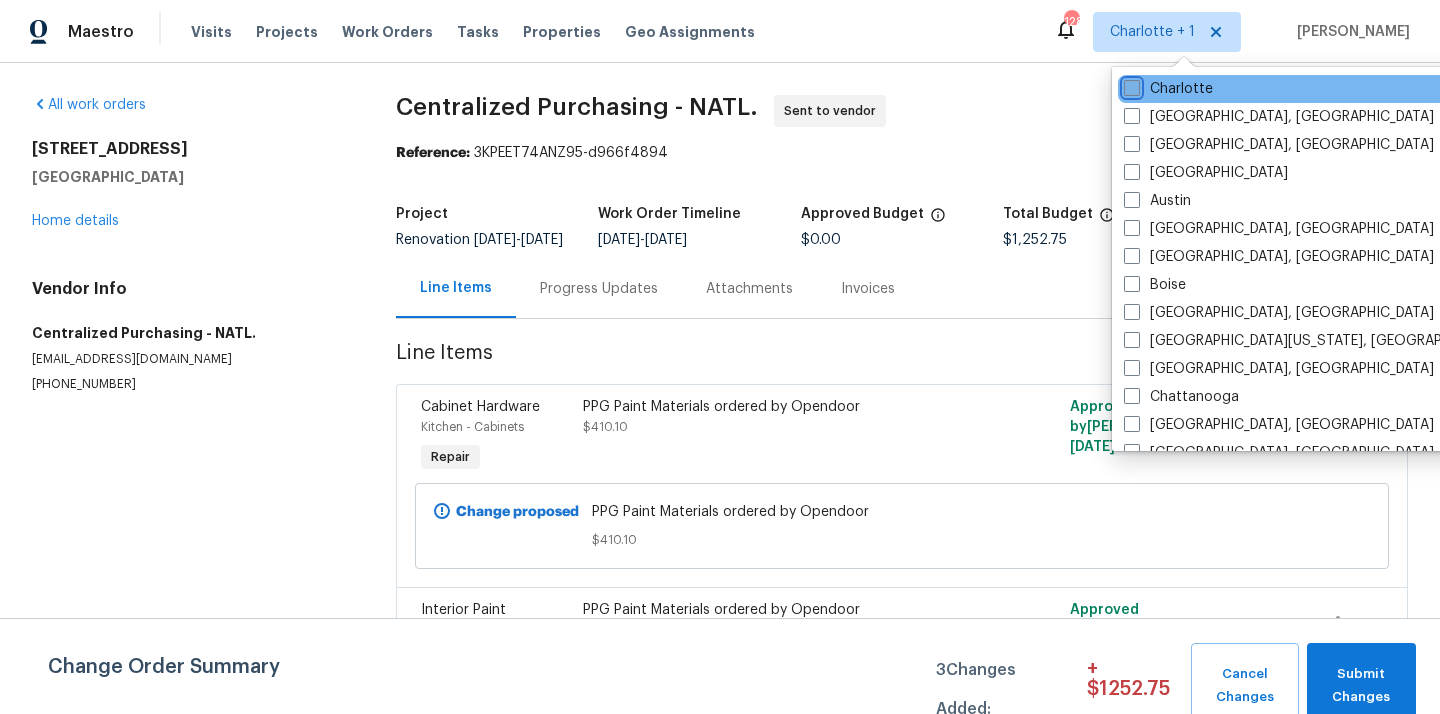 checkbox on "false" 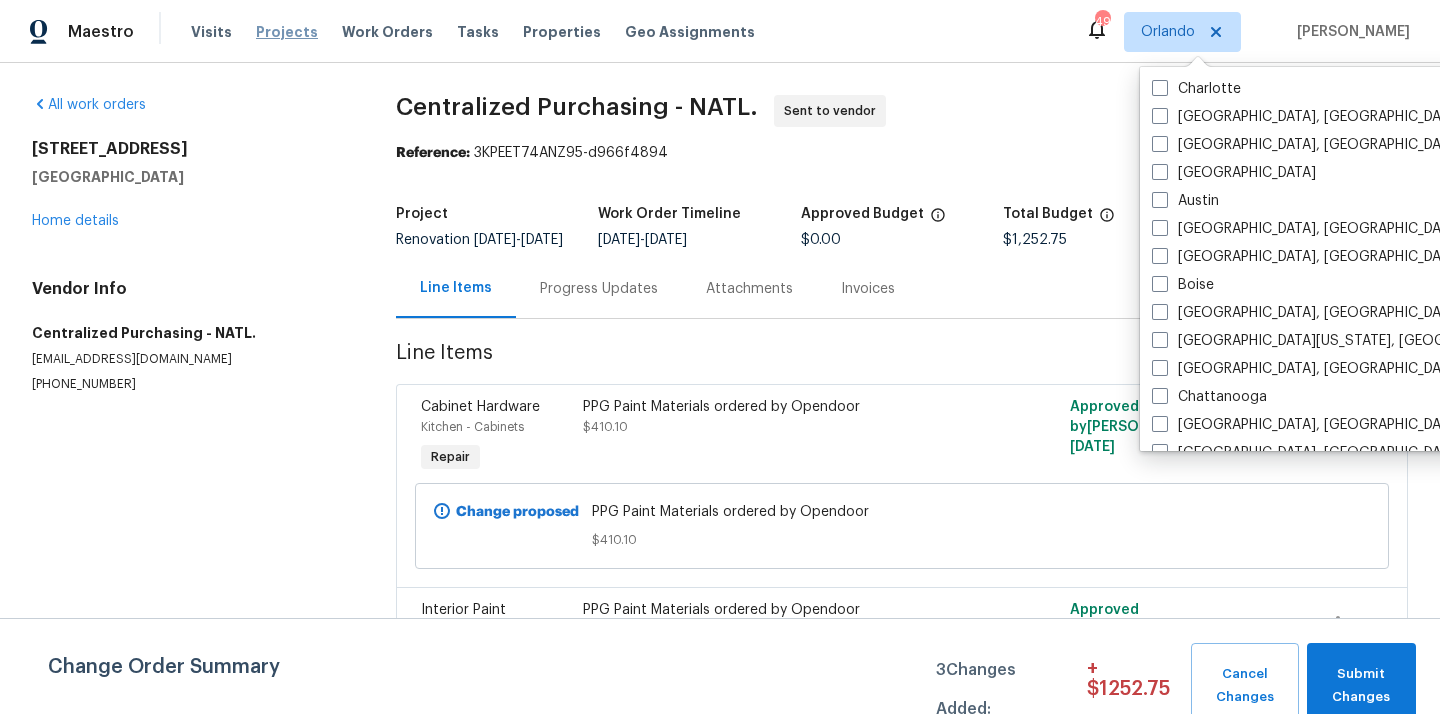 click on "Projects" at bounding box center [287, 32] 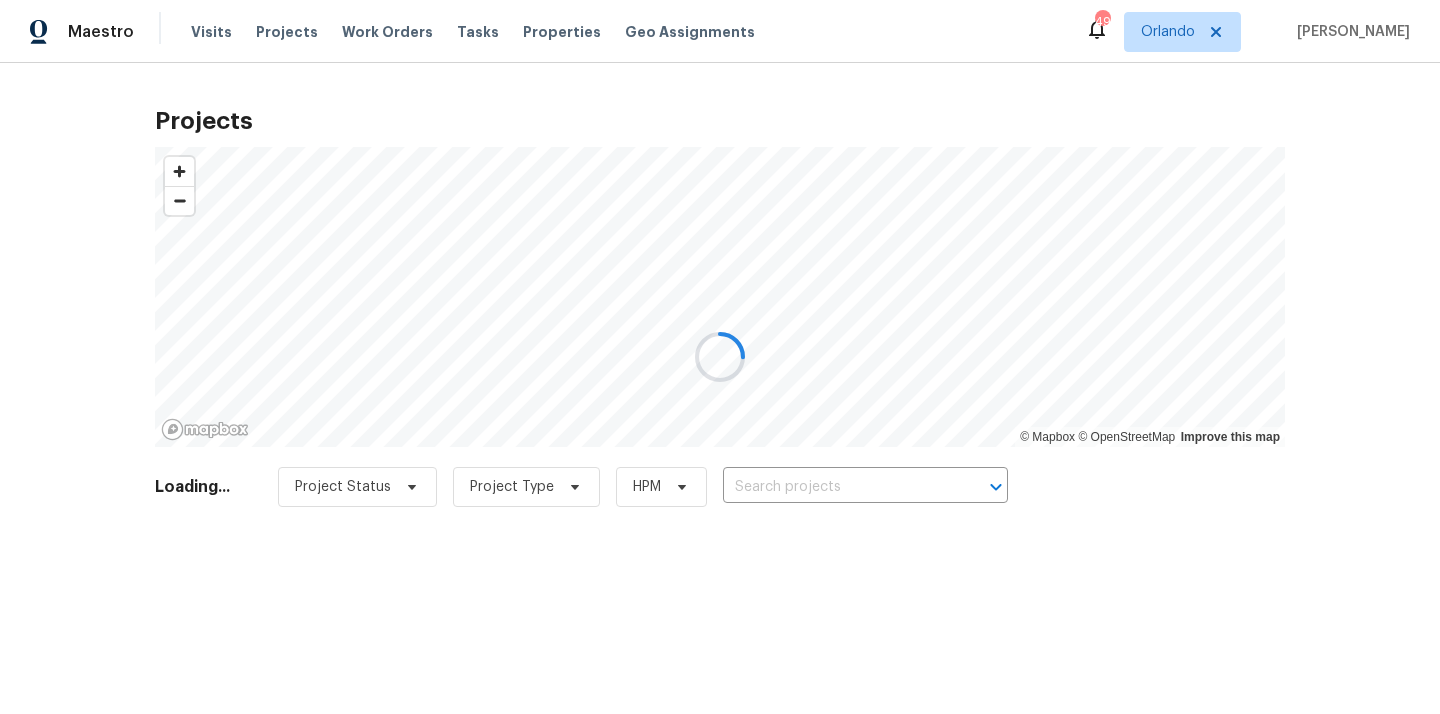 click at bounding box center (720, 357) 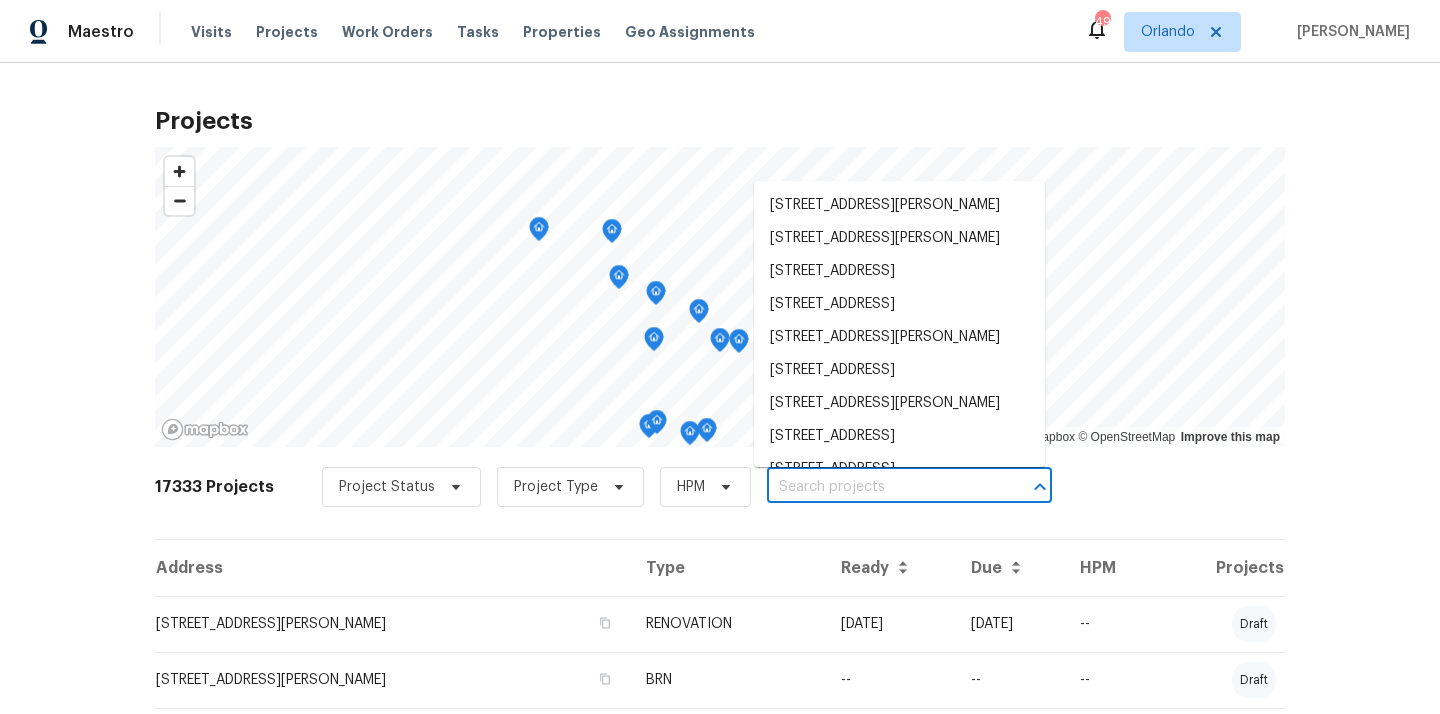 click at bounding box center [881, 487] 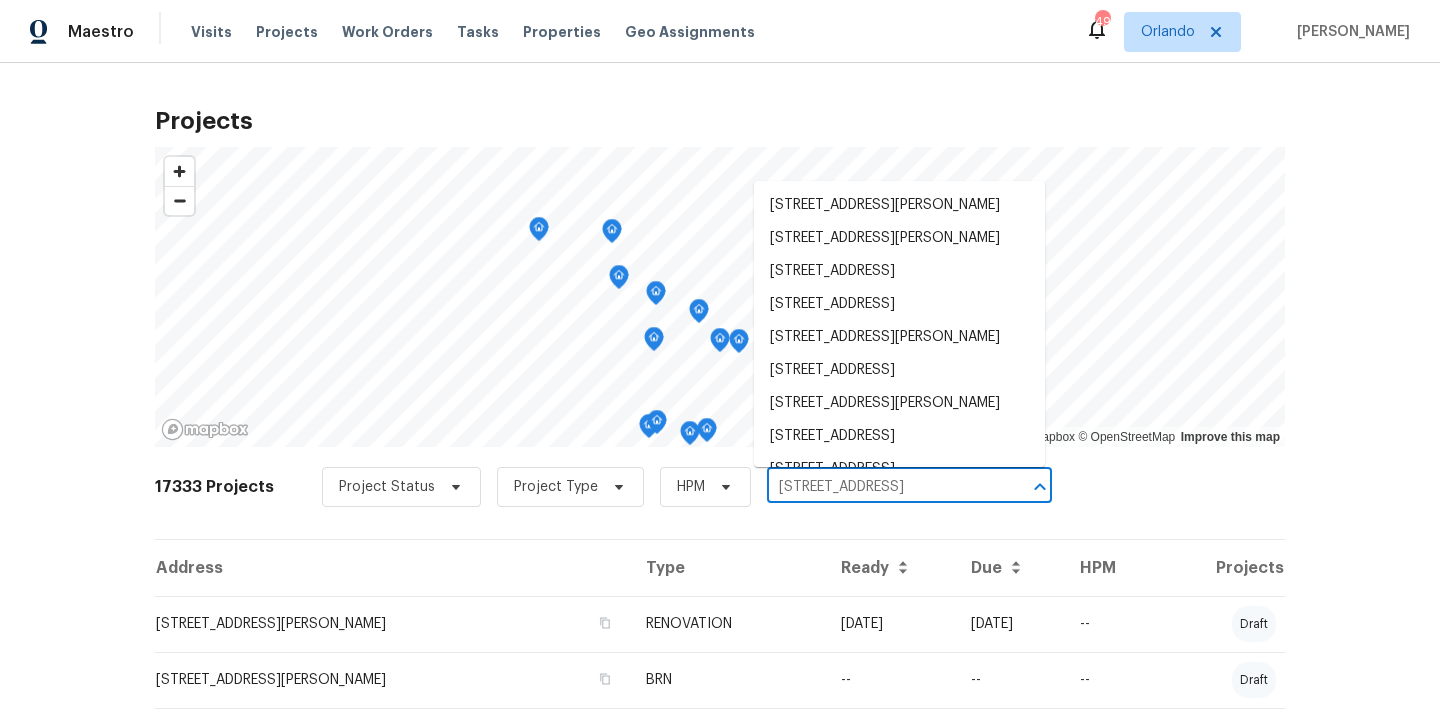 scroll, scrollTop: 0, scrollLeft: 69, axis: horizontal 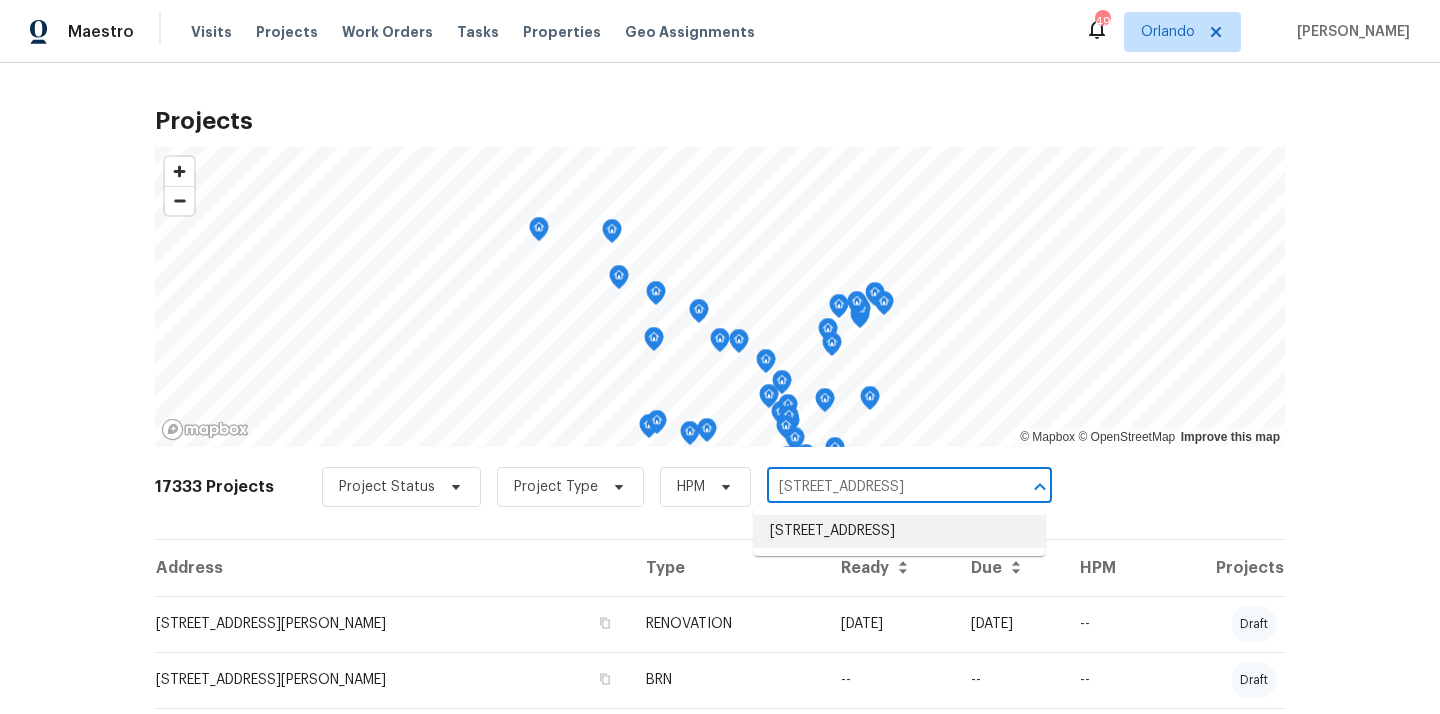 click on "[STREET_ADDRESS]" at bounding box center [899, 531] 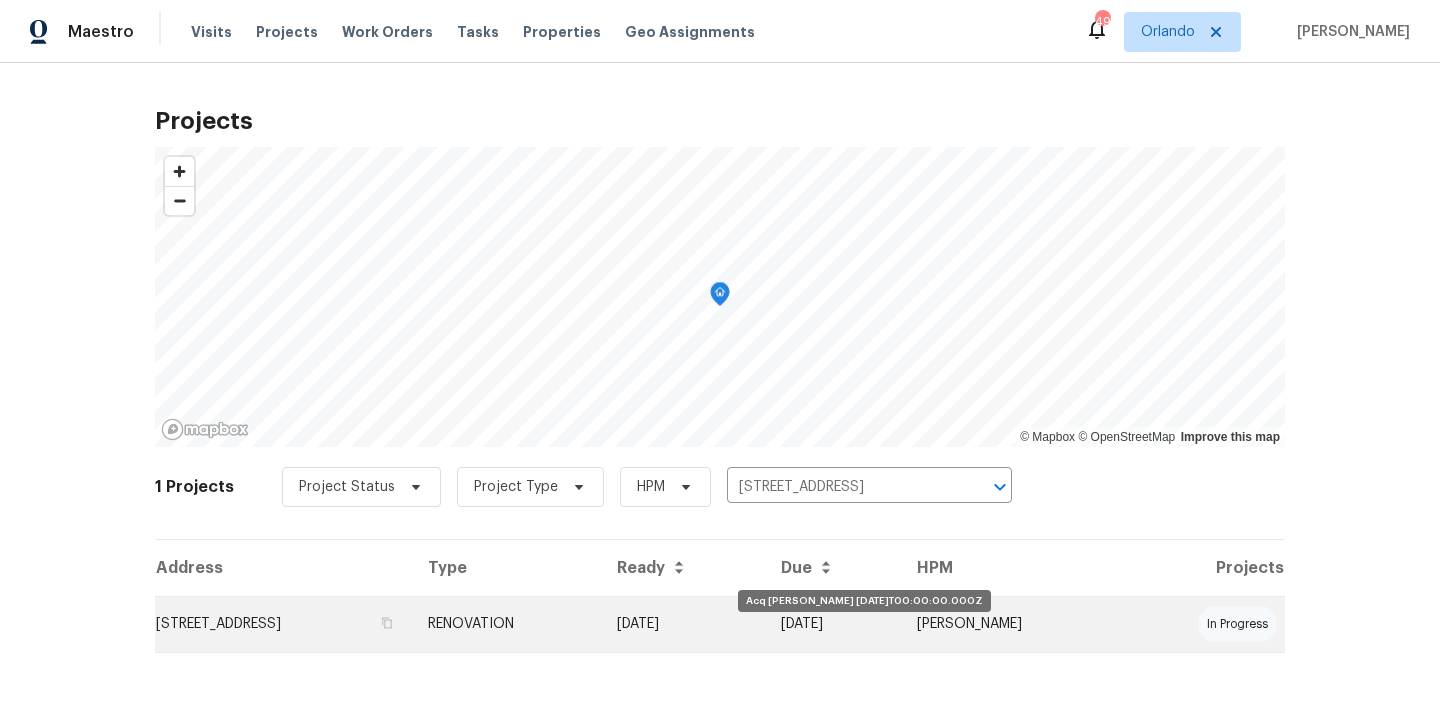 click on "[DATE]" at bounding box center (683, 624) 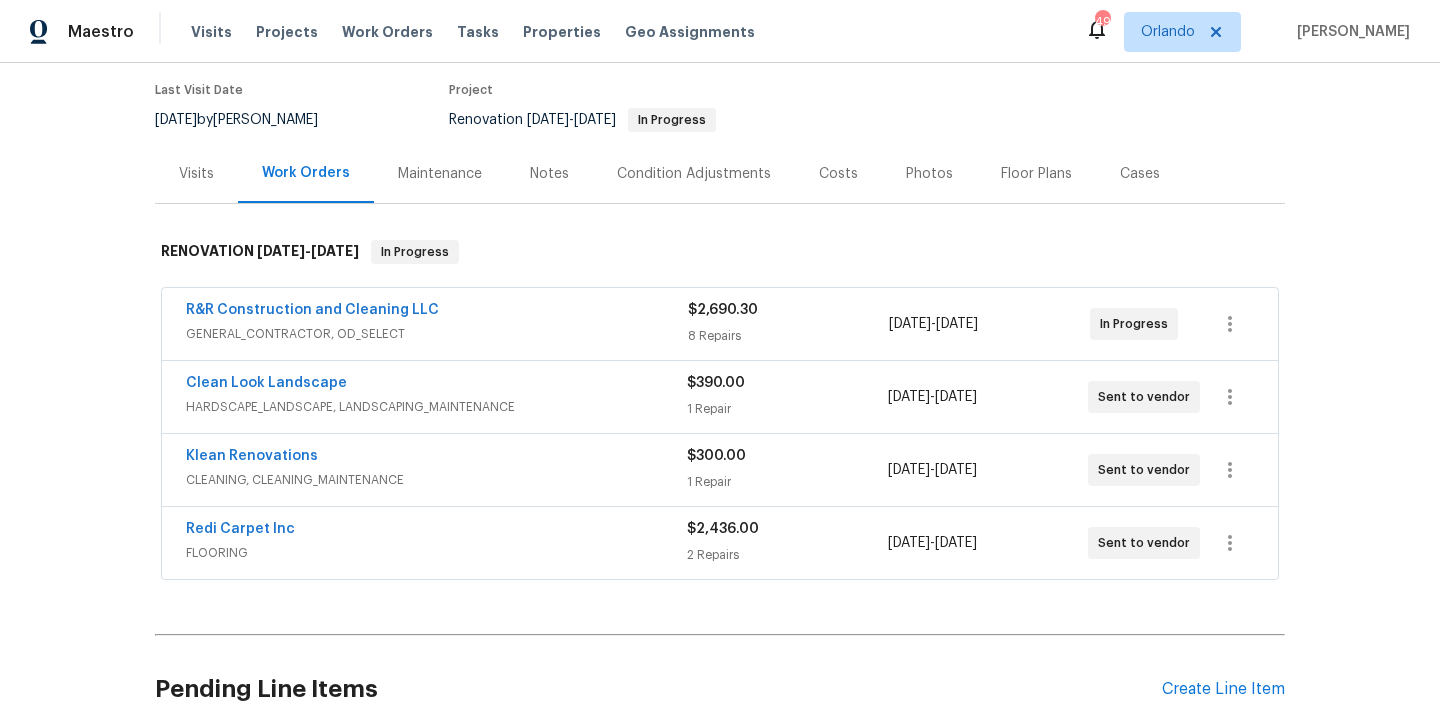 scroll, scrollTop: 250, scrollLeft: 0, axis: vertical 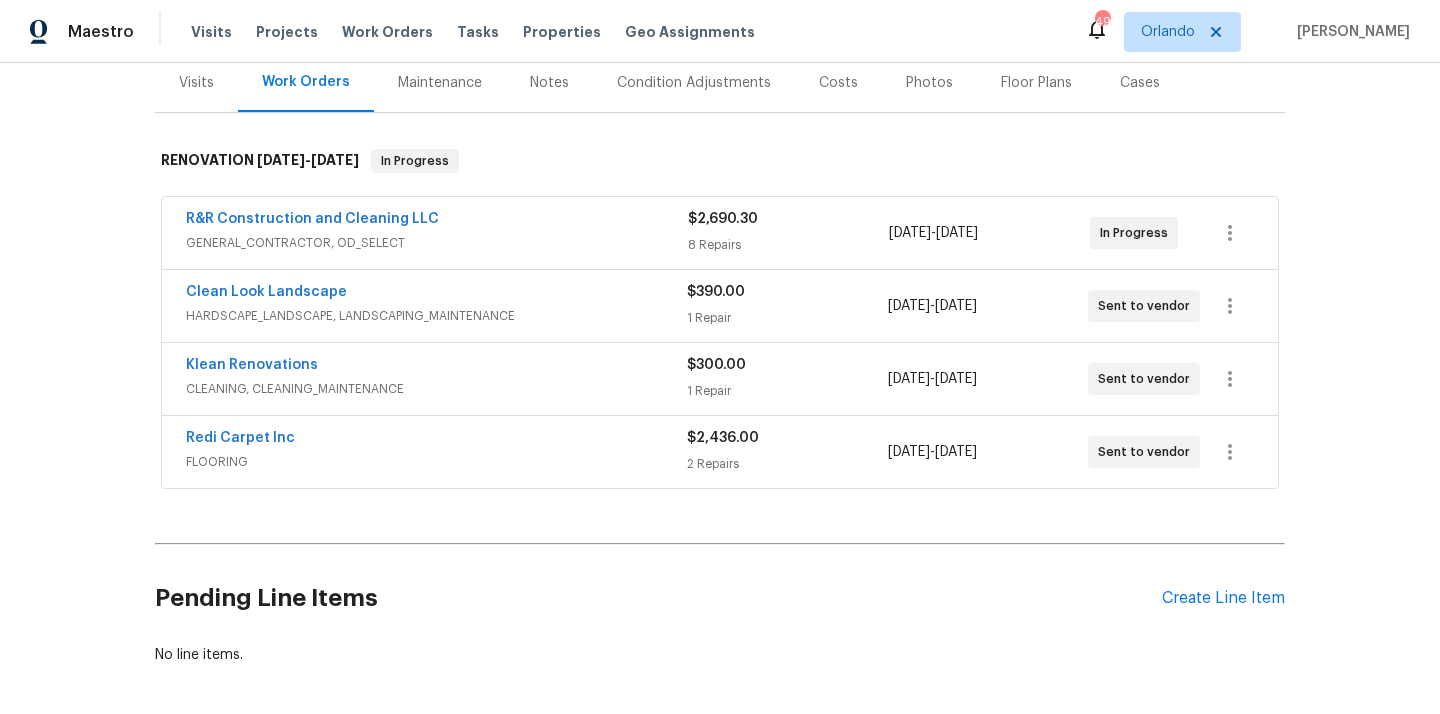 click on "Pending Line Items Create Line Item" at bounding box center [720, 598] 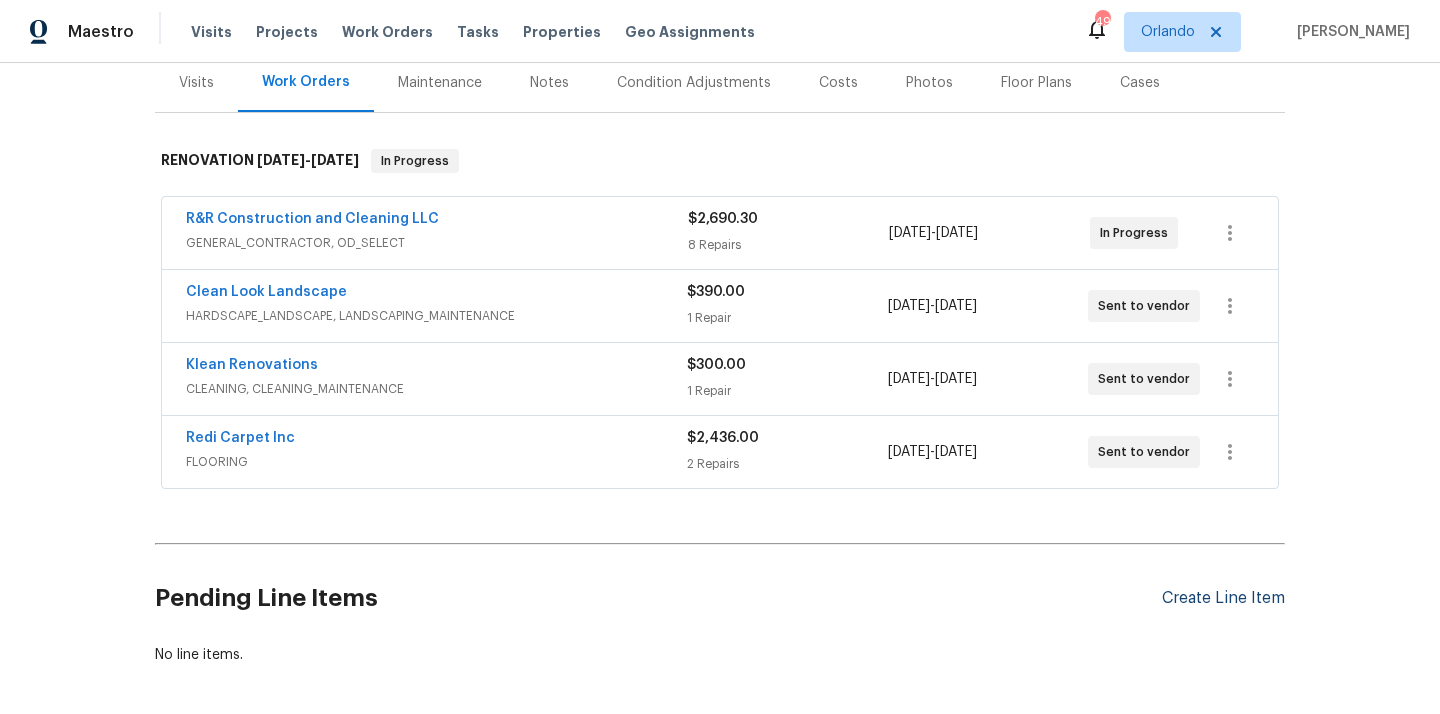 click on "Create Line Item" at bounding box center (1223, 598) 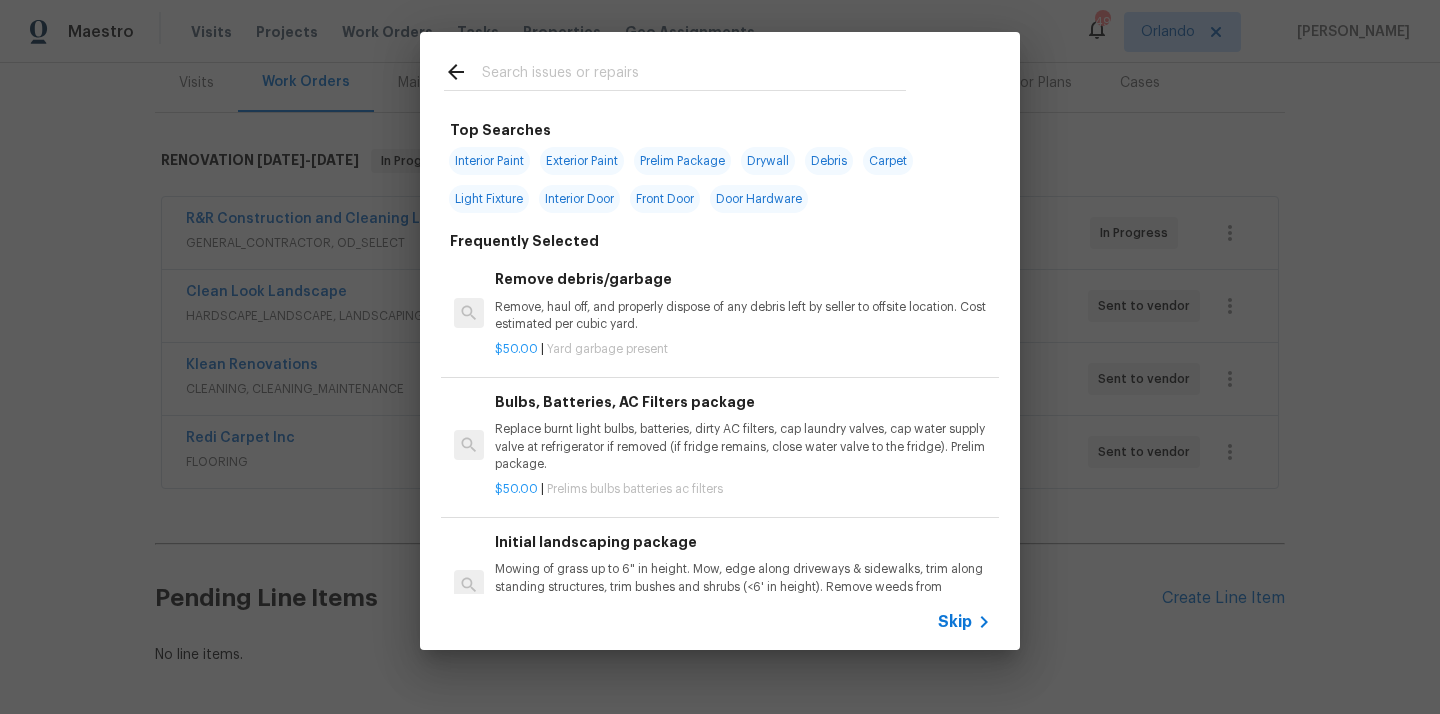 click at bounding box center (694, 75) 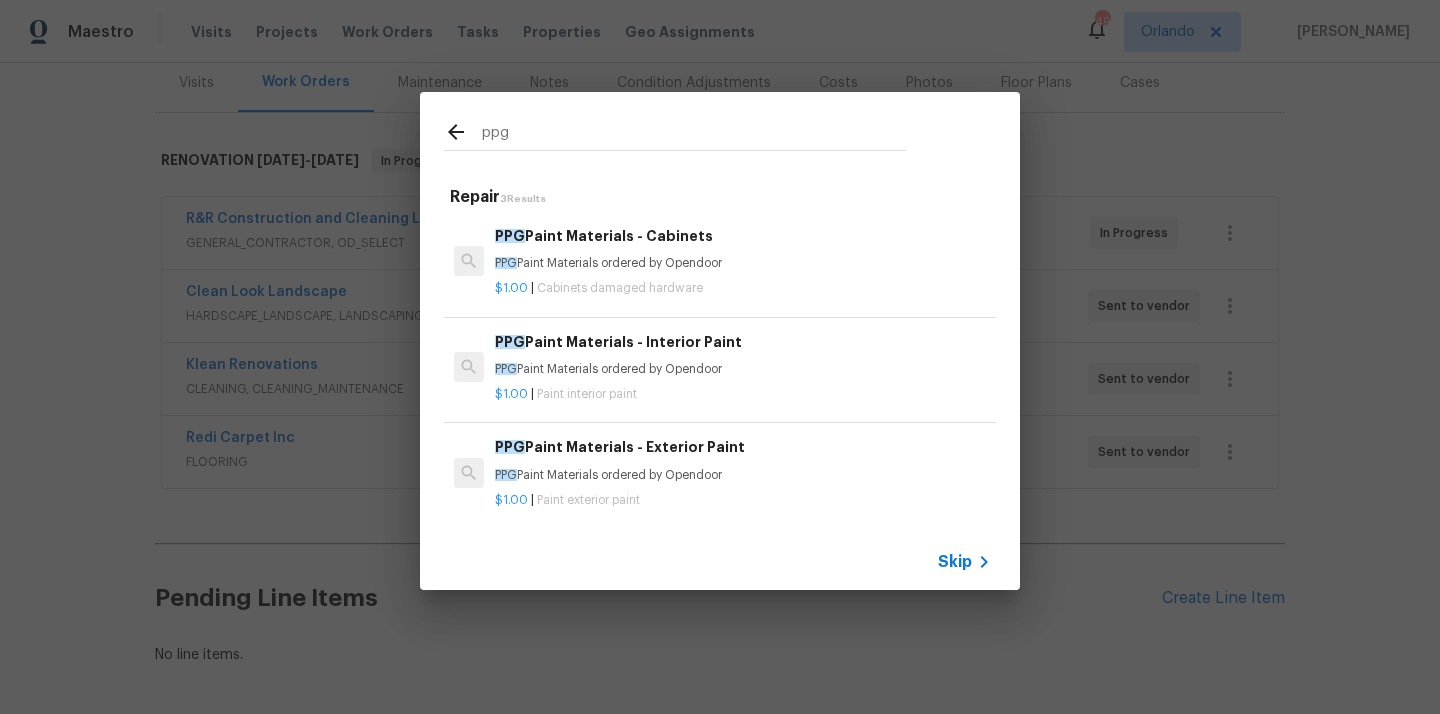 type on "ppg" 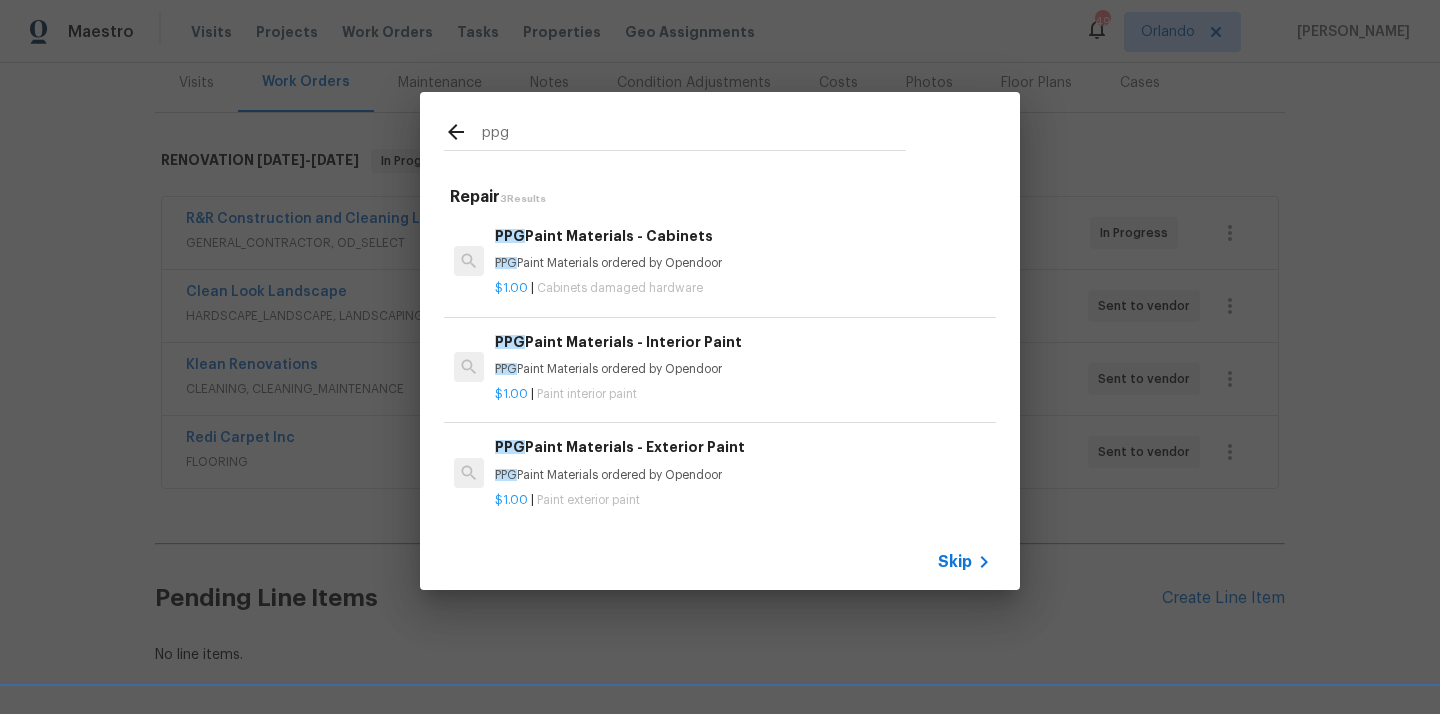click on "PPG  Paint Materials - Interior Paint PPG  Paint Materials ordered by Opendoor" at bounding box center (743, 355) 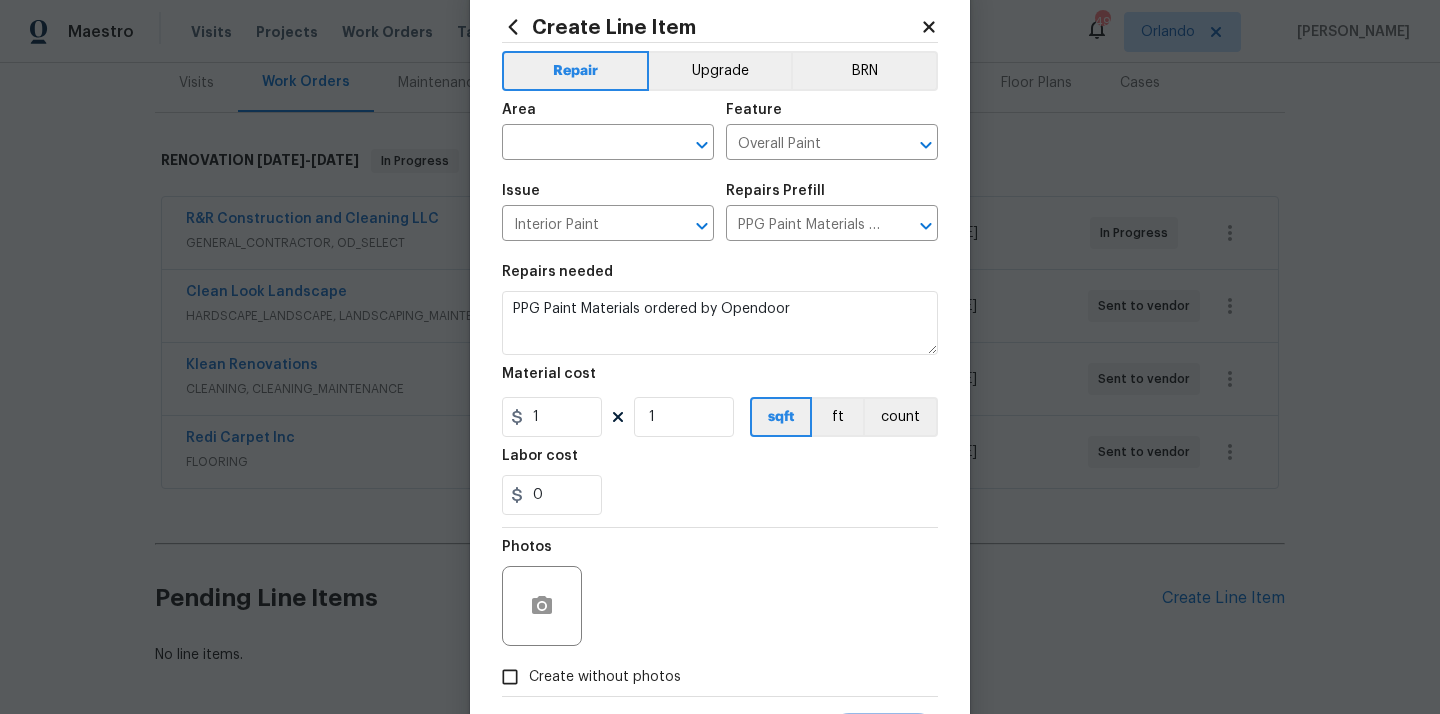scroll, scrollTop: 73, scrollLeft: 0, axis: vertical 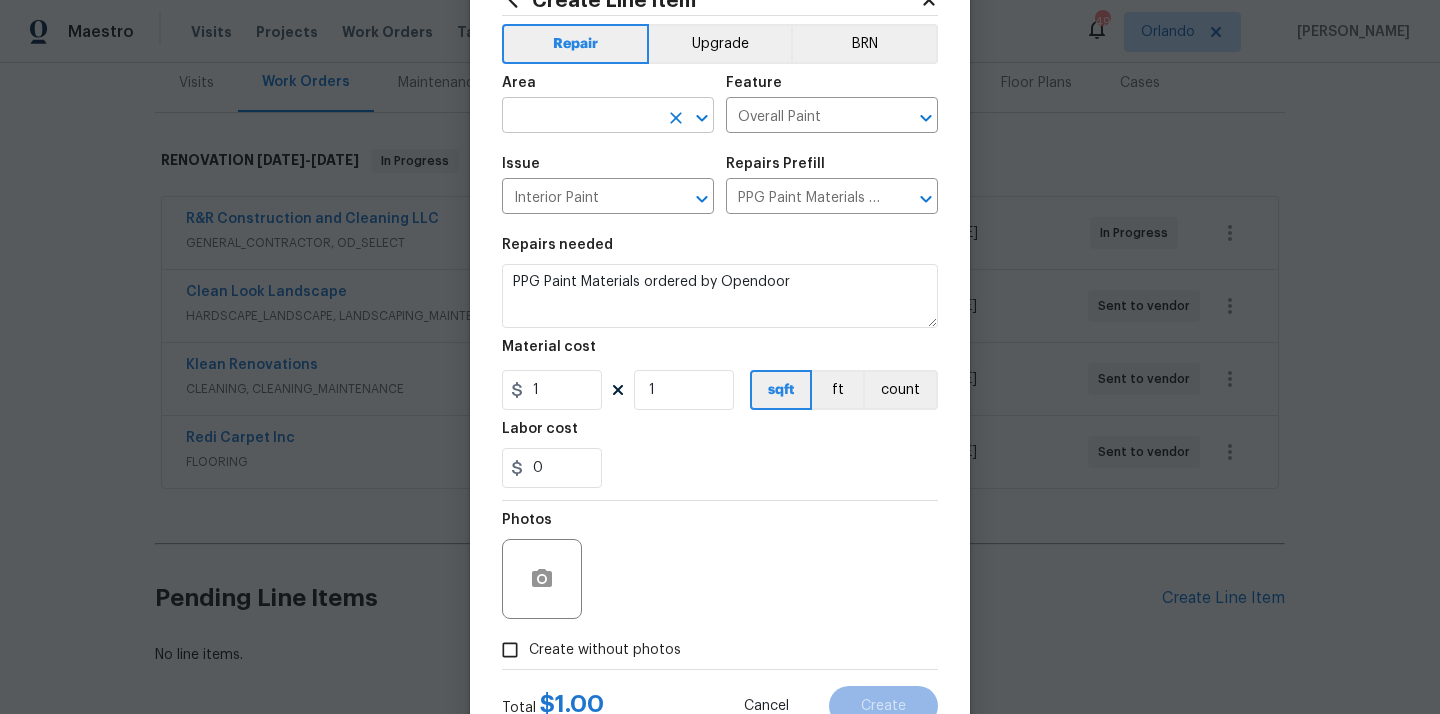 click at bounding box center [580, 117] 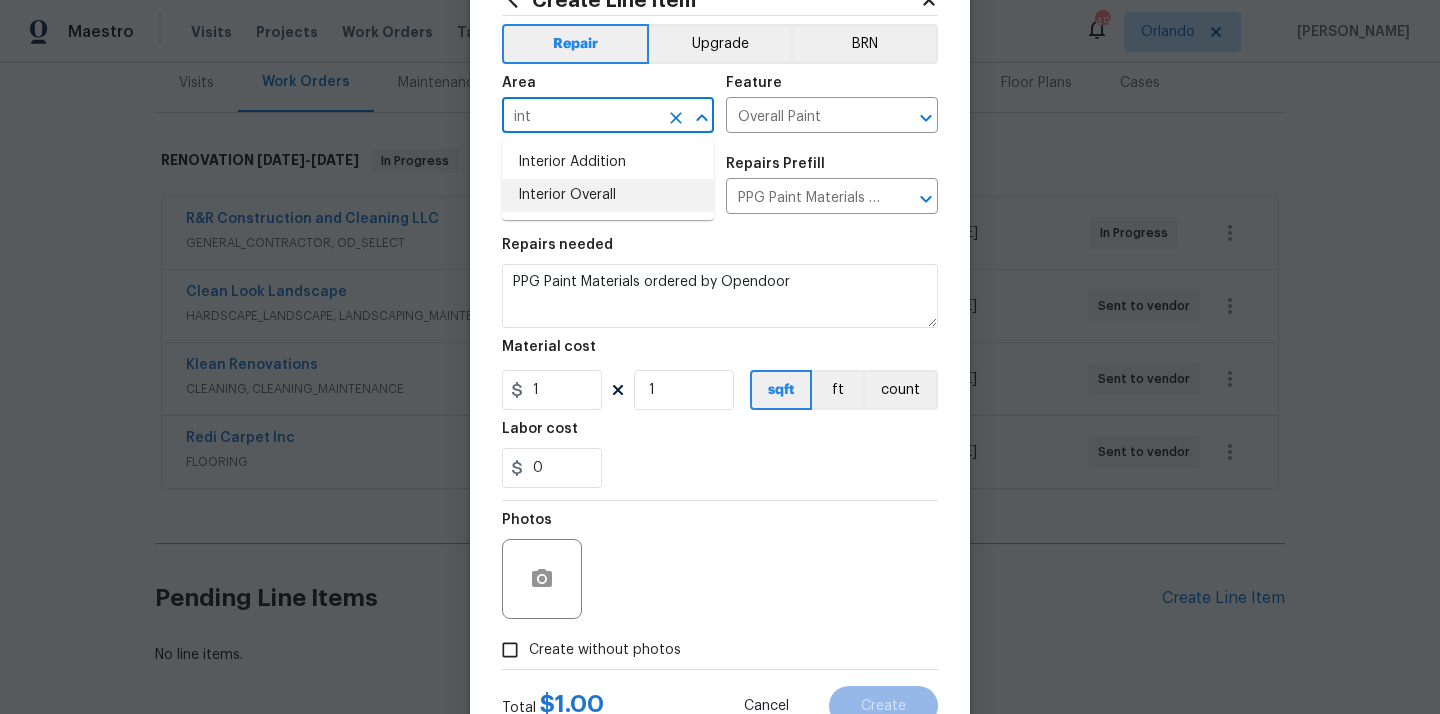 click on "Interior Overall" at bounding box center [608, 195] 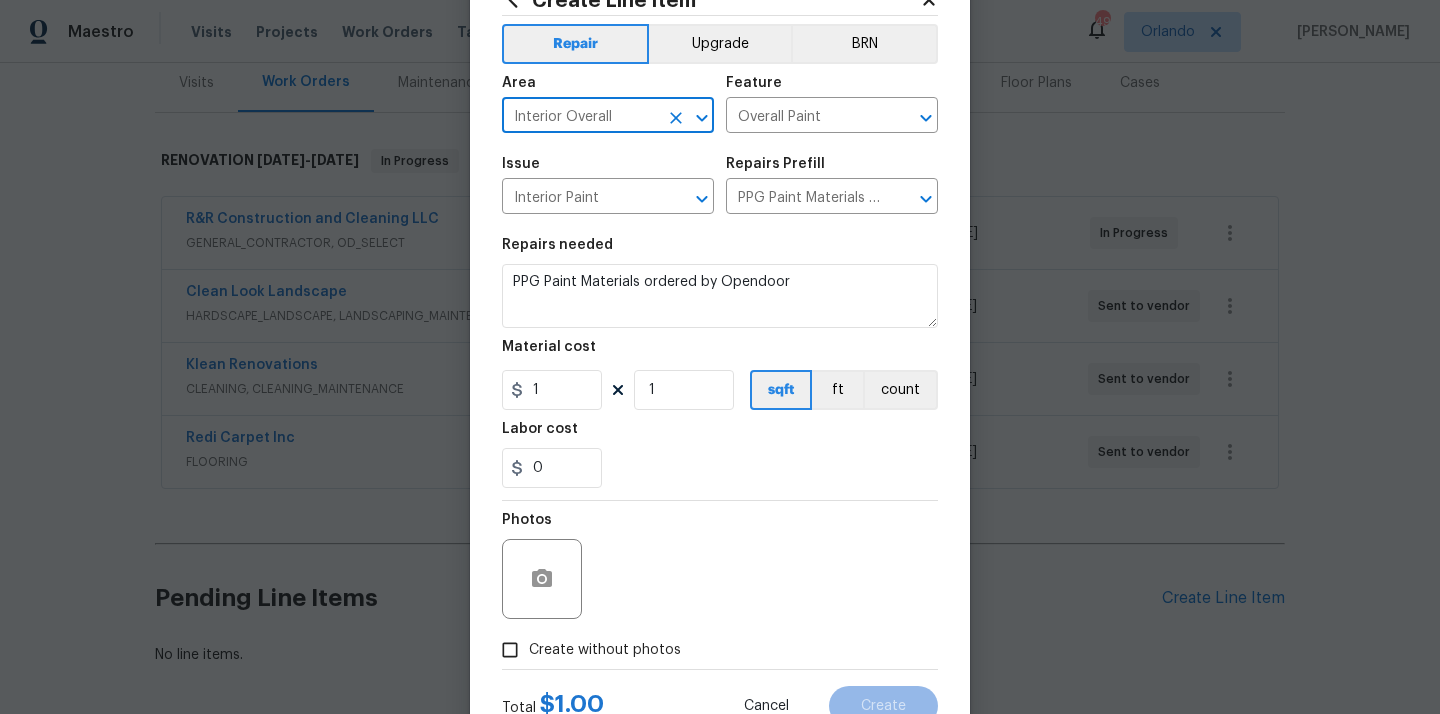 type on "Interior Overall" 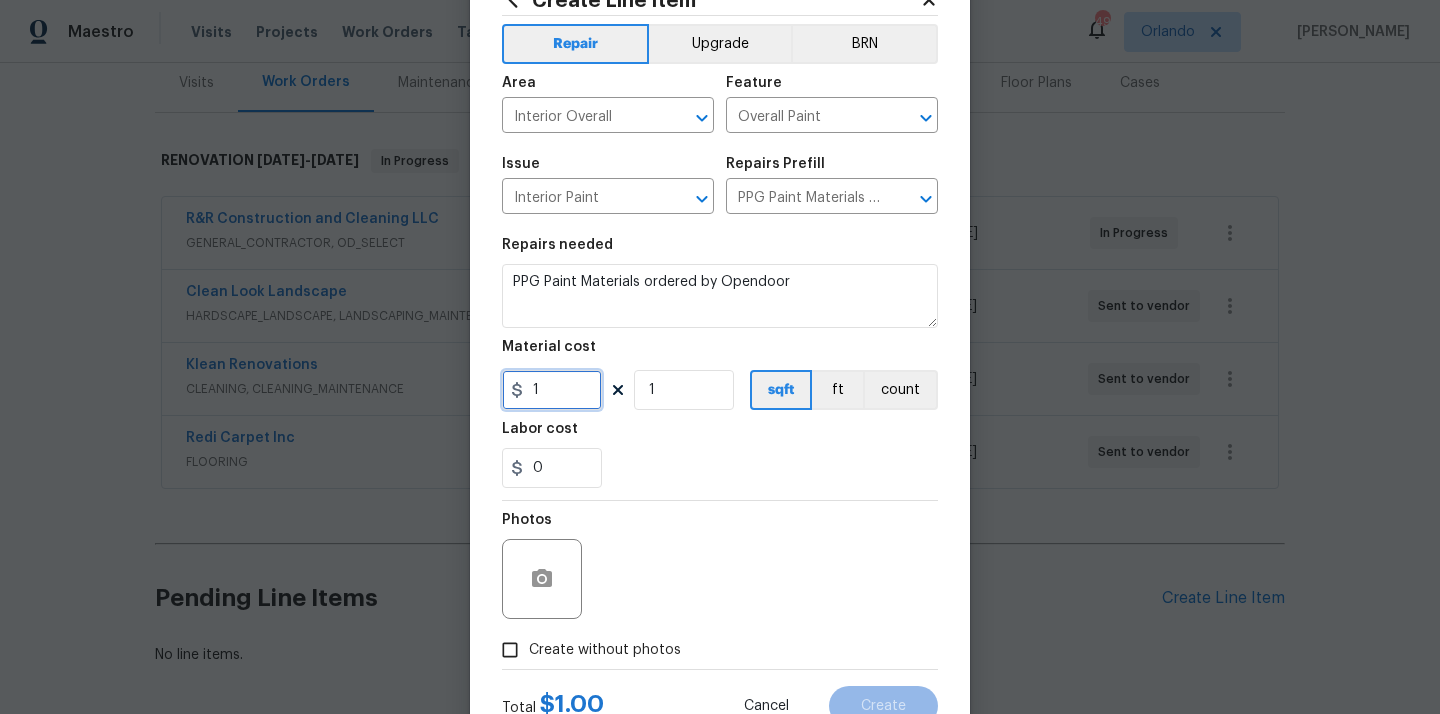 drag, startPoint x: 553, startPoint y: 389, endPoint x: 488, endPoint y: 391, distance: 65.03076 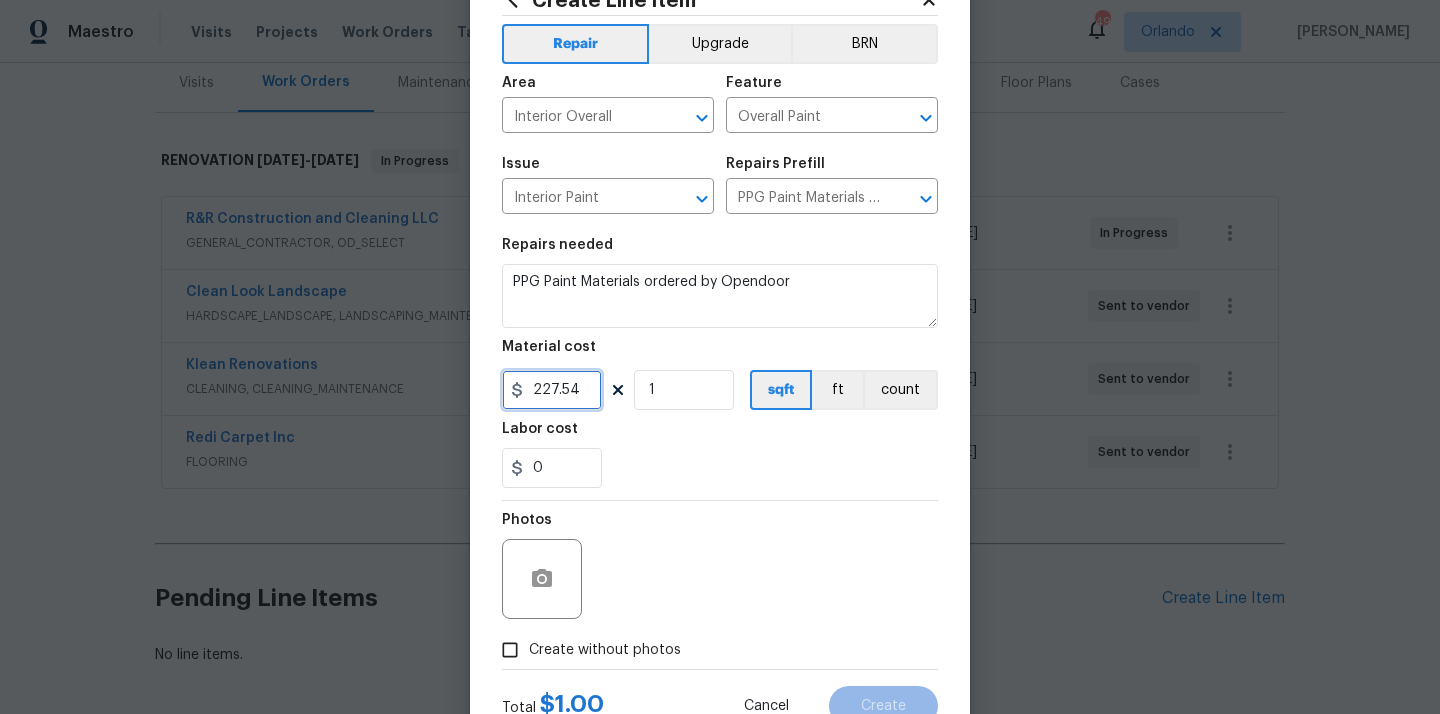 type on "227.54" 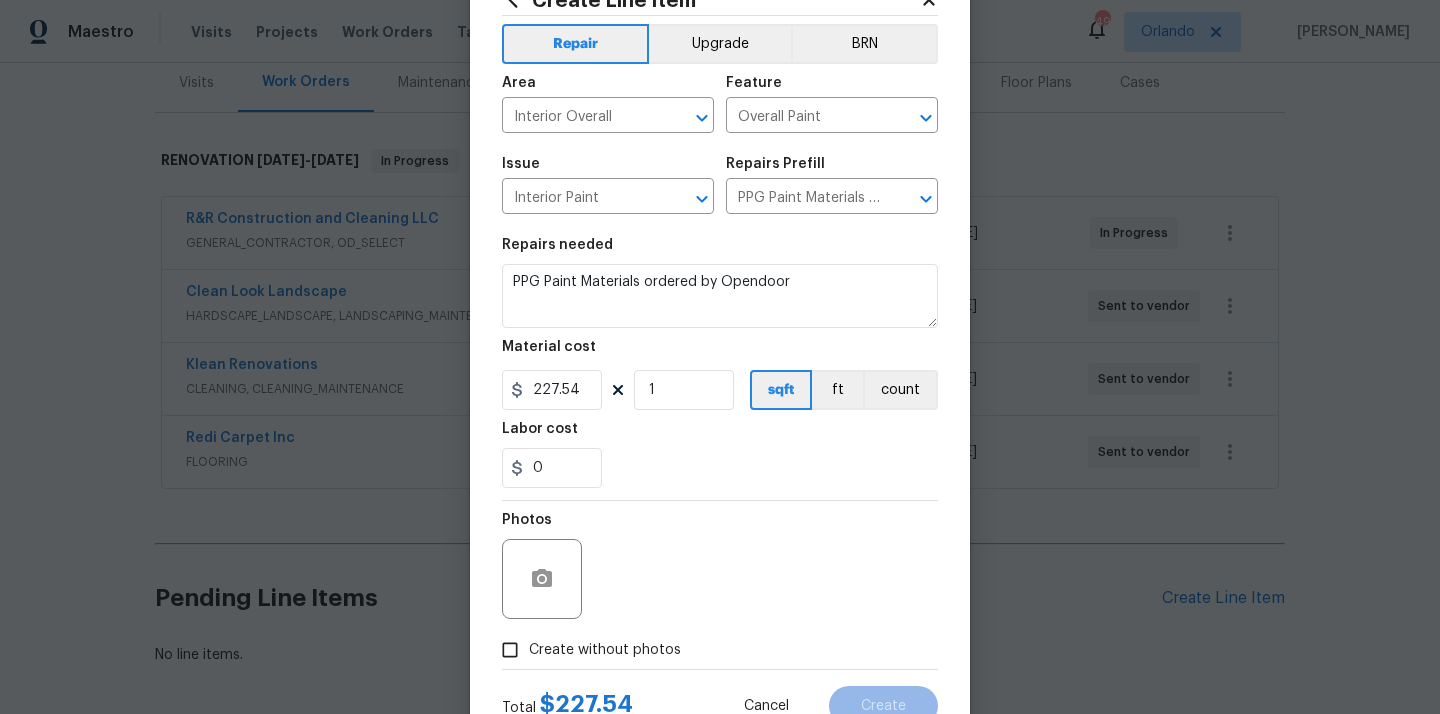 click on "Repairs needed PPG Paint Materials ordered by Opendoor Material cost 227.54 1 sqft ft count Labor cost 0" at bounding box center [720, 363] 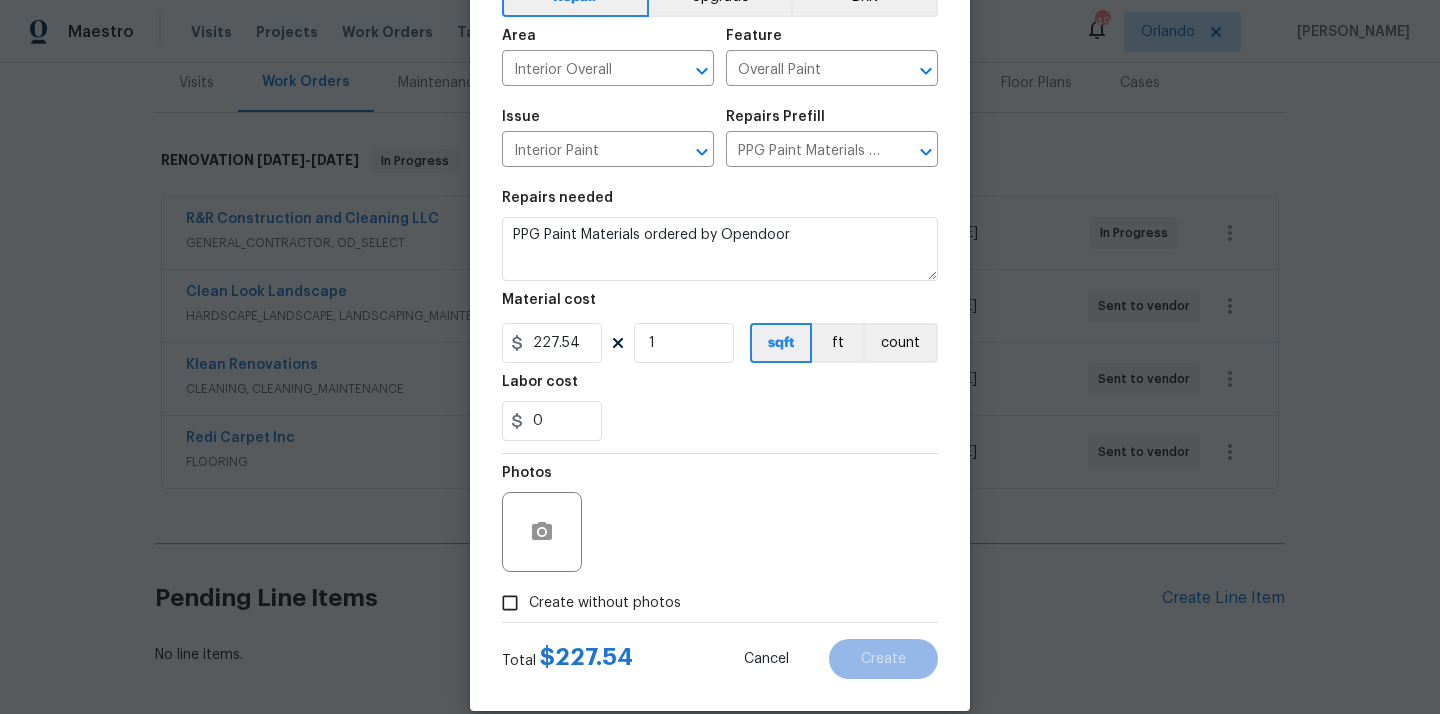 scroll, scrollTop: 148, scrollLeft: 0, axis: vertical 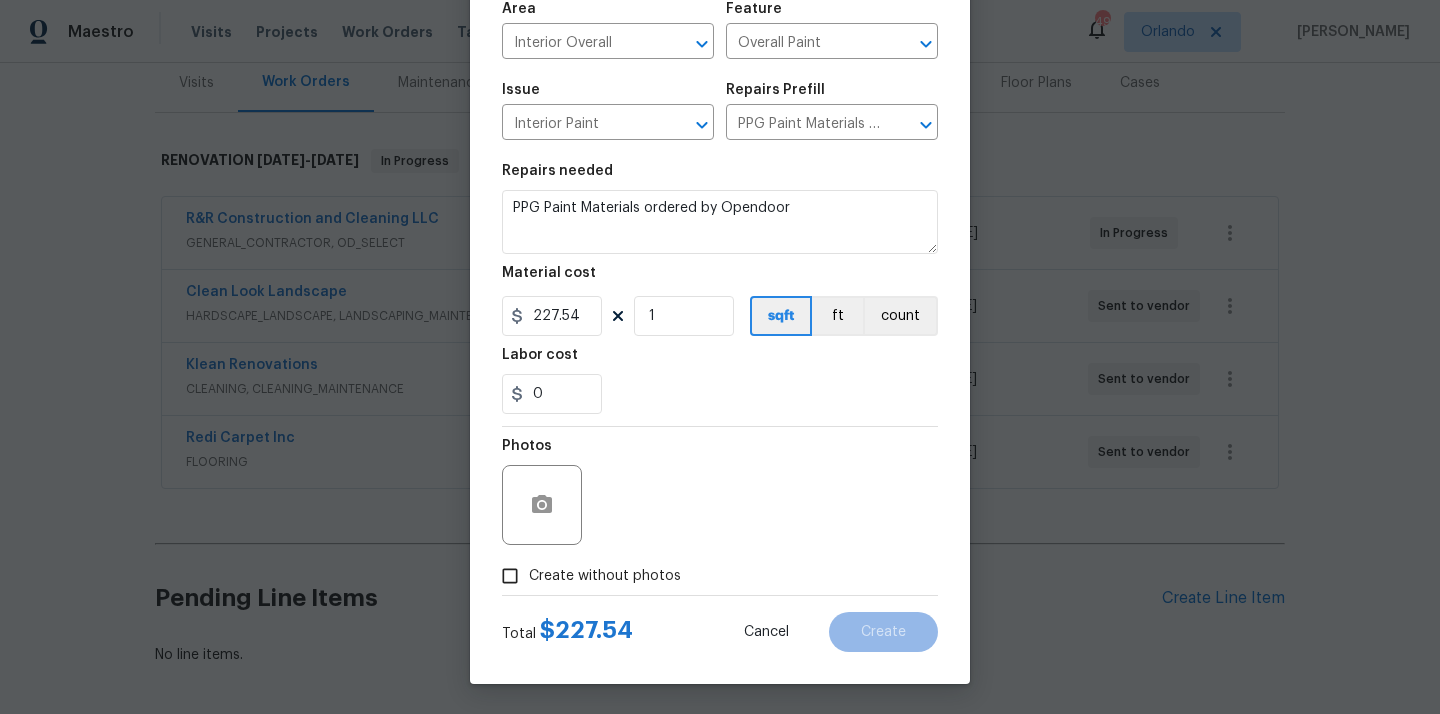 click on "Create without photos" at bounding box center (605, 576) 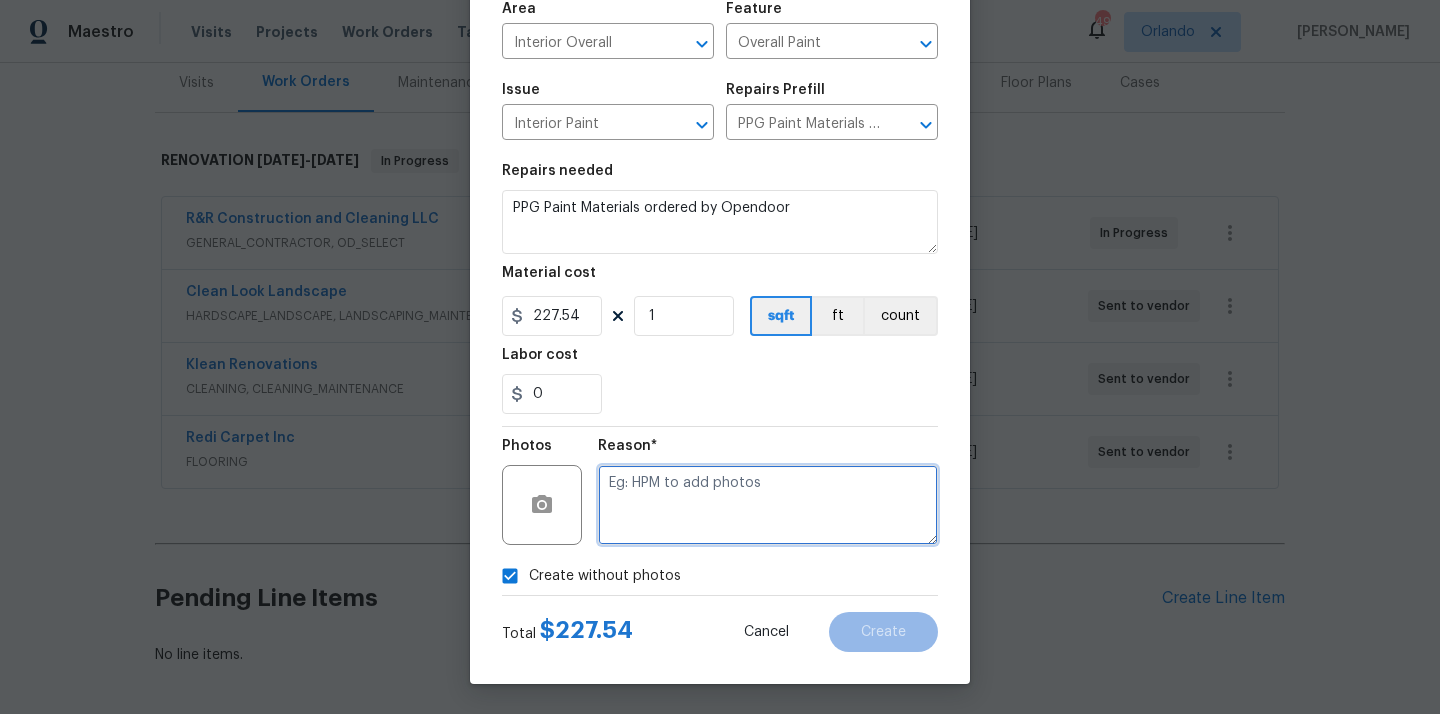 click at bounding box center [768, 505] 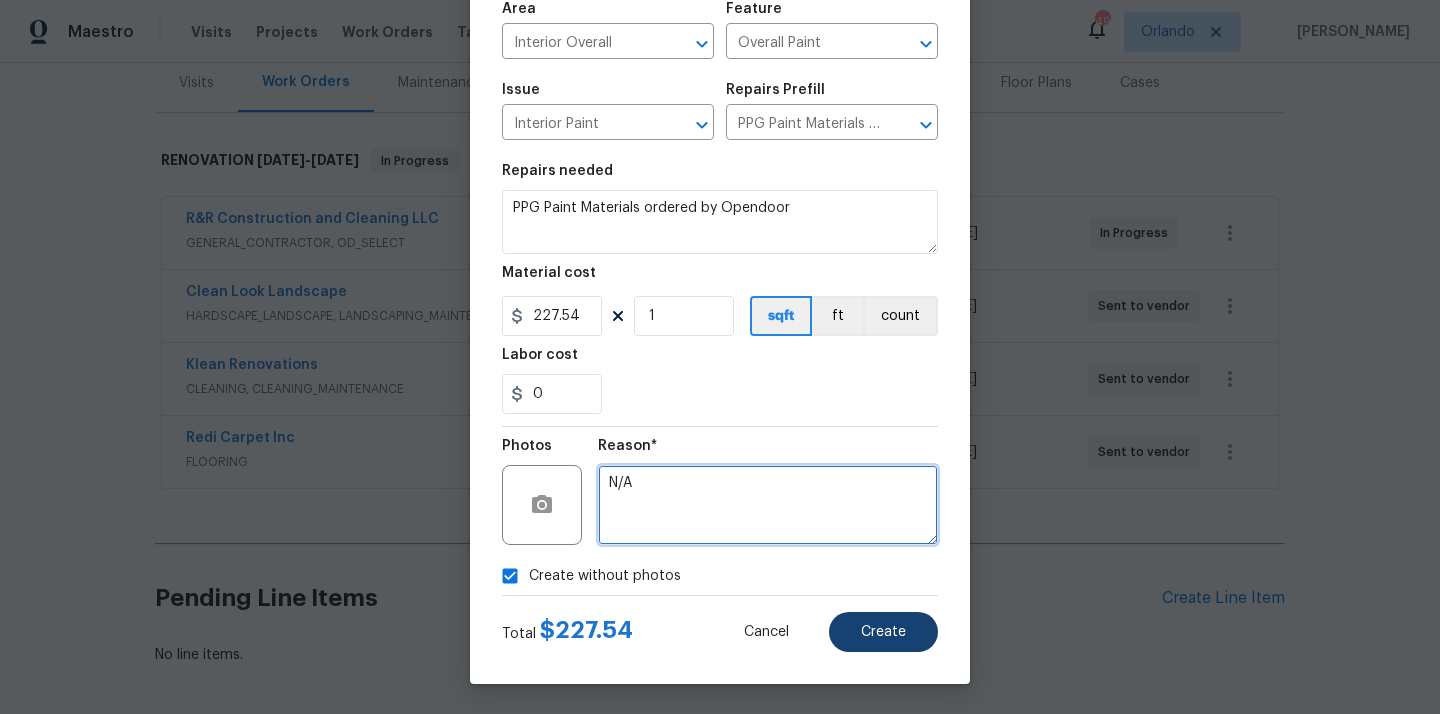 type on "N/A" 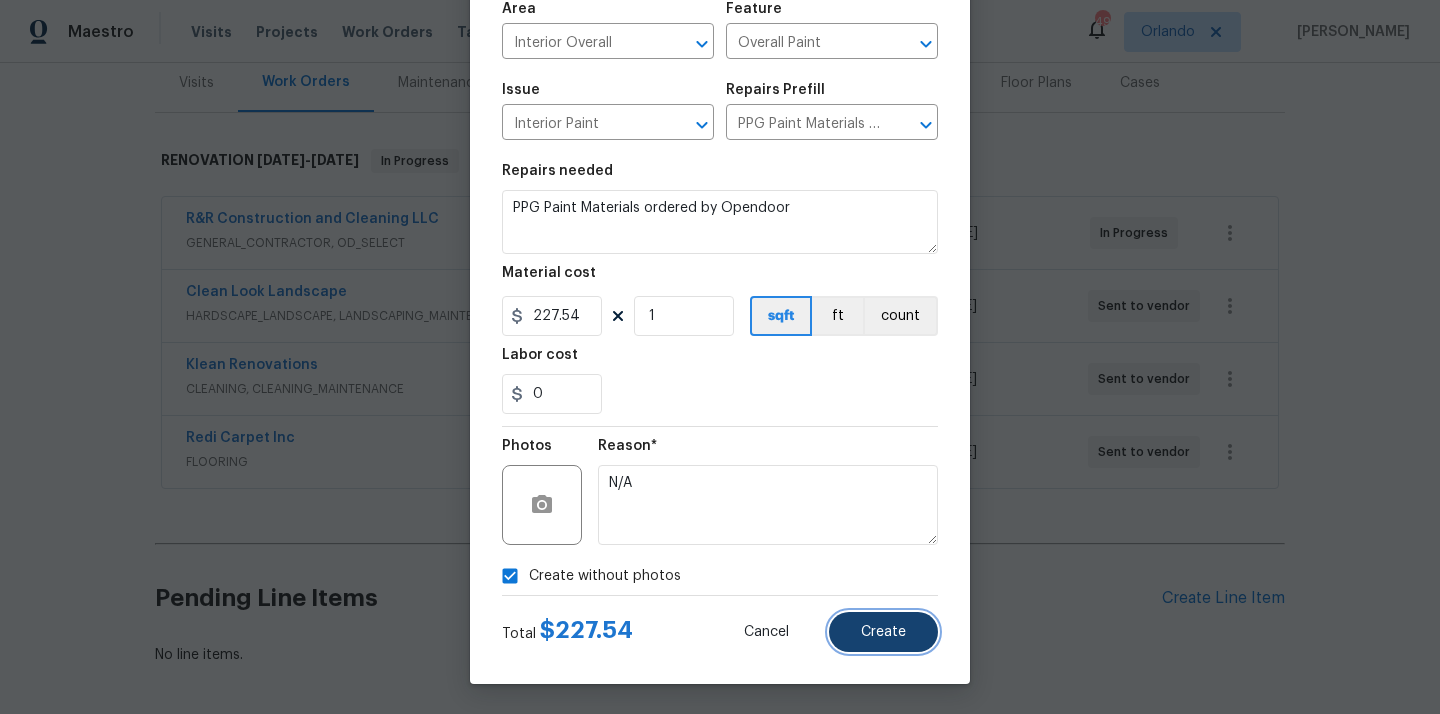 click on "Create" at bounding box center [883, 632] 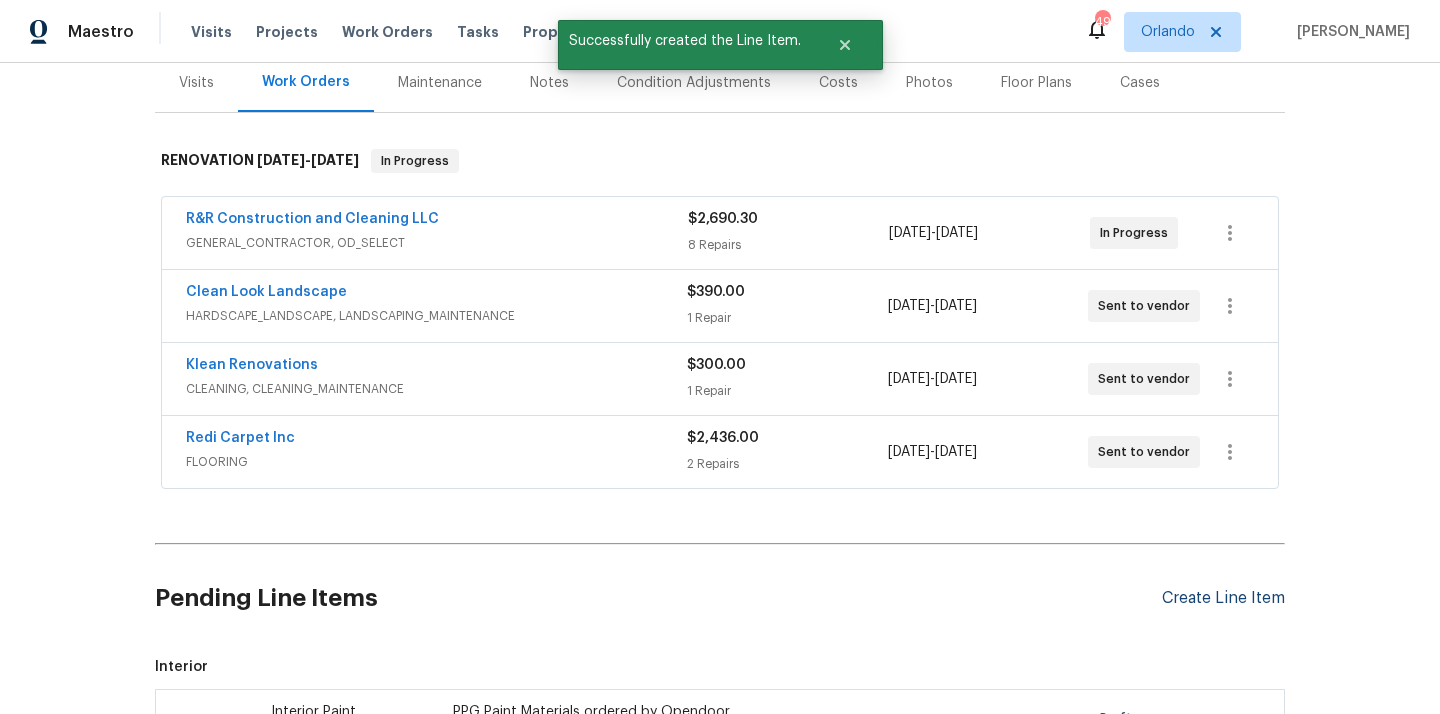 click on "Create Line Item" at bounding box center (1223, 598) 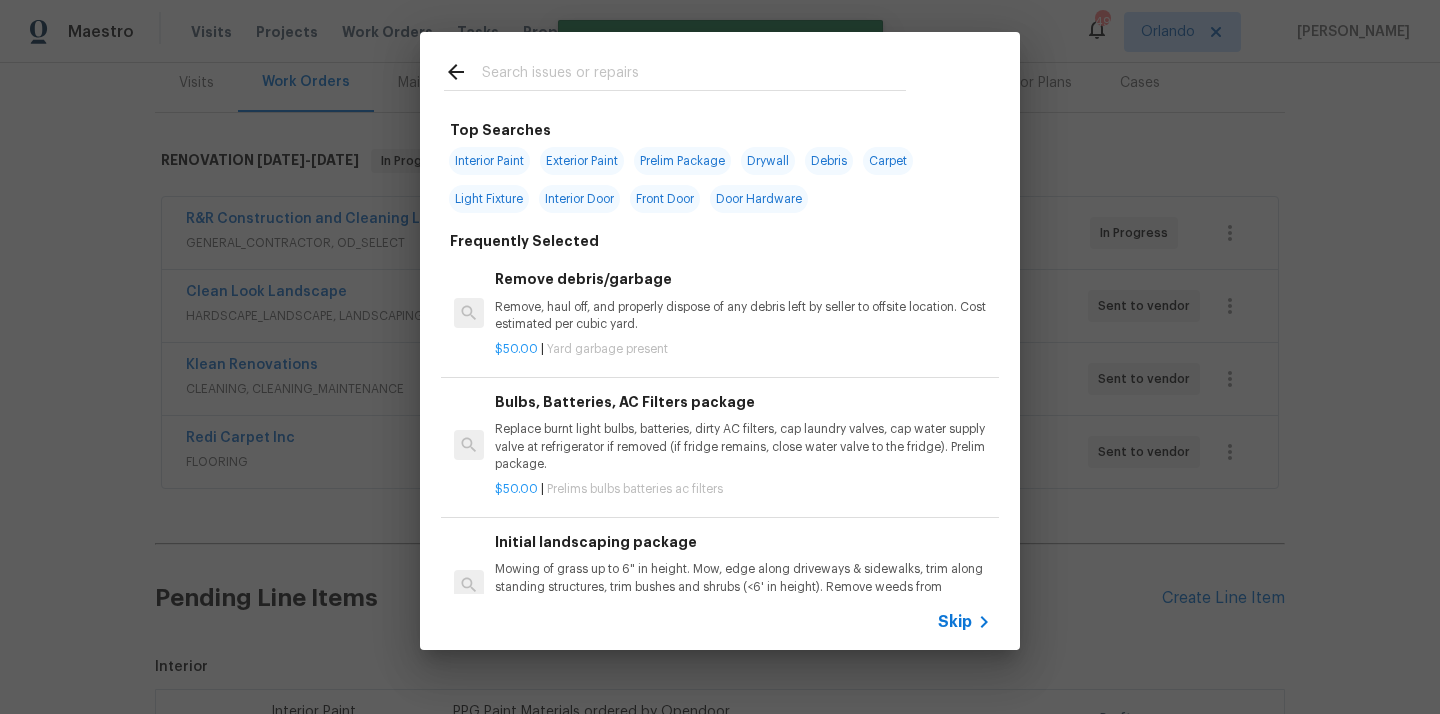click at bounding box center [694, 75] 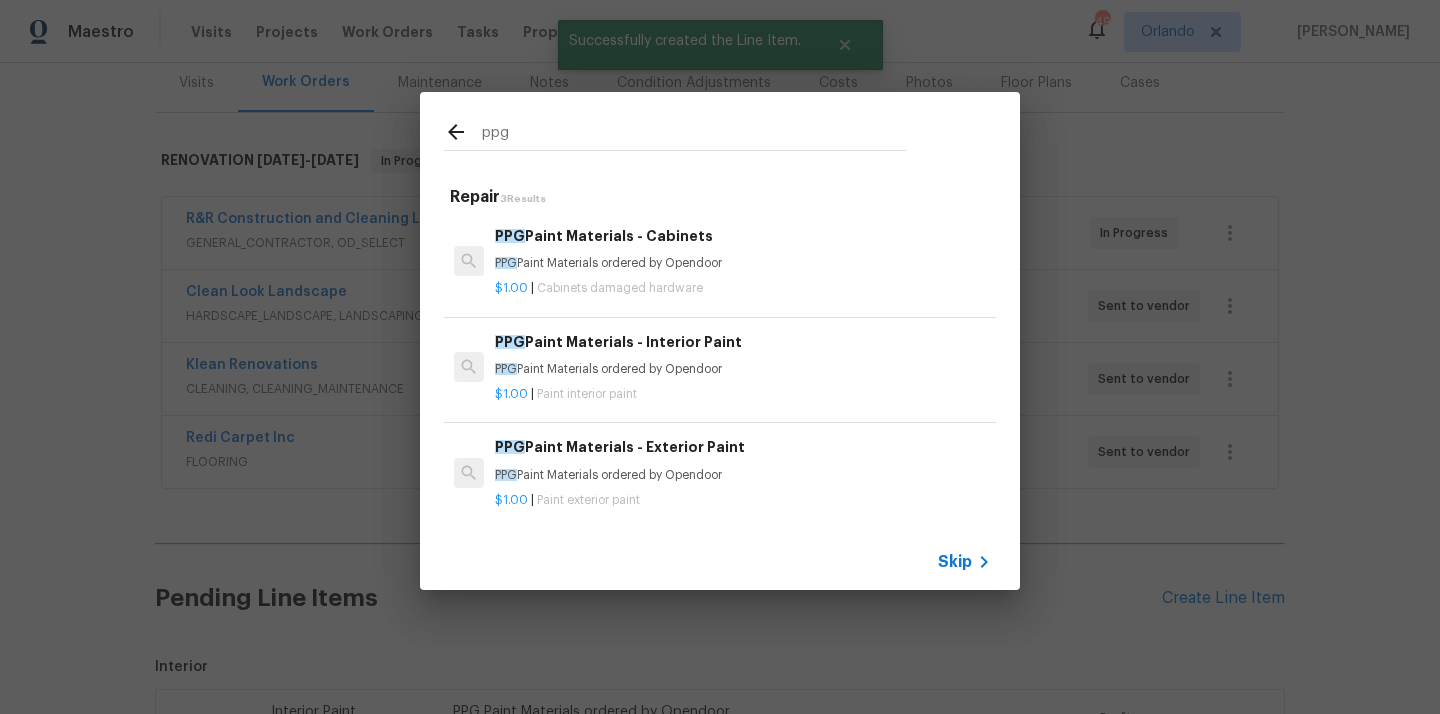 type on "ppg" 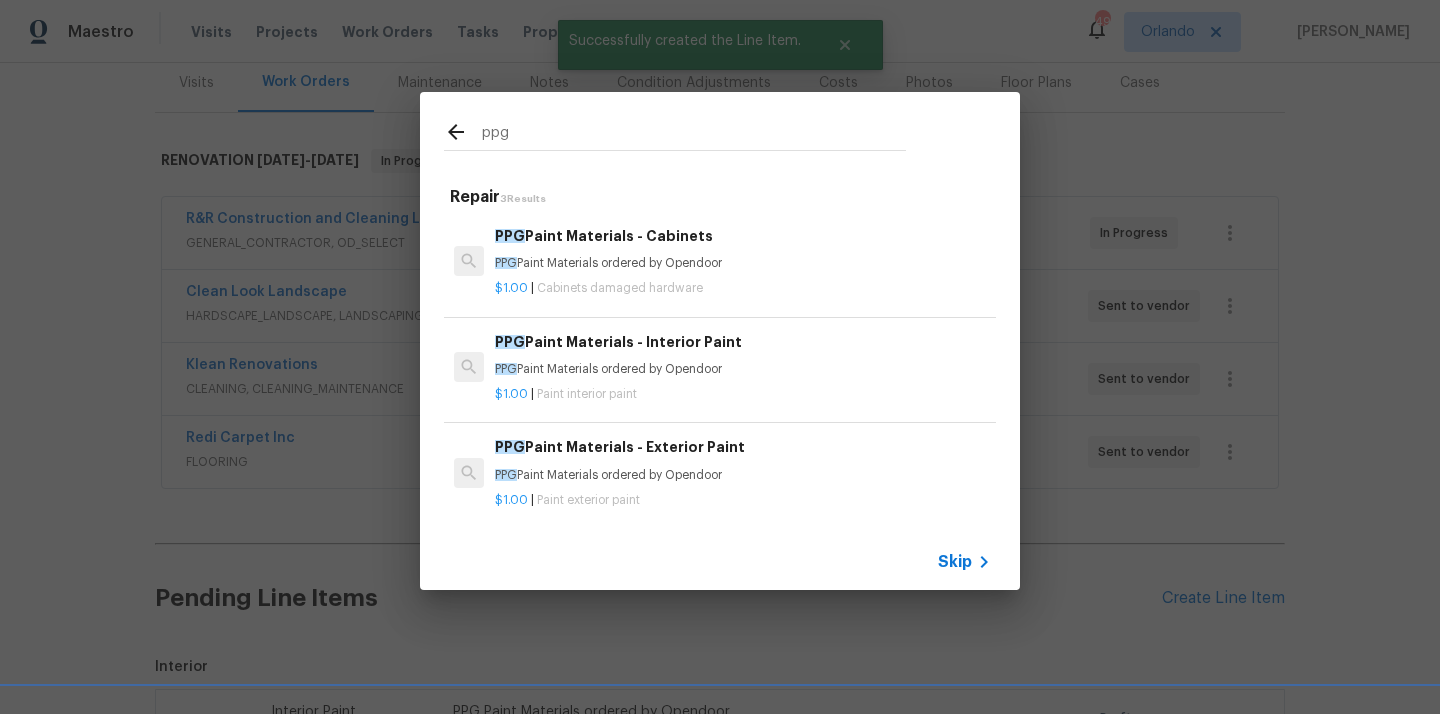 click on "PPG  Paint Materials - Exterior Paint PPG  Paint Materials ordered by Opendoor" at bounding box center (743, 460) 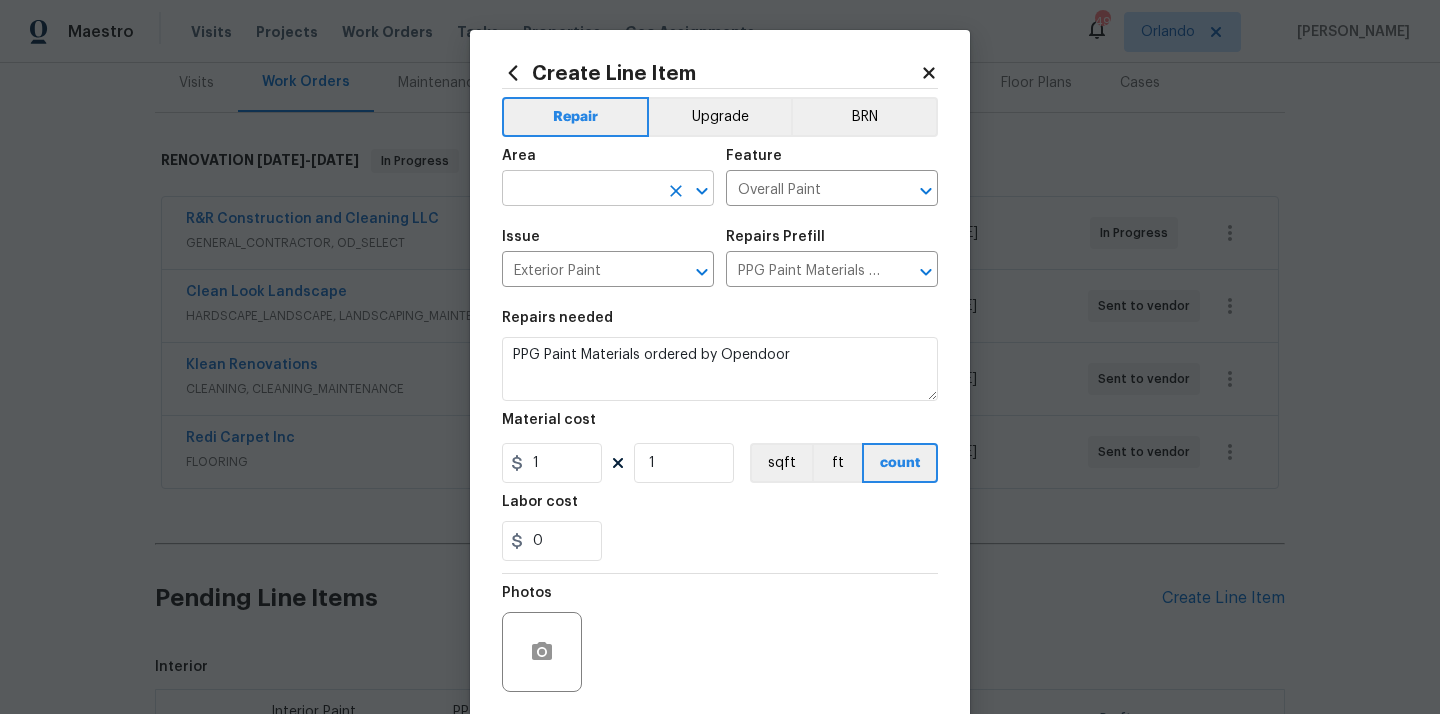 click at bounding box center (580, 190) 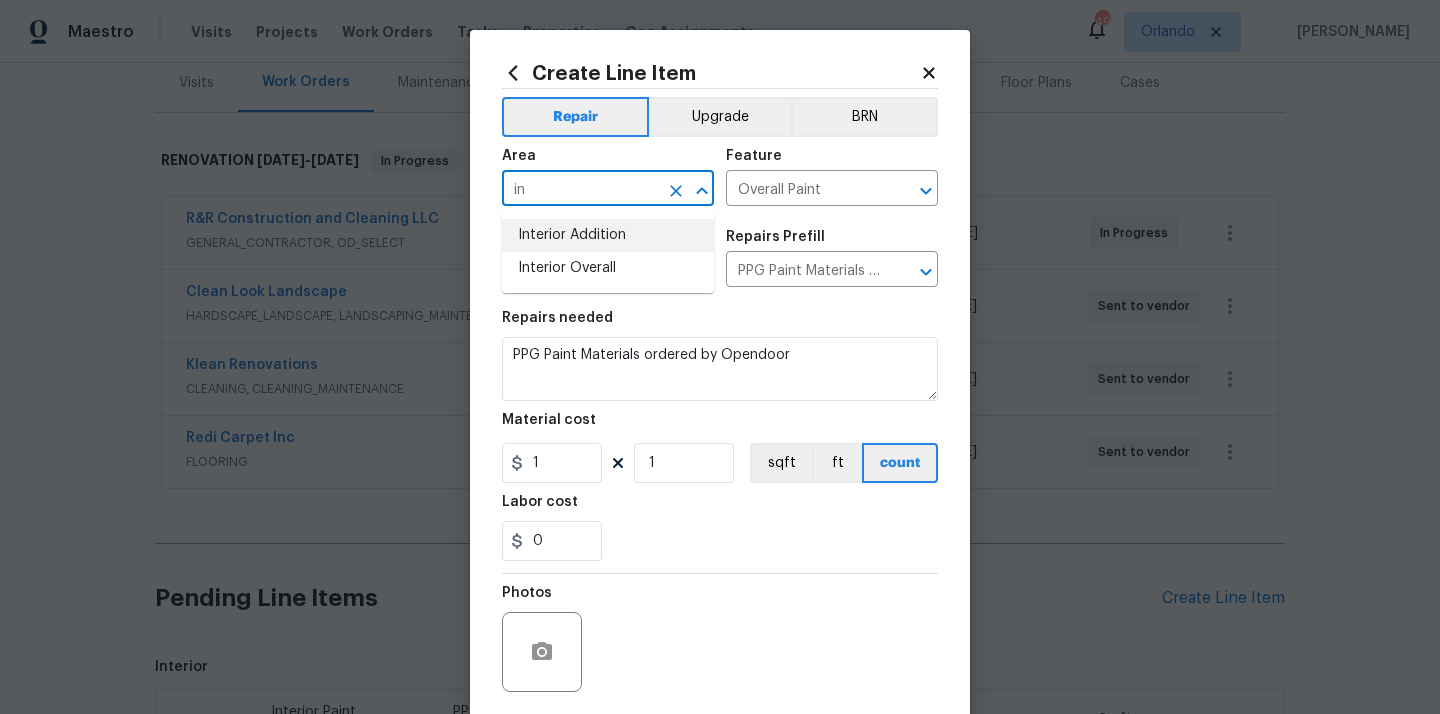 type on "i" 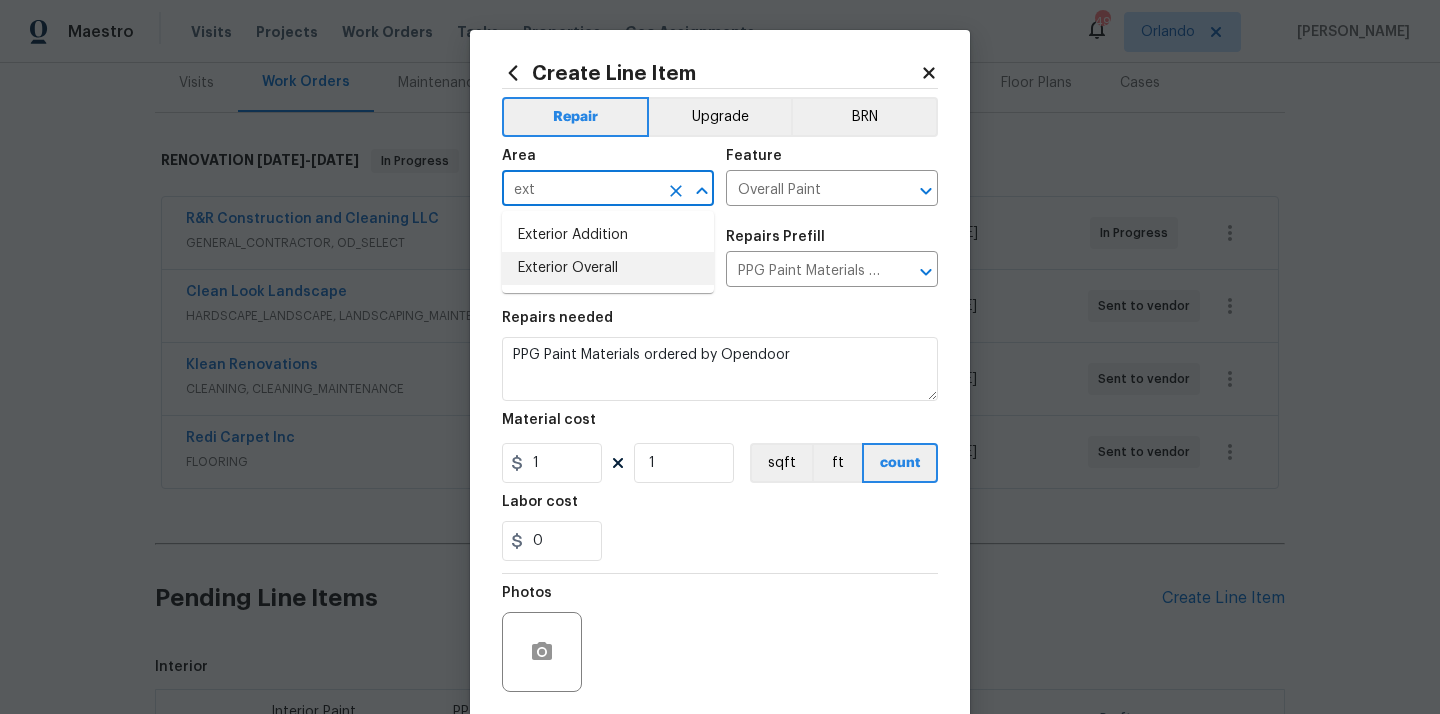 click on "Exterior Overall" at bounding box center [608, 268] 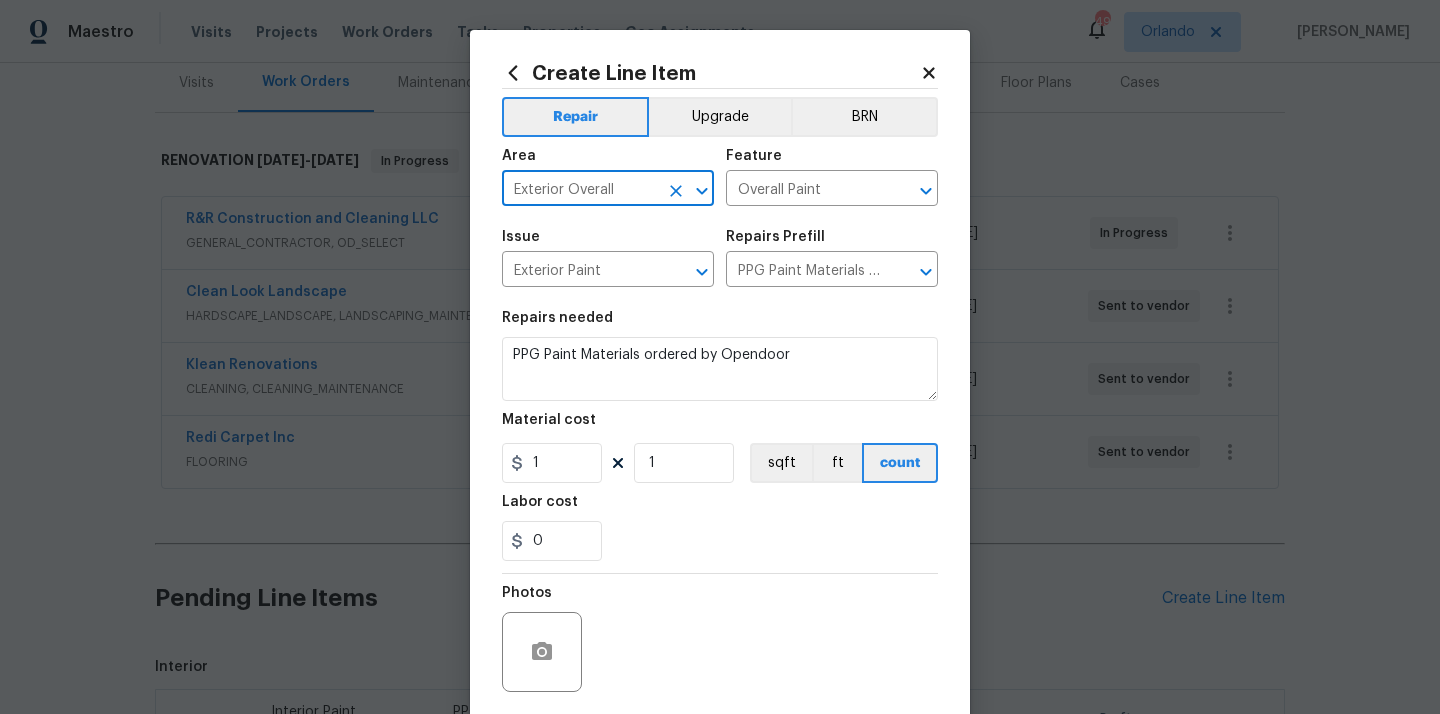 type on "Exterior Overall" 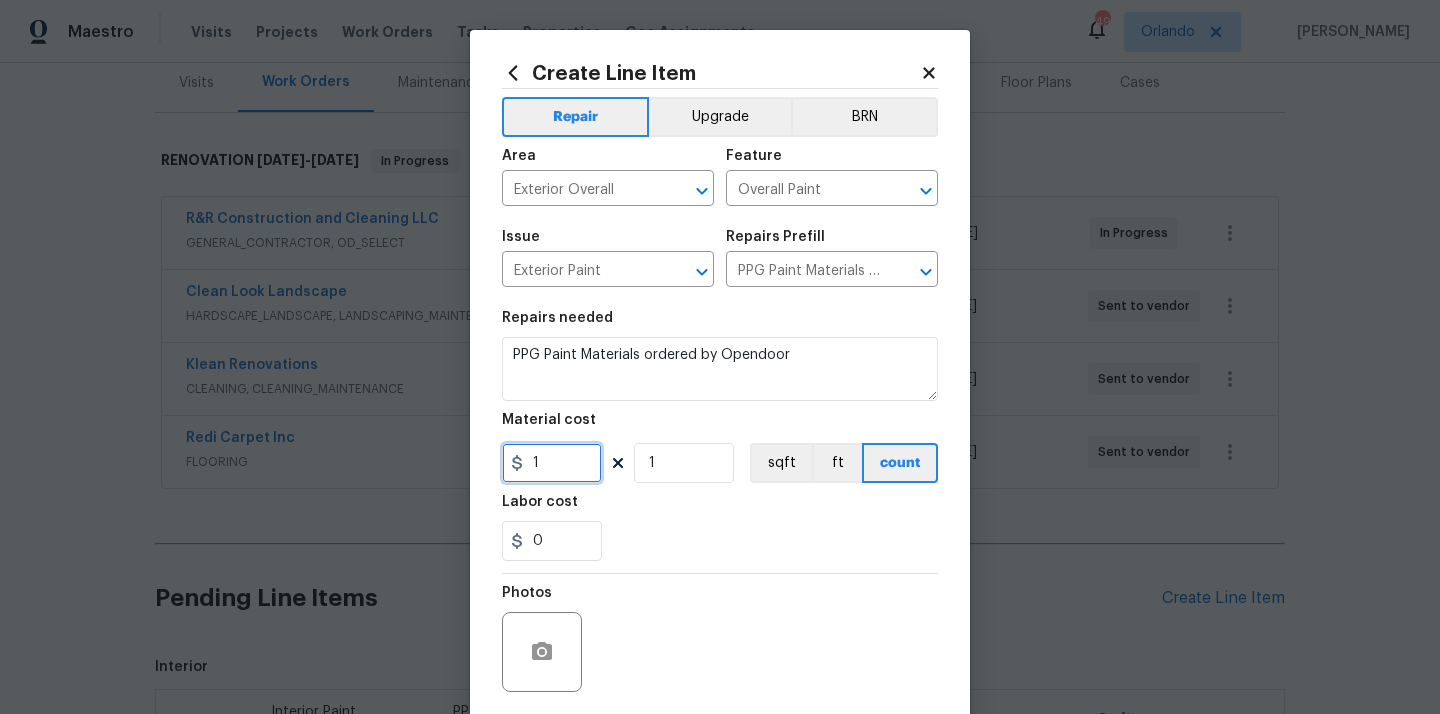 drag, startPoint x: 561, startPoint y: 450, endPoint x: 492, endPoint y: 450, distance: 69 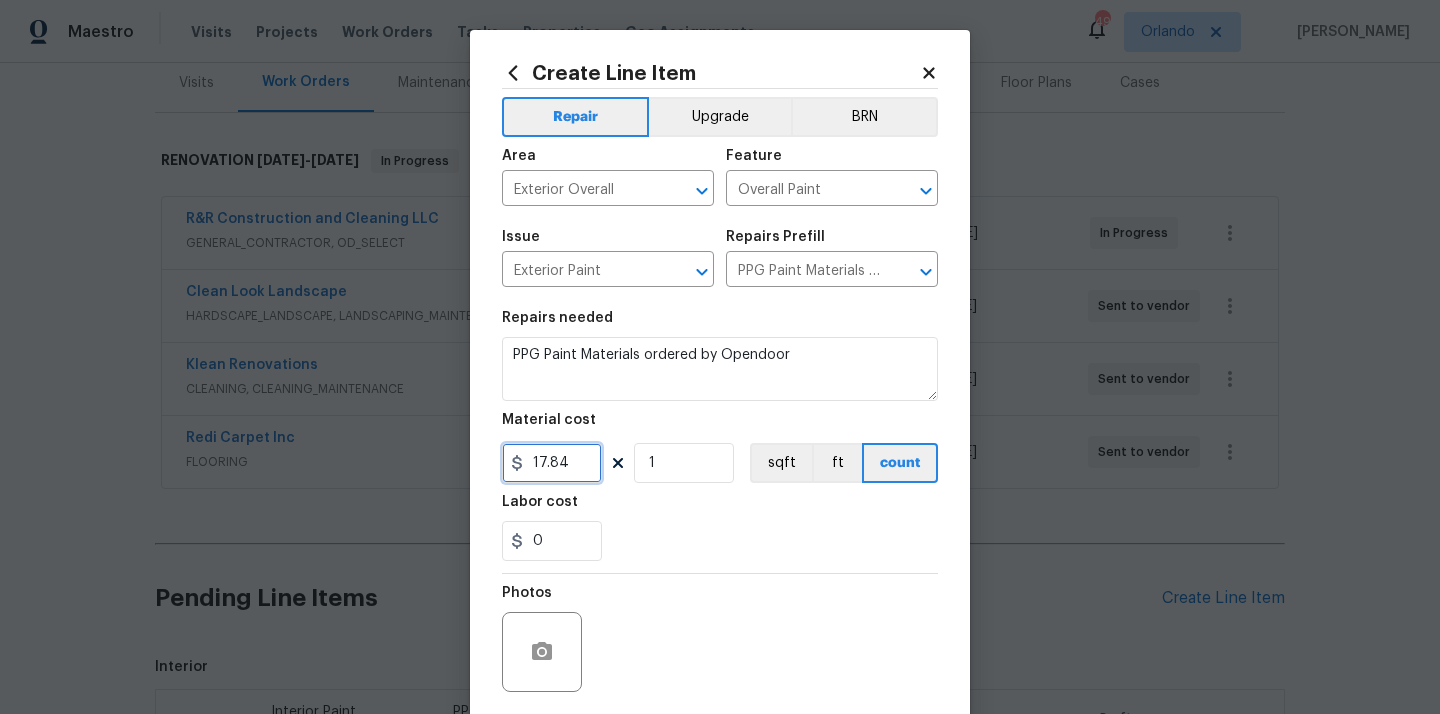 type on "17.84" 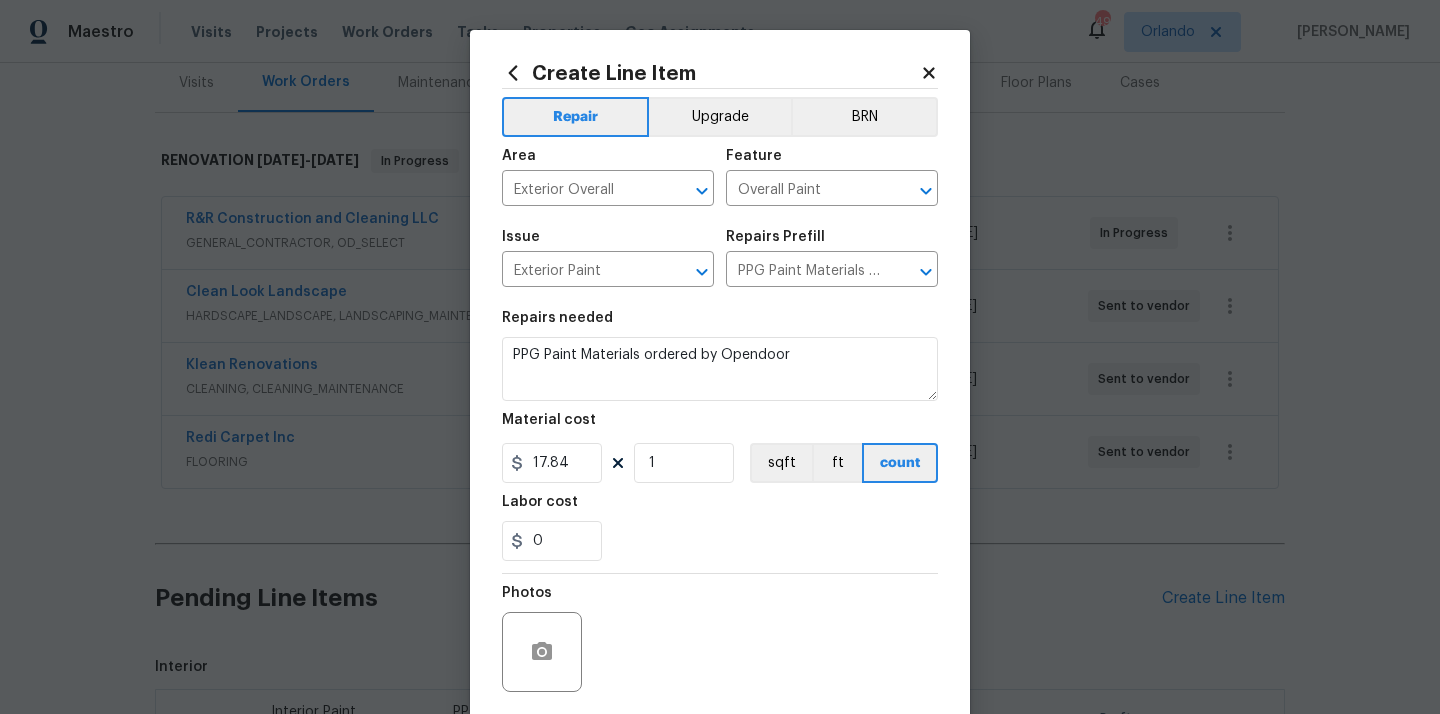 click on "0" at bounding box center [720, 541] 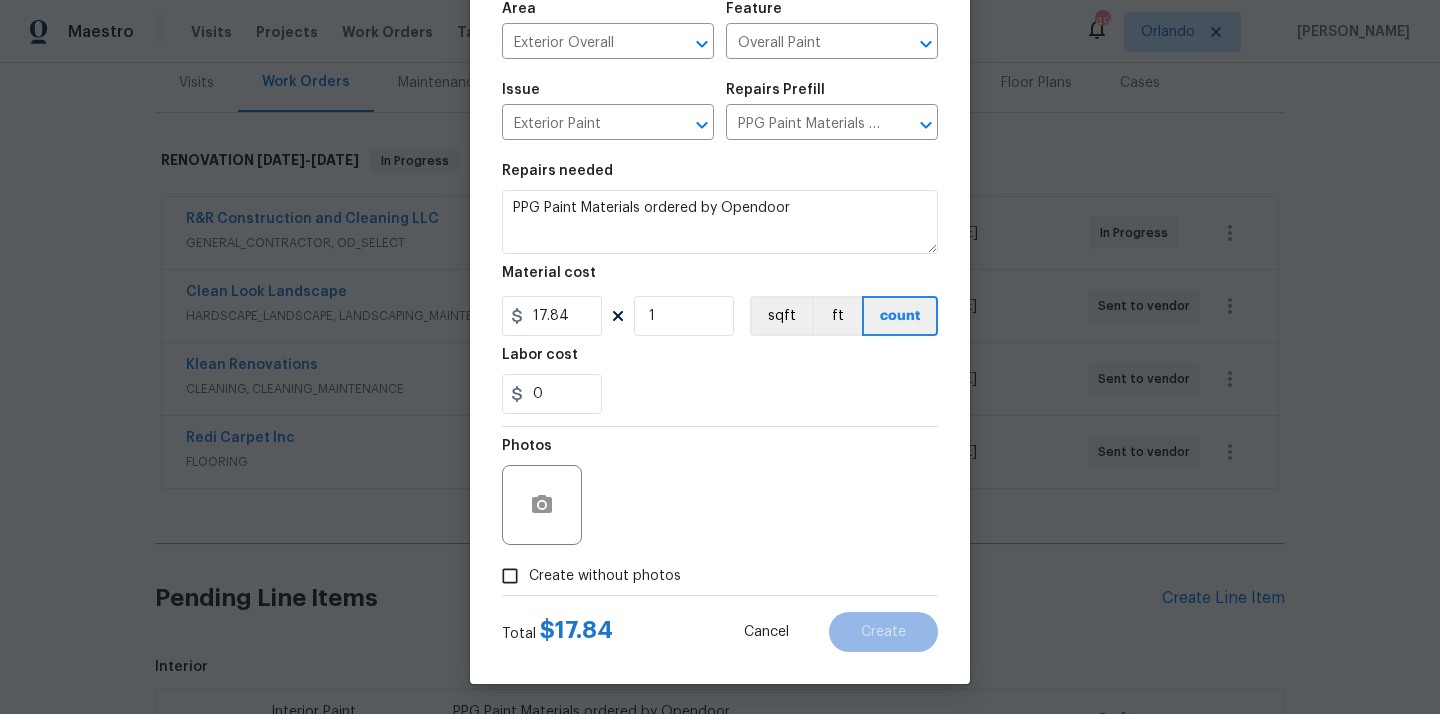 click on "Create without photos" at bounding box center [605, 576] 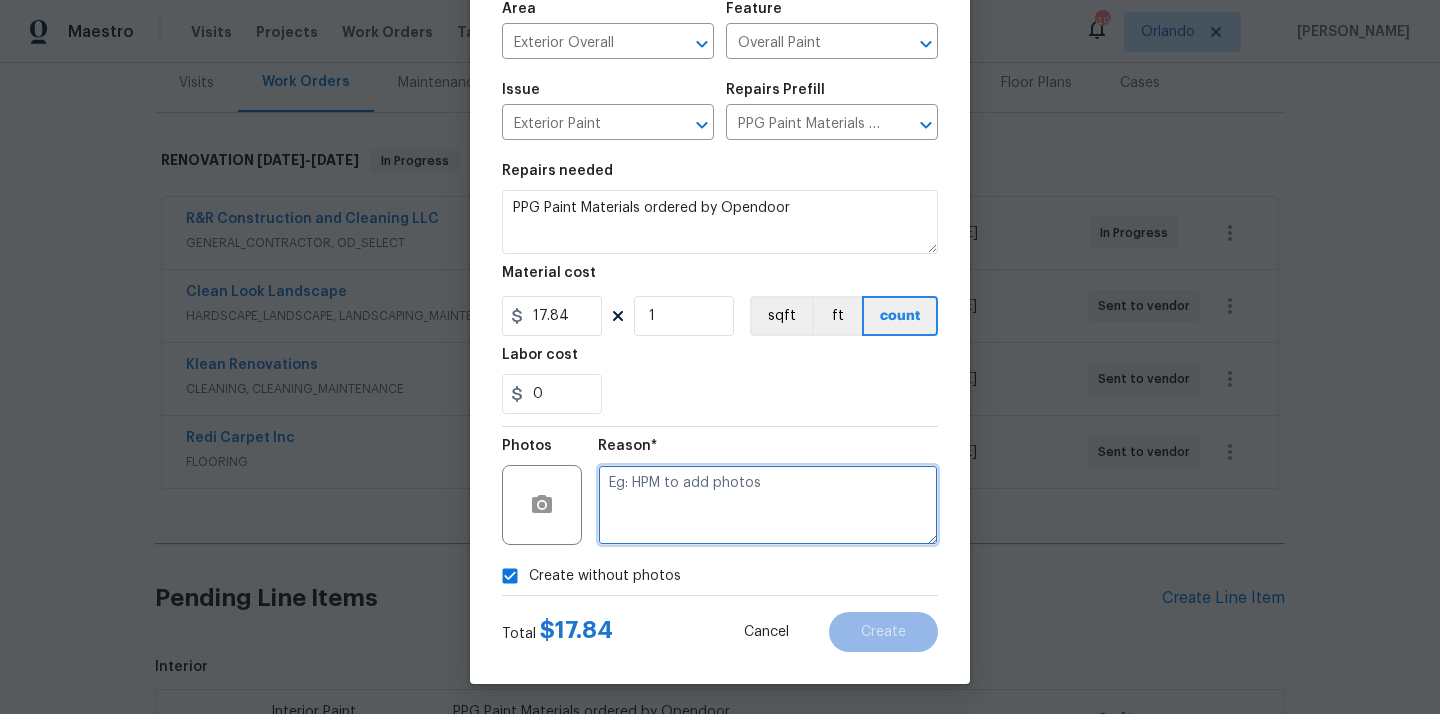 click at bounding box center [768, 505] 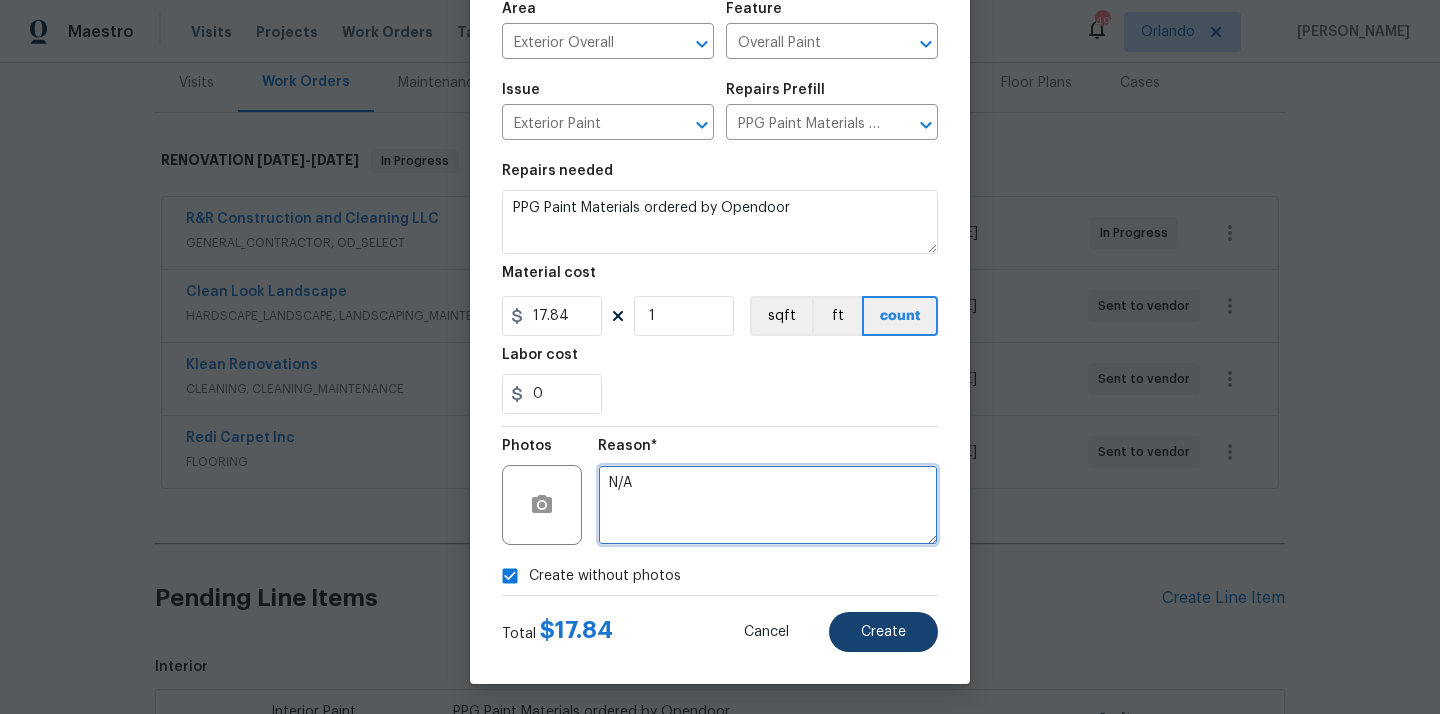 type on "N/A" 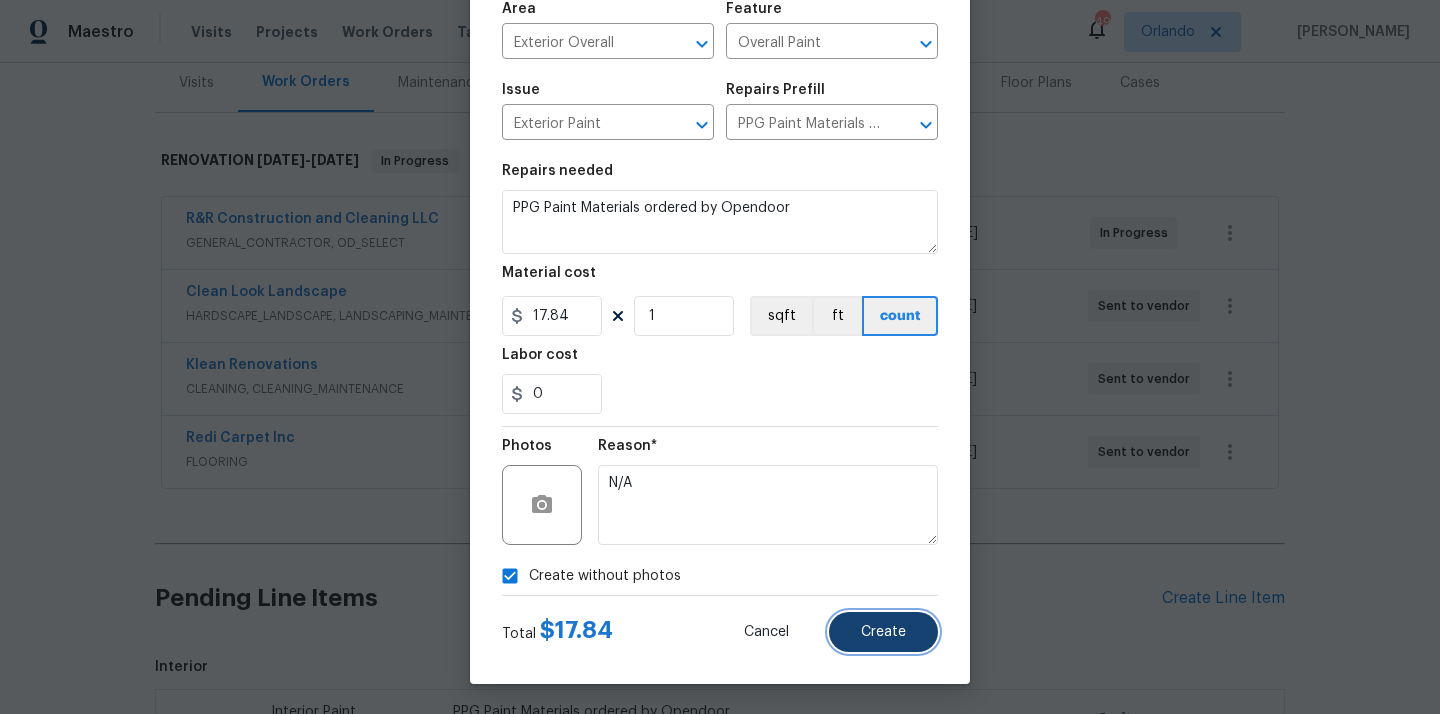 click on "Create" at bounding box center (883, 632) 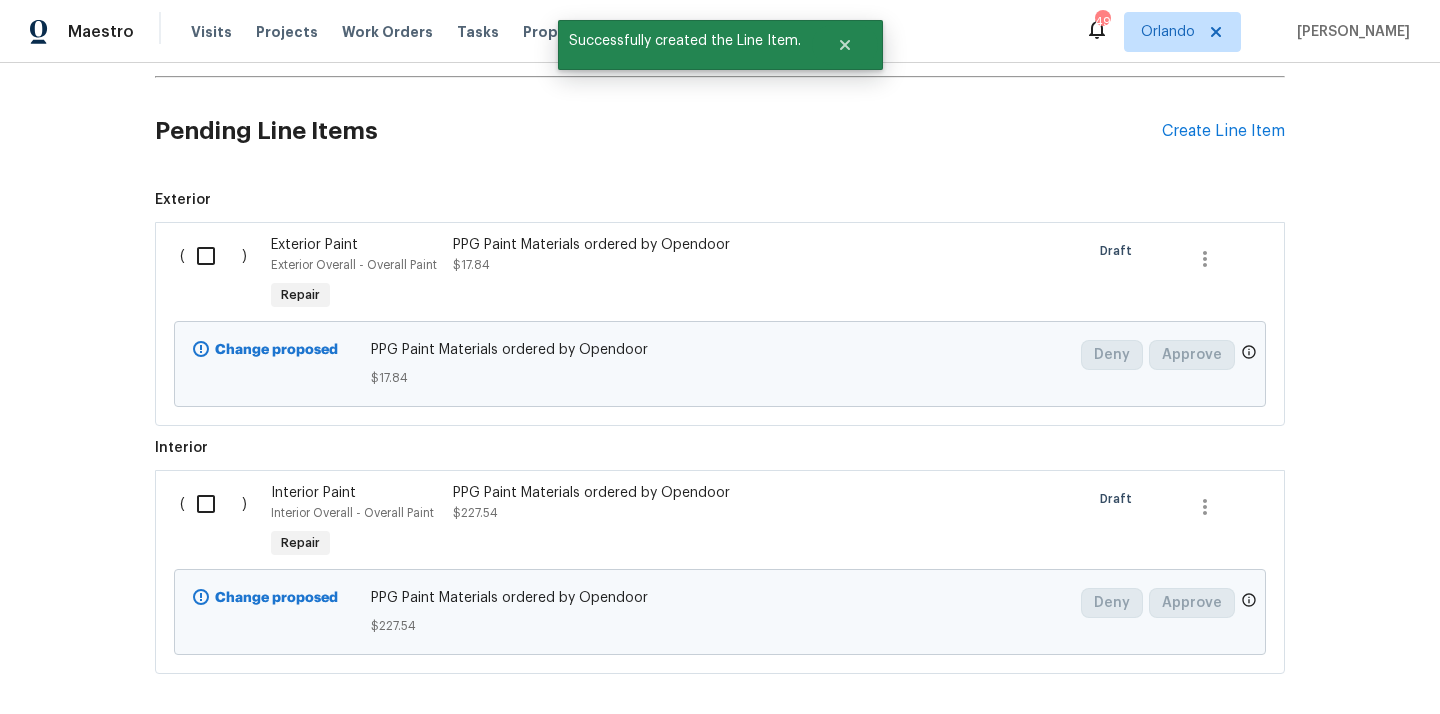 scroll, scrollTop: 814, scrollLeft: 0, axis: vertical 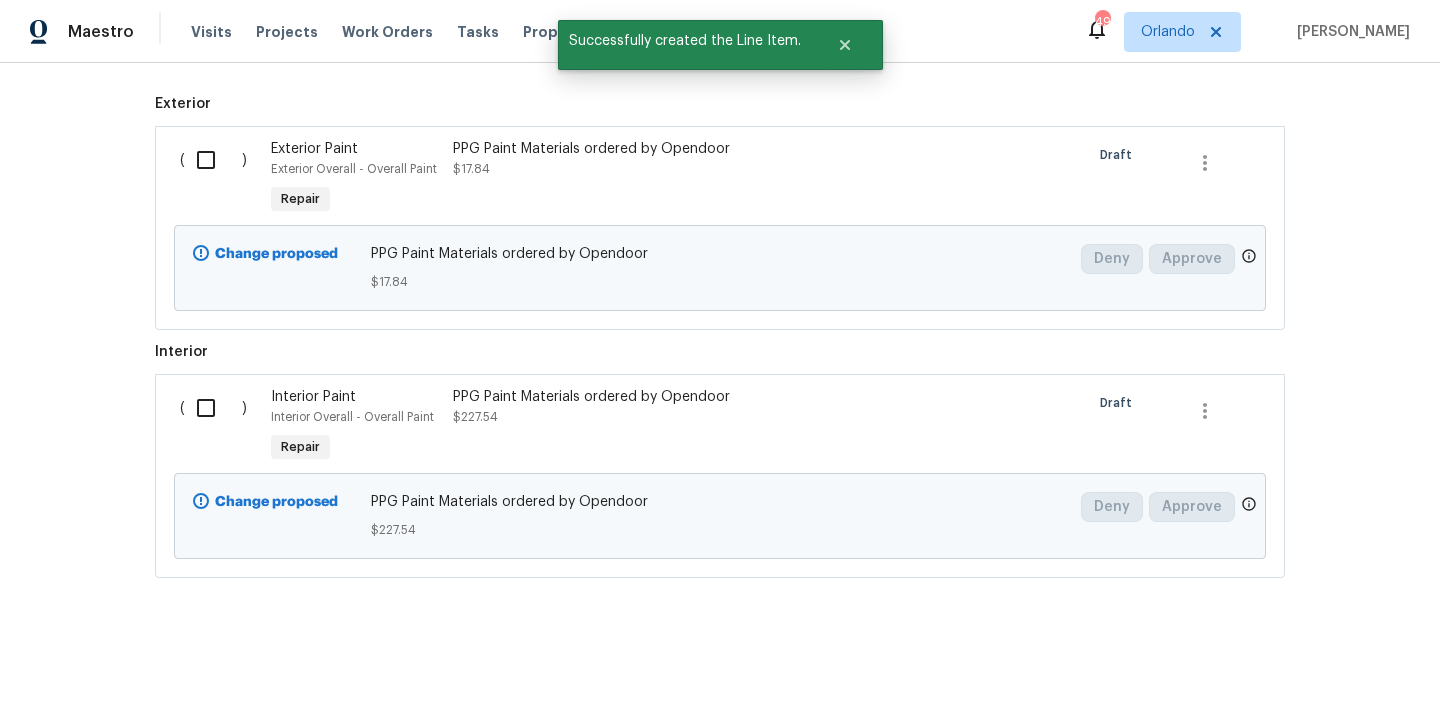 click at bounding box center (213, 408) 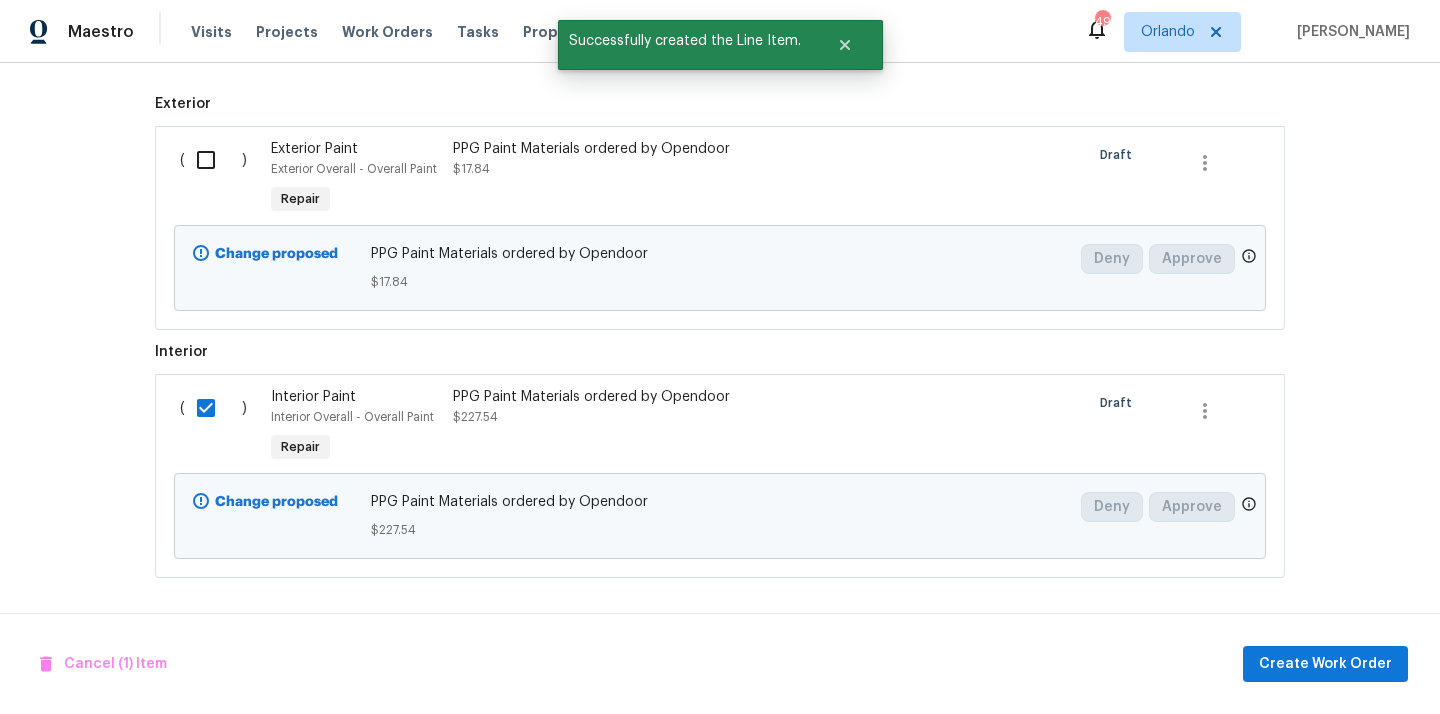 click at bounding box center (213, 160) 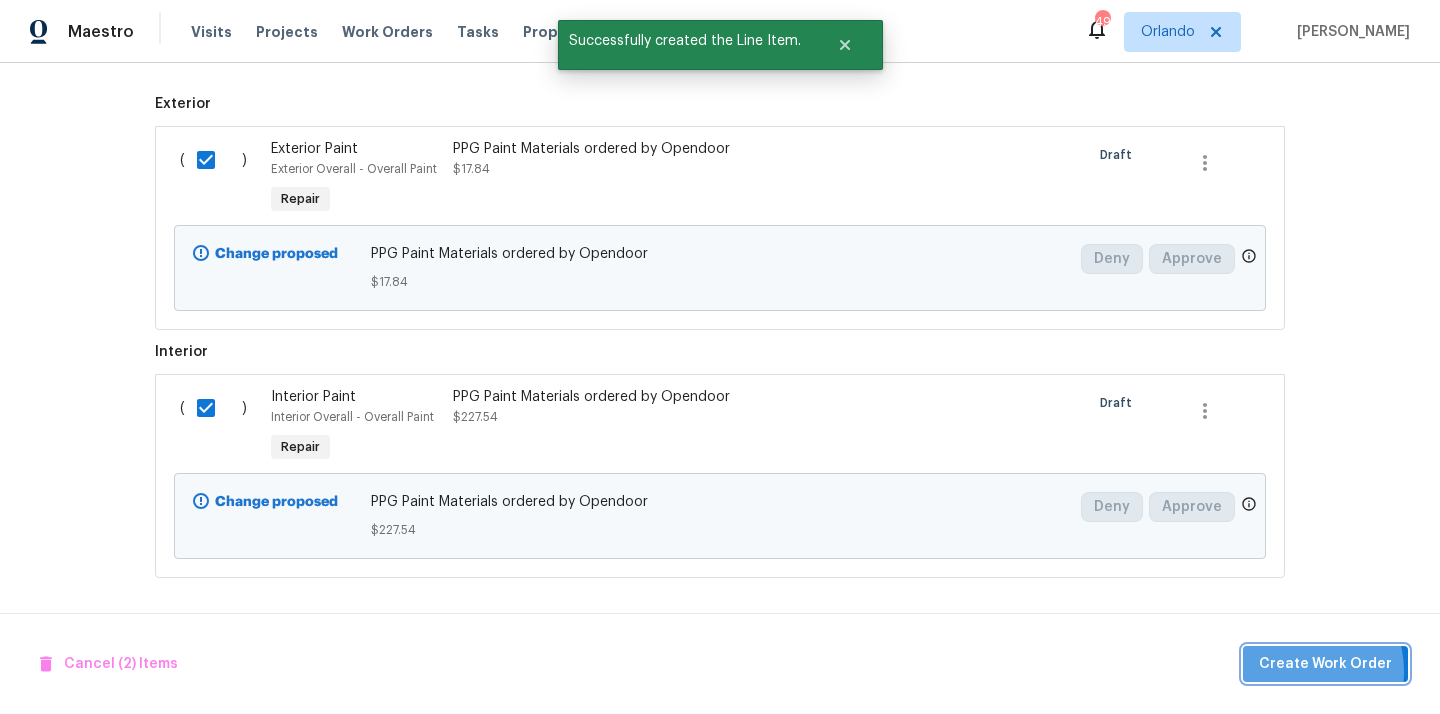 click on "Create Work Order" at bounding box center [1325, 664] 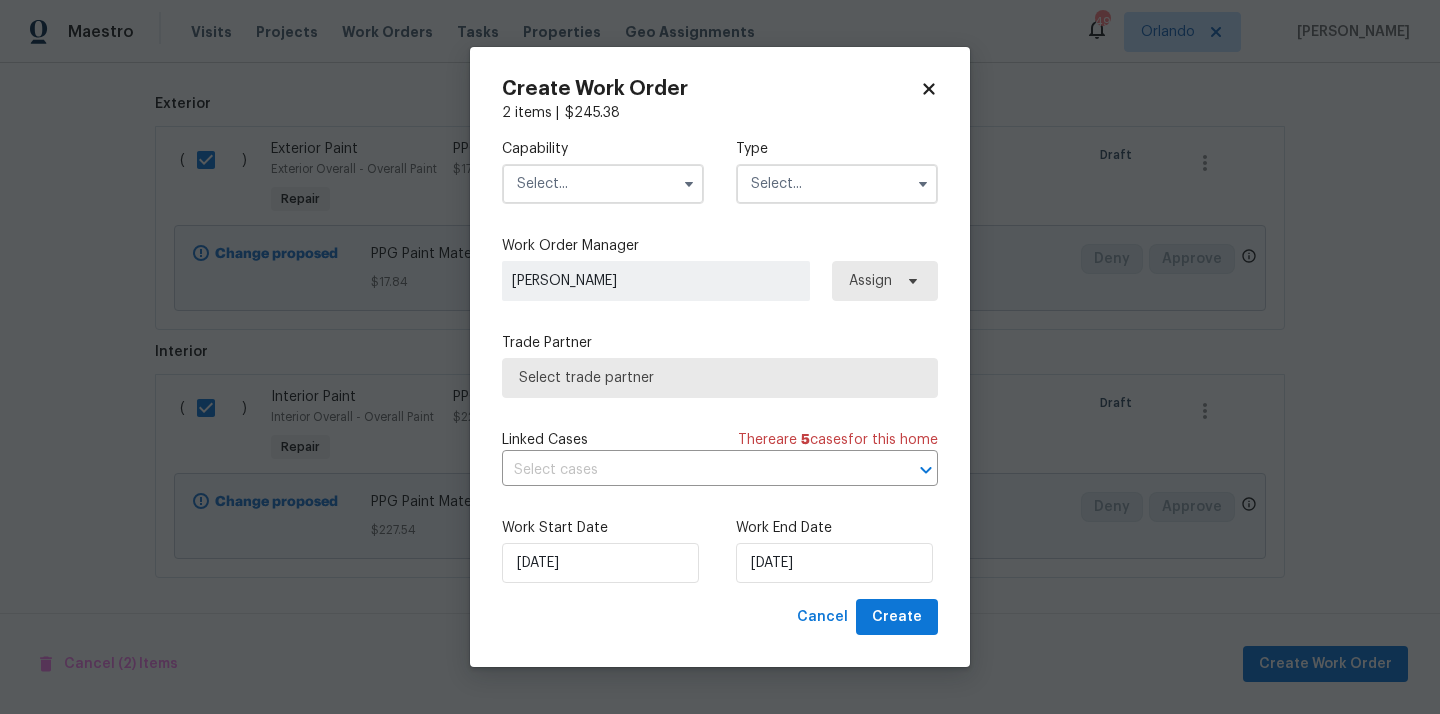 click at bounding box center [603, 184] 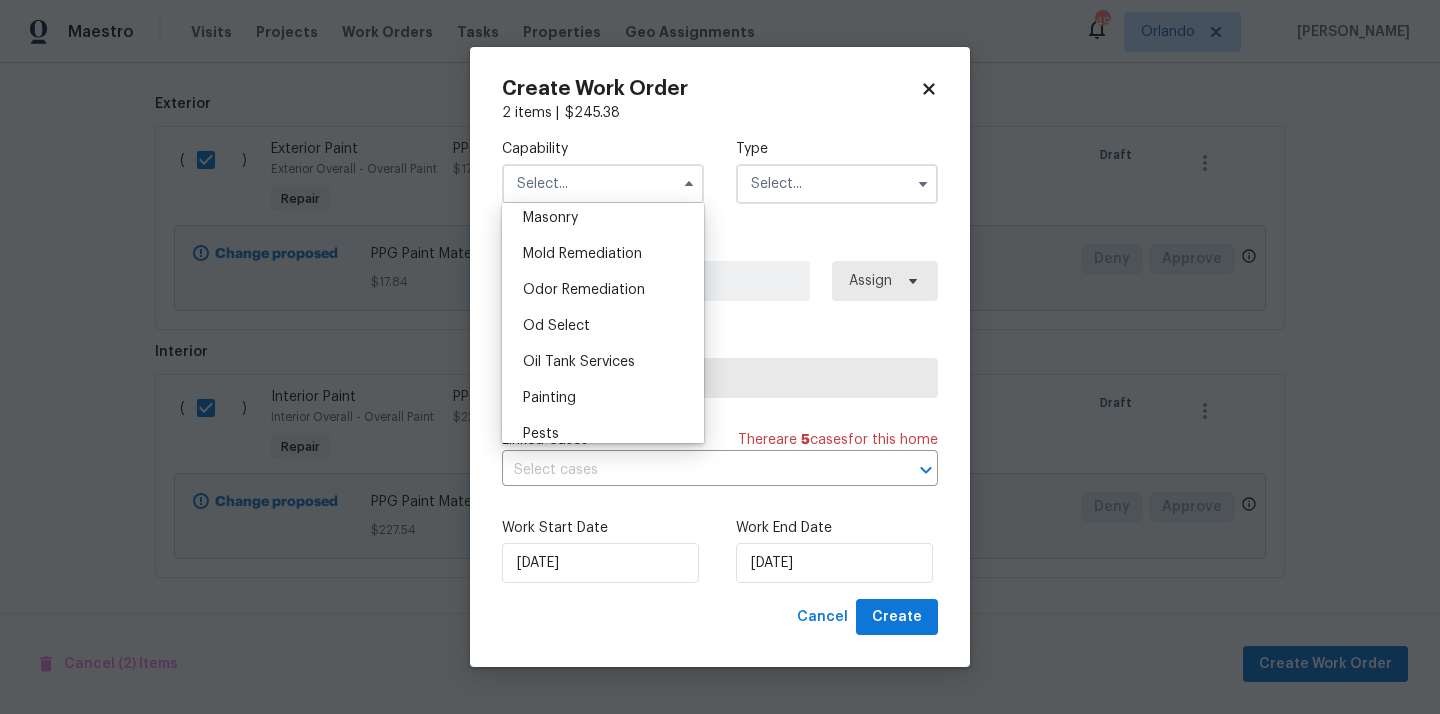 scroll, scrollTop: 1516, scrollLeft: 0, axis: vertical 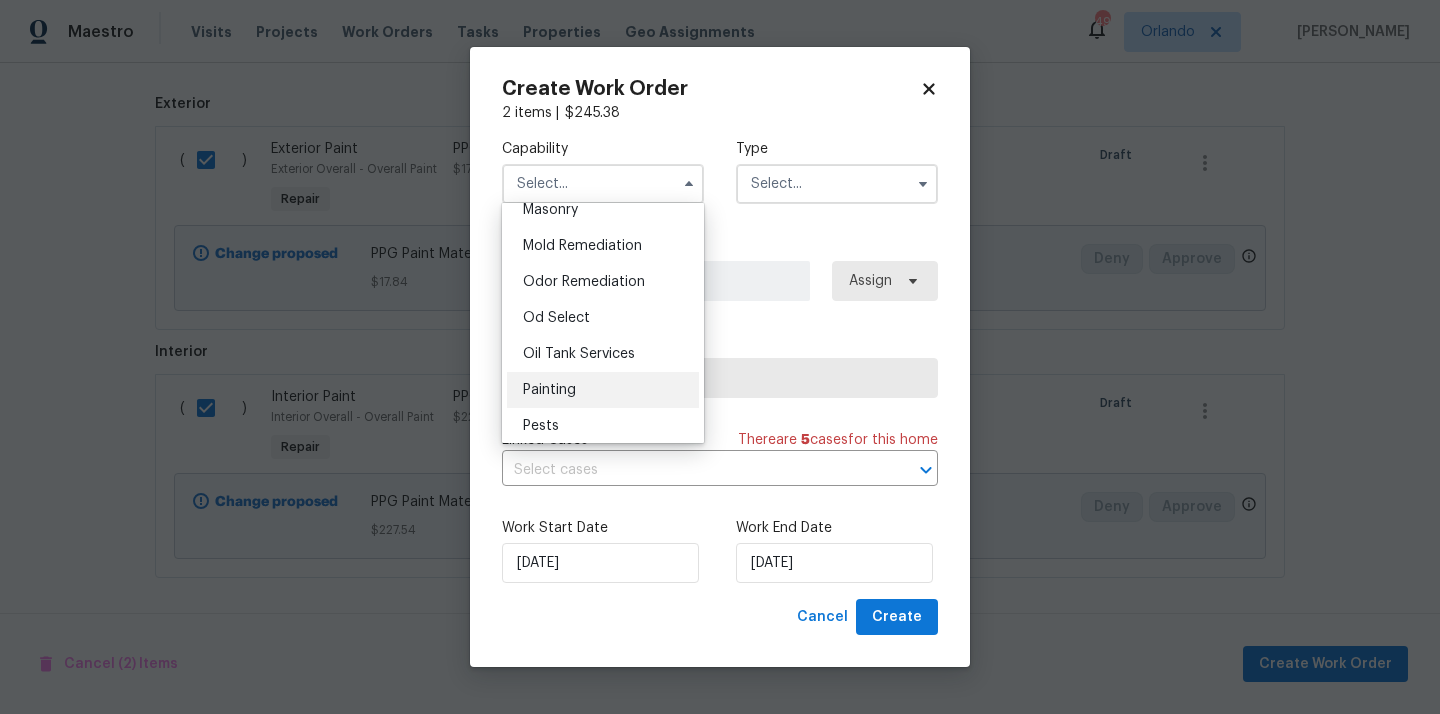click on "Painting" at bounding box center [603, 390] 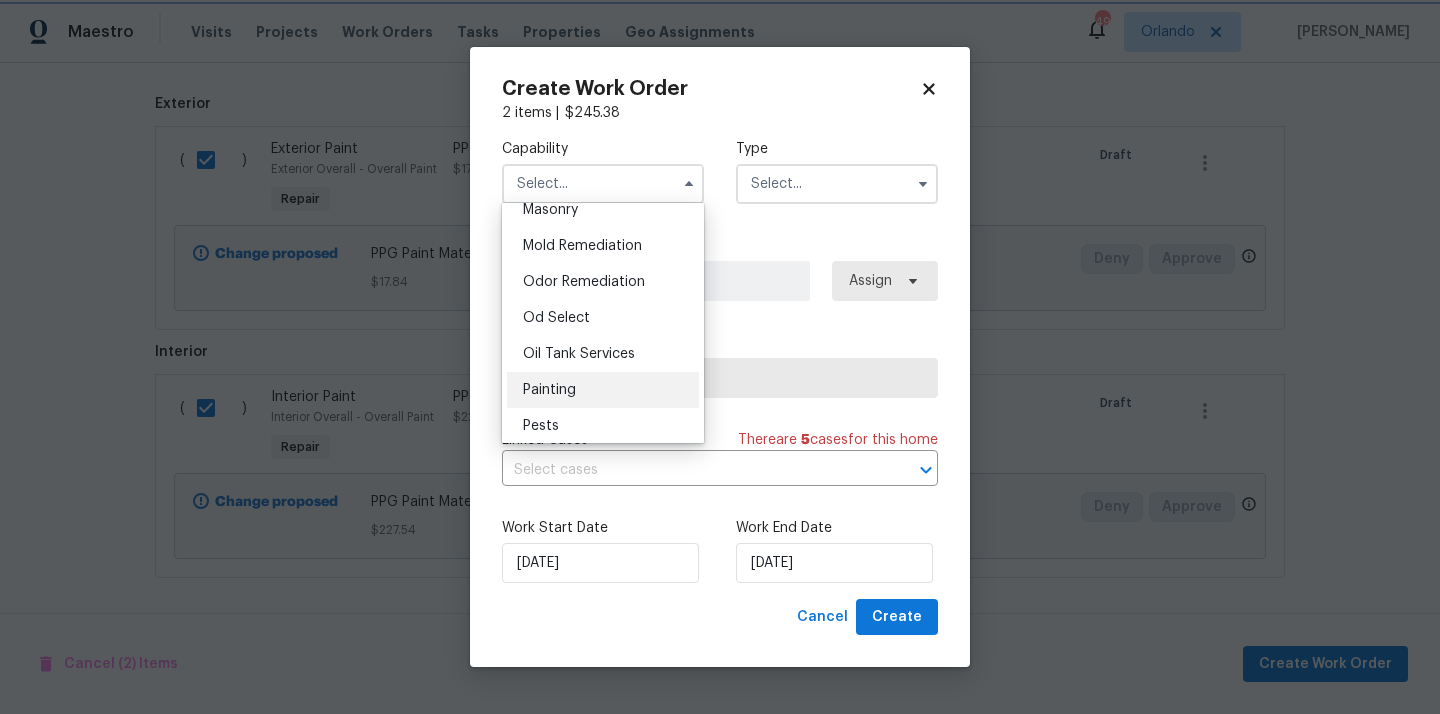 type on "Painting" 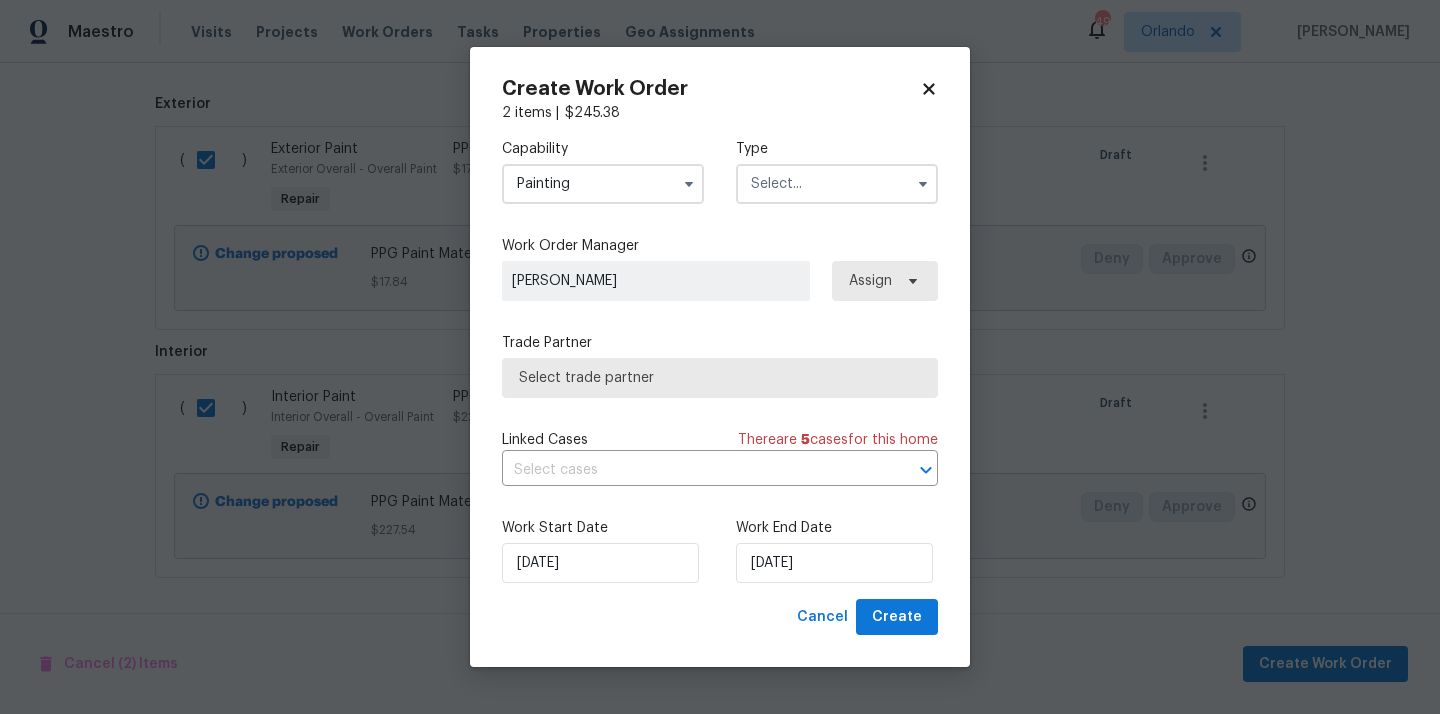 click on "Capability   Painting Type" at bounding box center [720, 171] 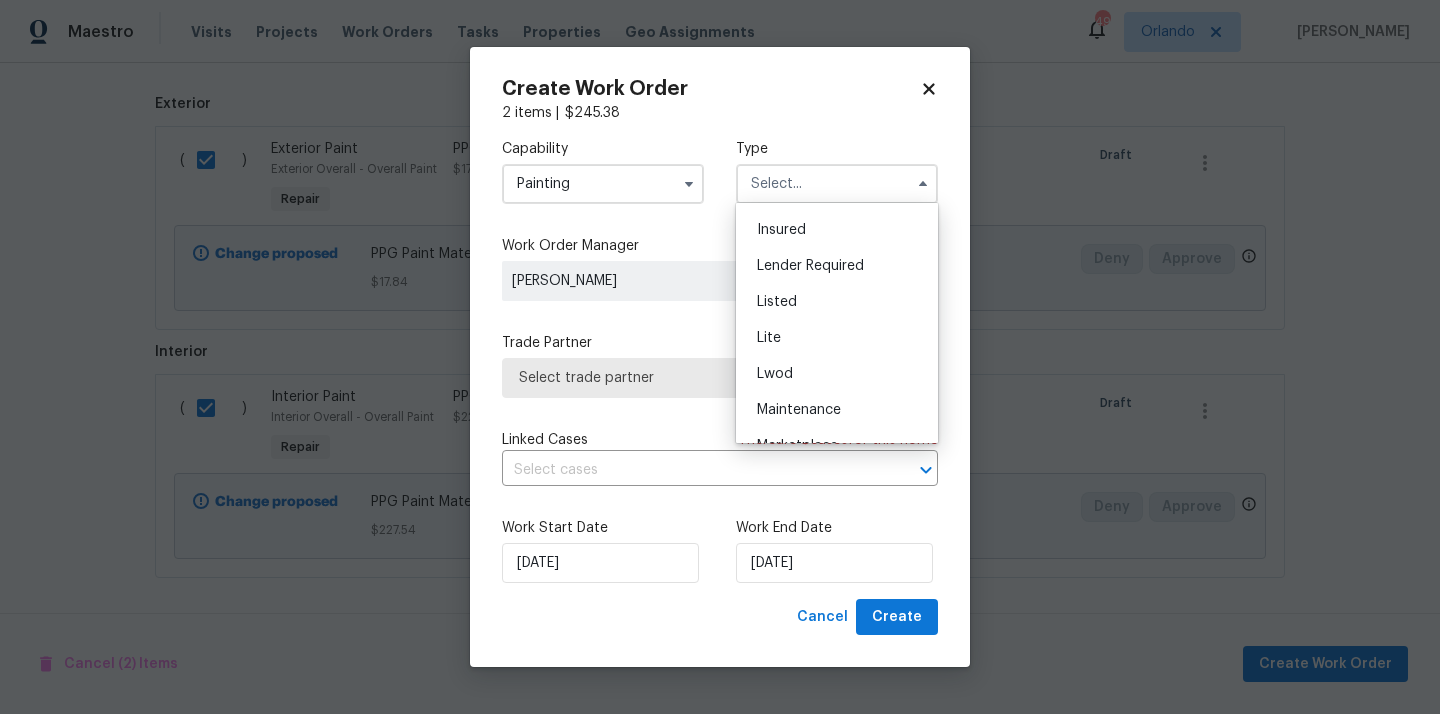 scroll, scrollTop: 454, scrollLeft: 0, axis: vertical 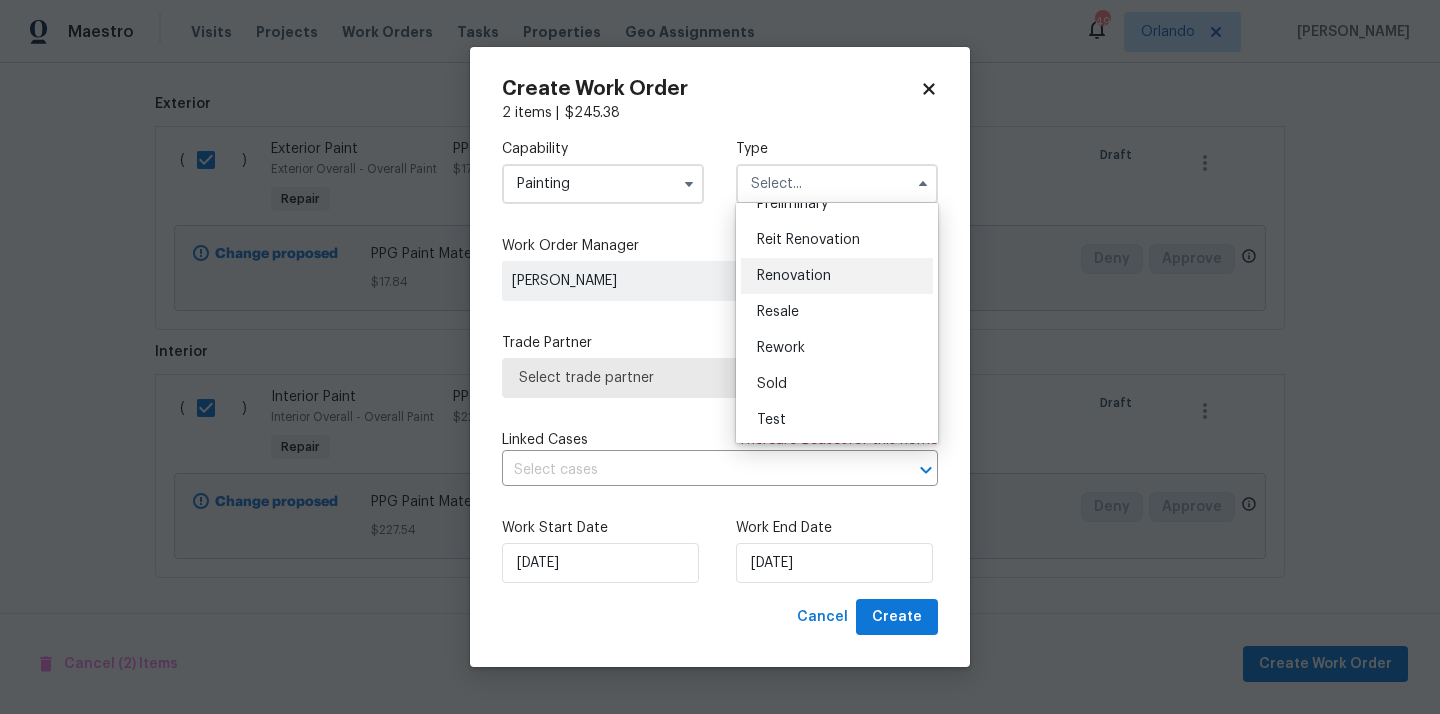 click on "Renovation" at bounding box center (794, 276) 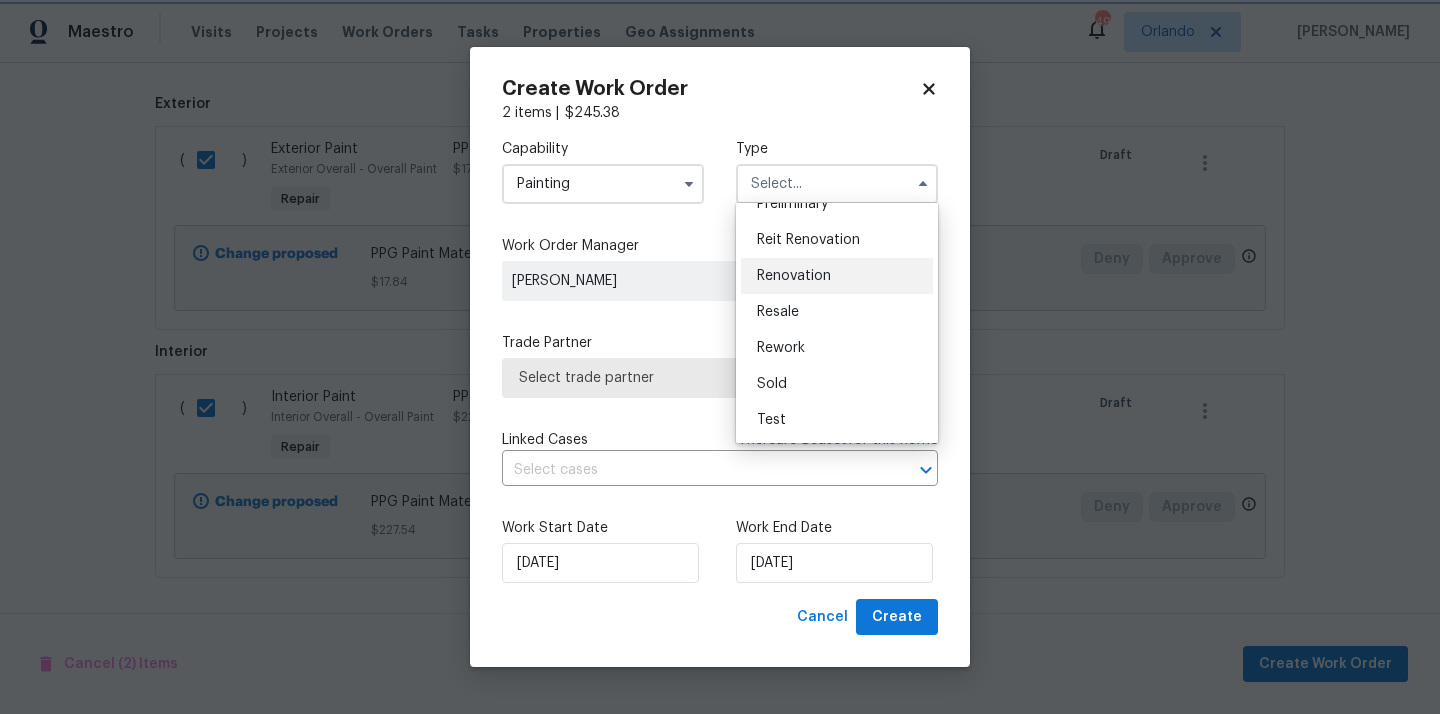 type on "Renovation" 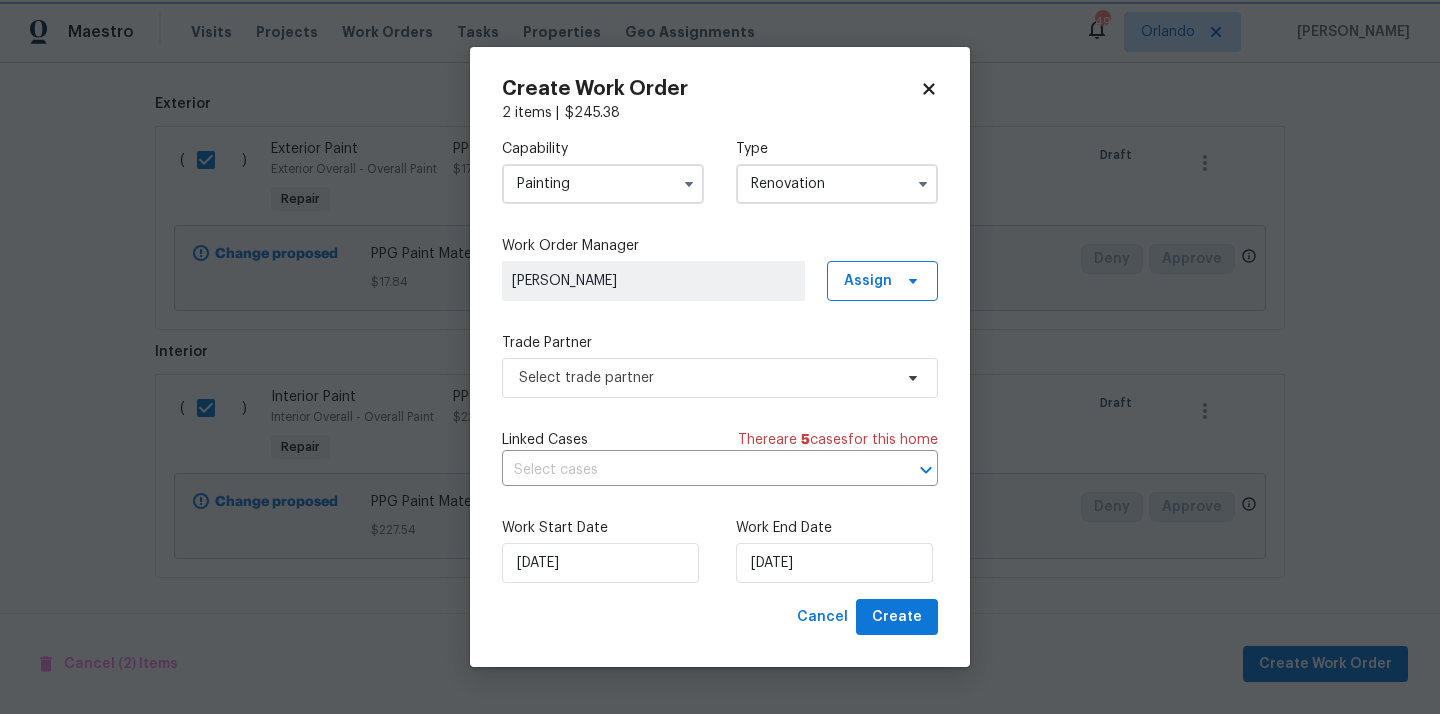 scroll, scrollTop: 0, scrollLeft: 0, axis: both 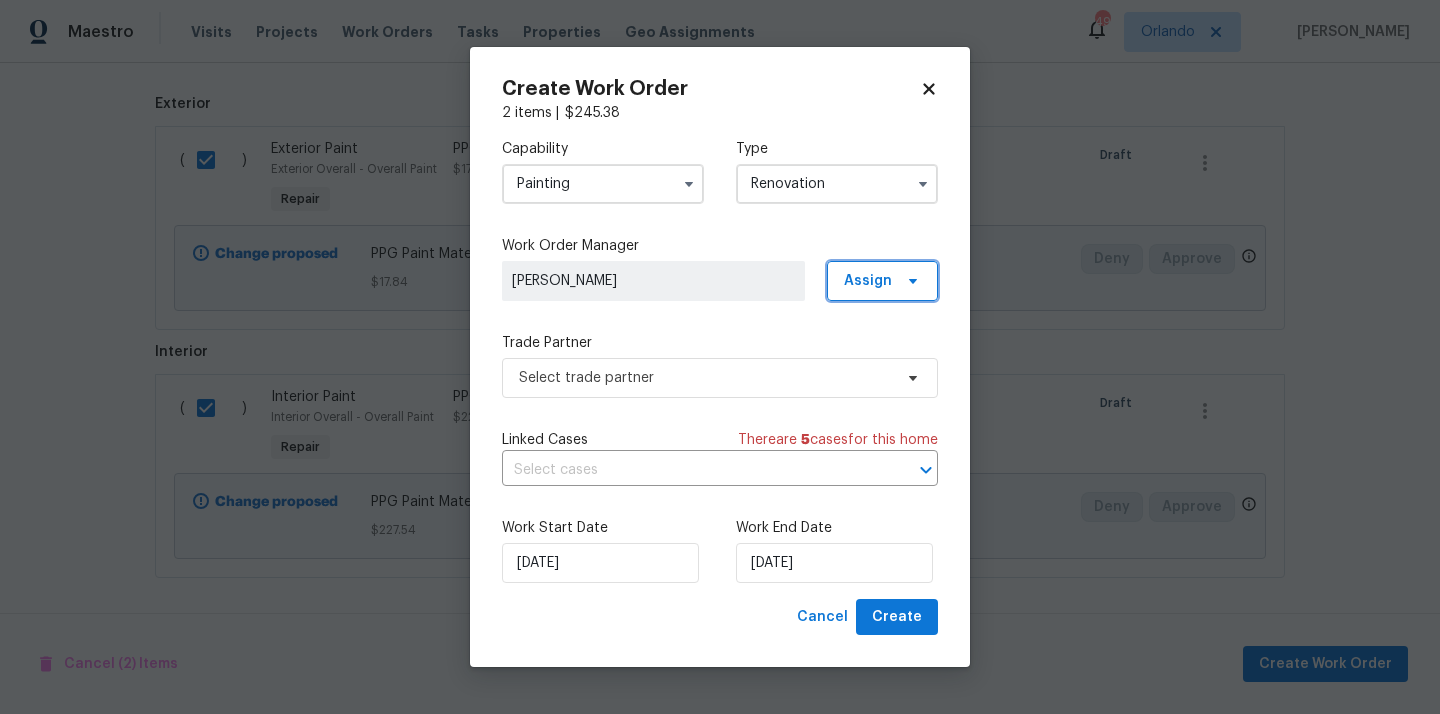 click on "Assign" at bounding box center [868, 281] 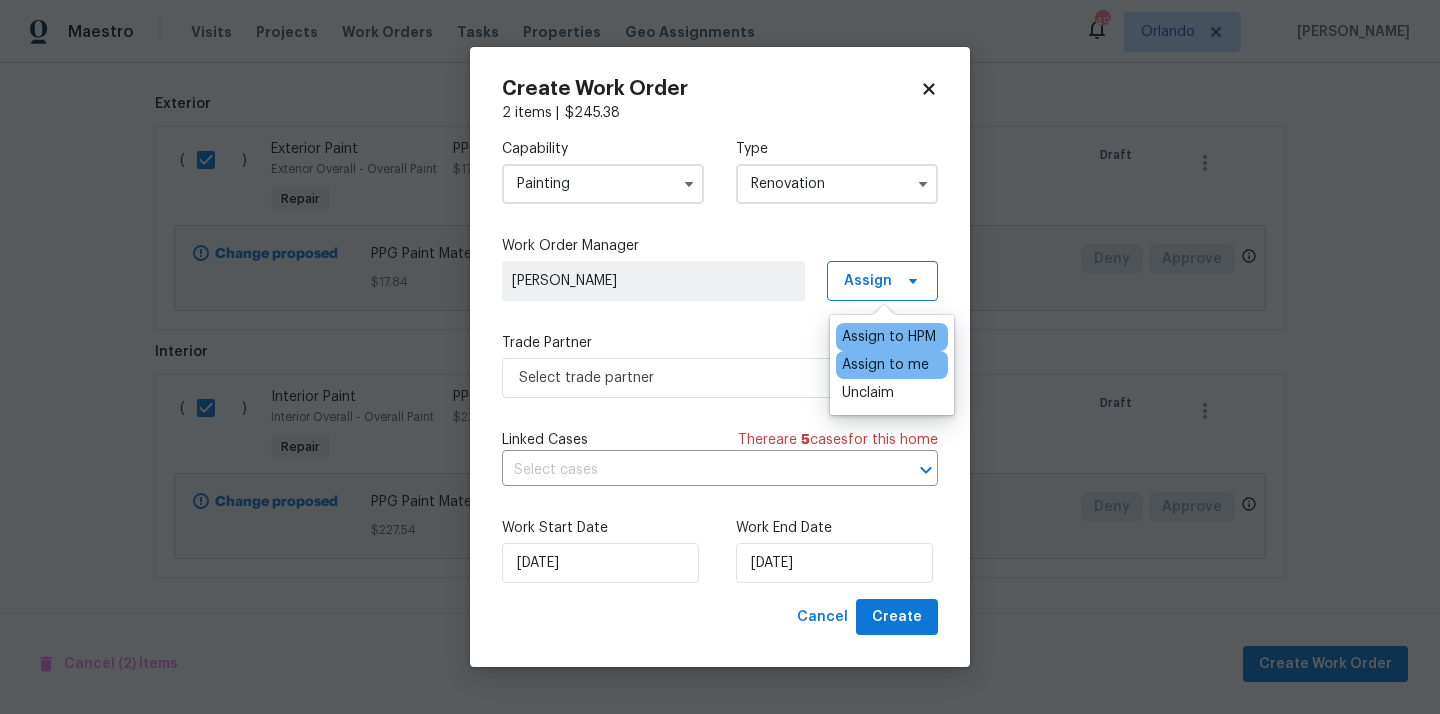 click on "Assign to me" at bounding box center [885, 365] 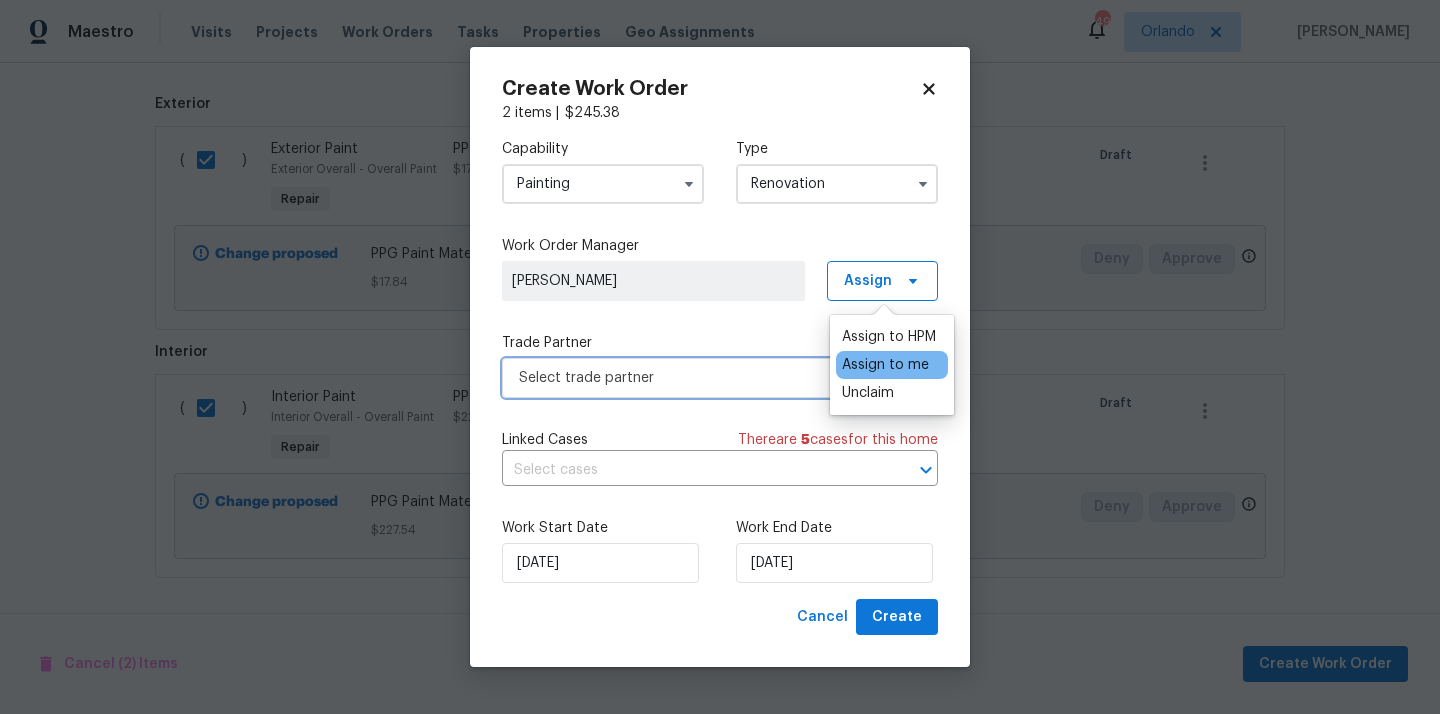 click on "Select trade partner" at bounding box center (705, 378) 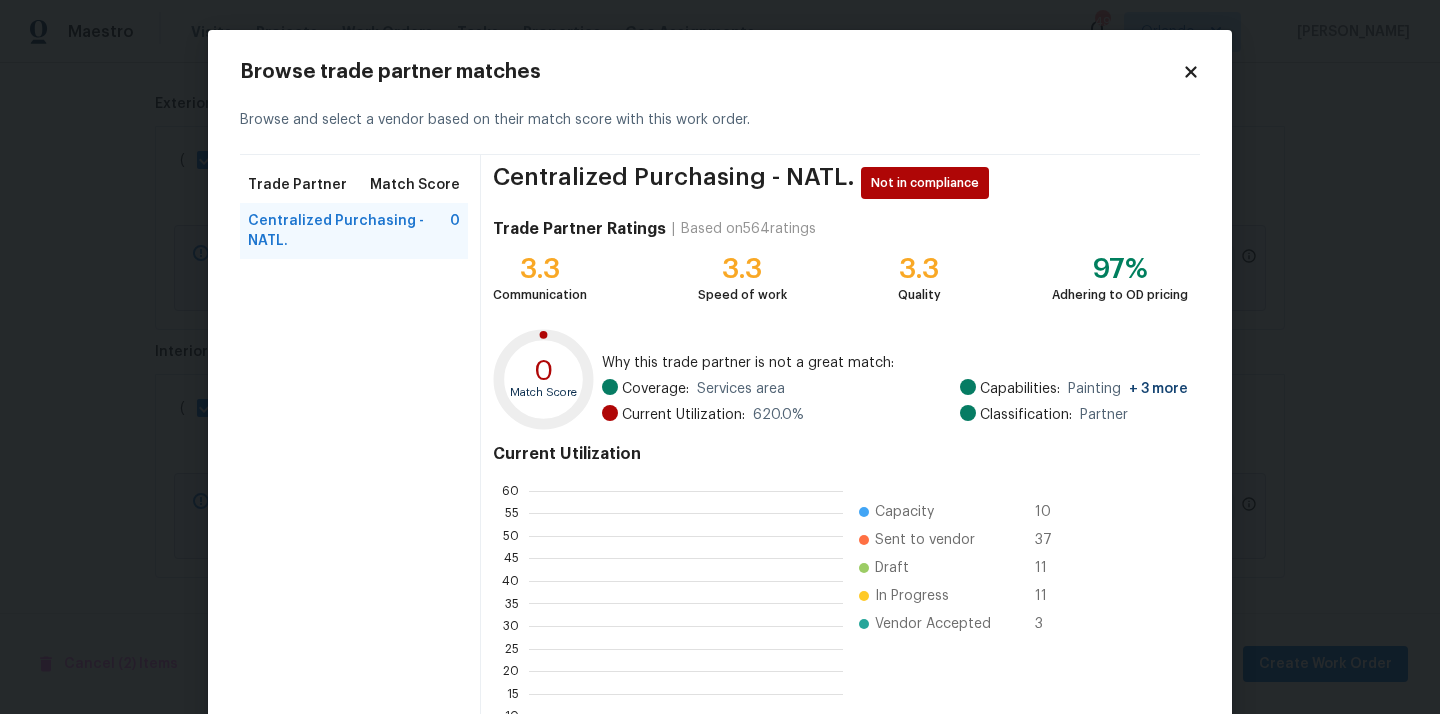 scroll, scrollTop: 2, scrollLeft: 1, axis: both 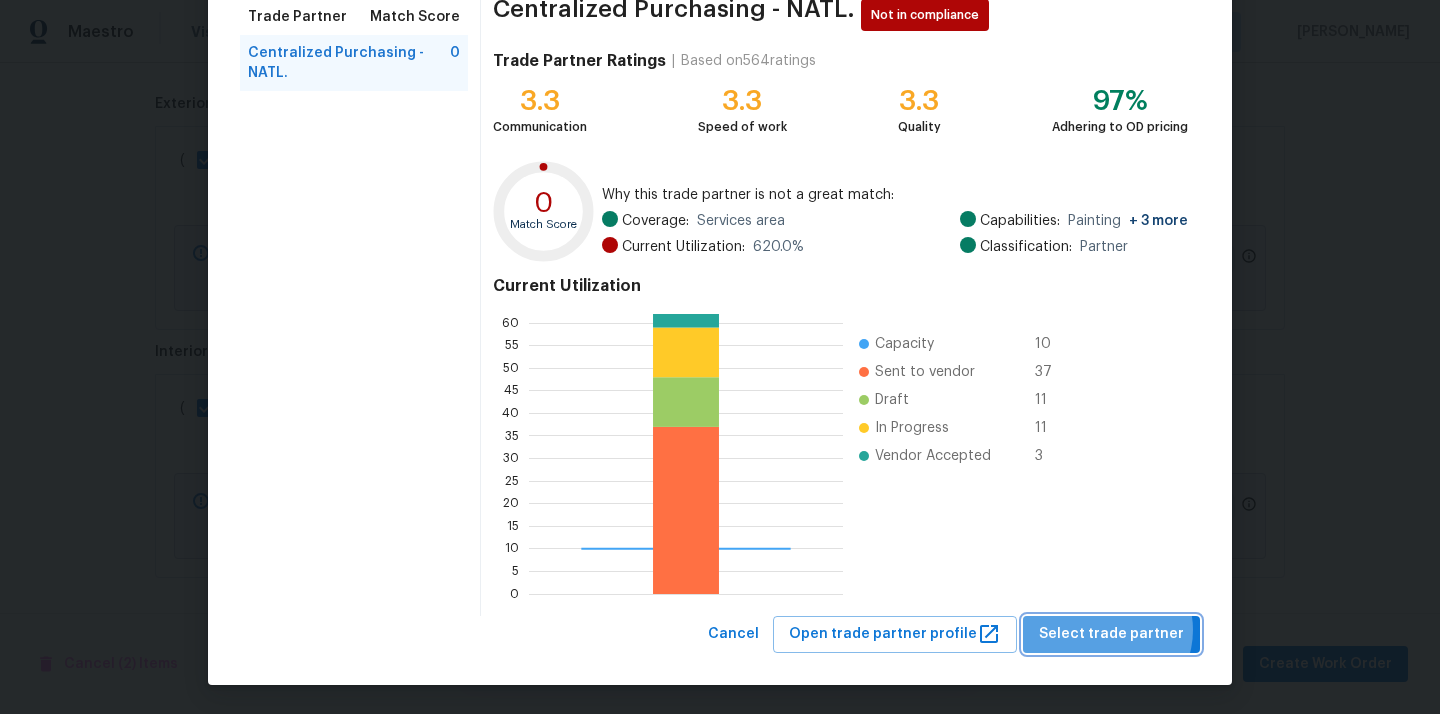 click on "Select trade partner" at bounding box center (1111, 634) 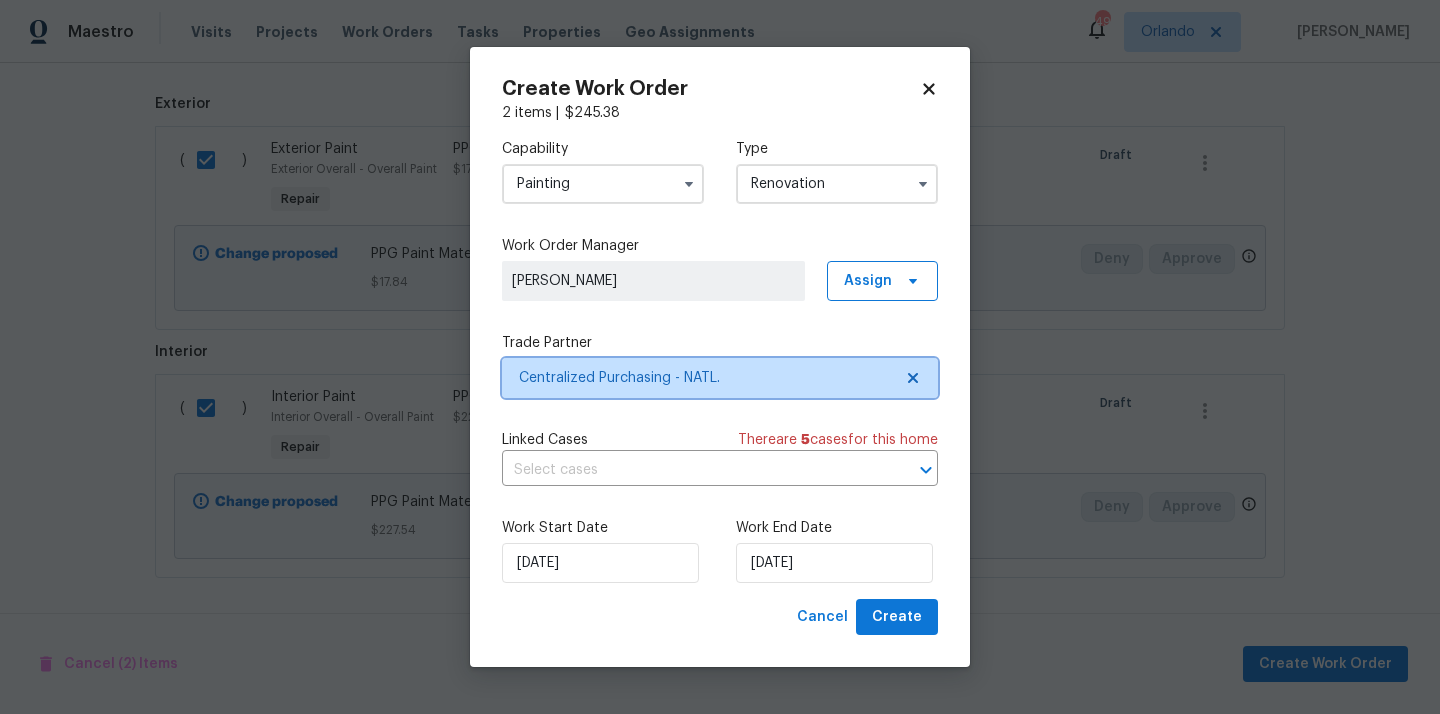 scroll, scrollTop: 0, scrollLeft: 0, axis: both 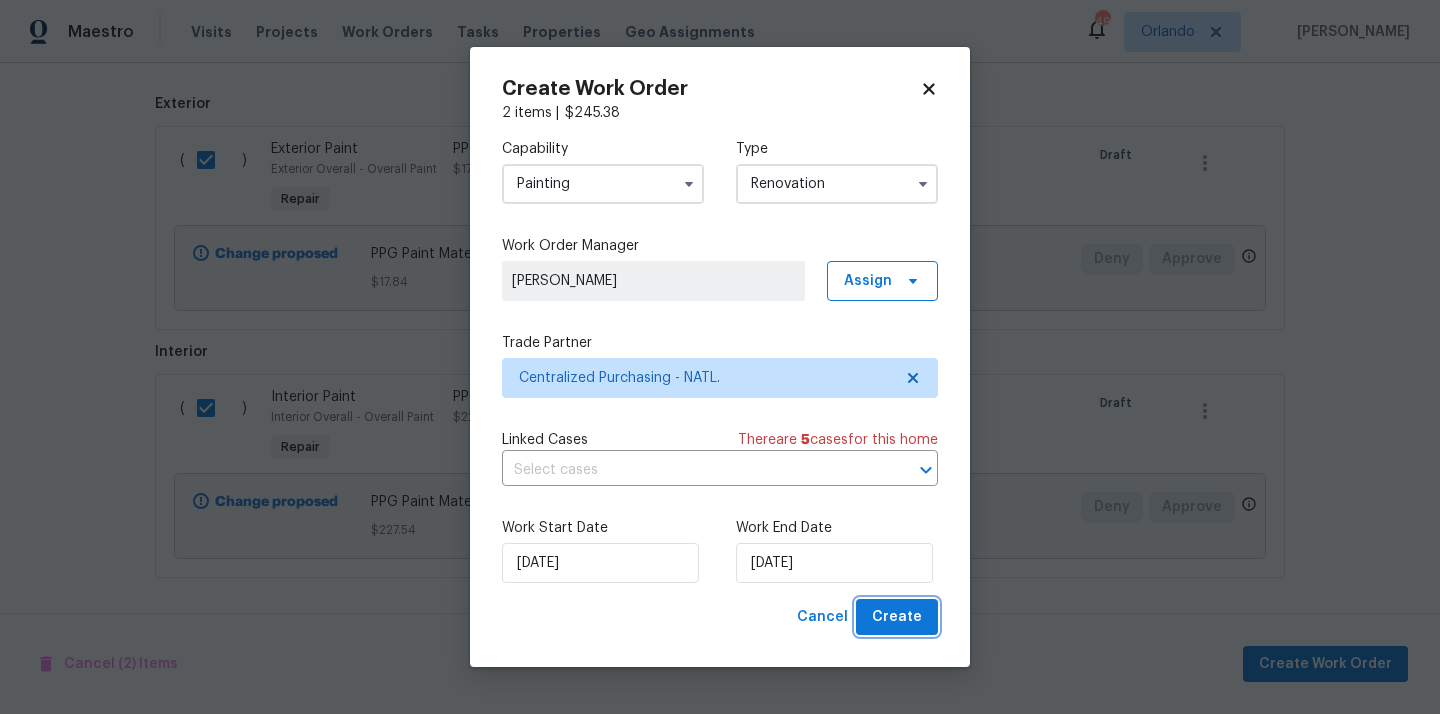 click on "Create" at bounding box center (897, 617) 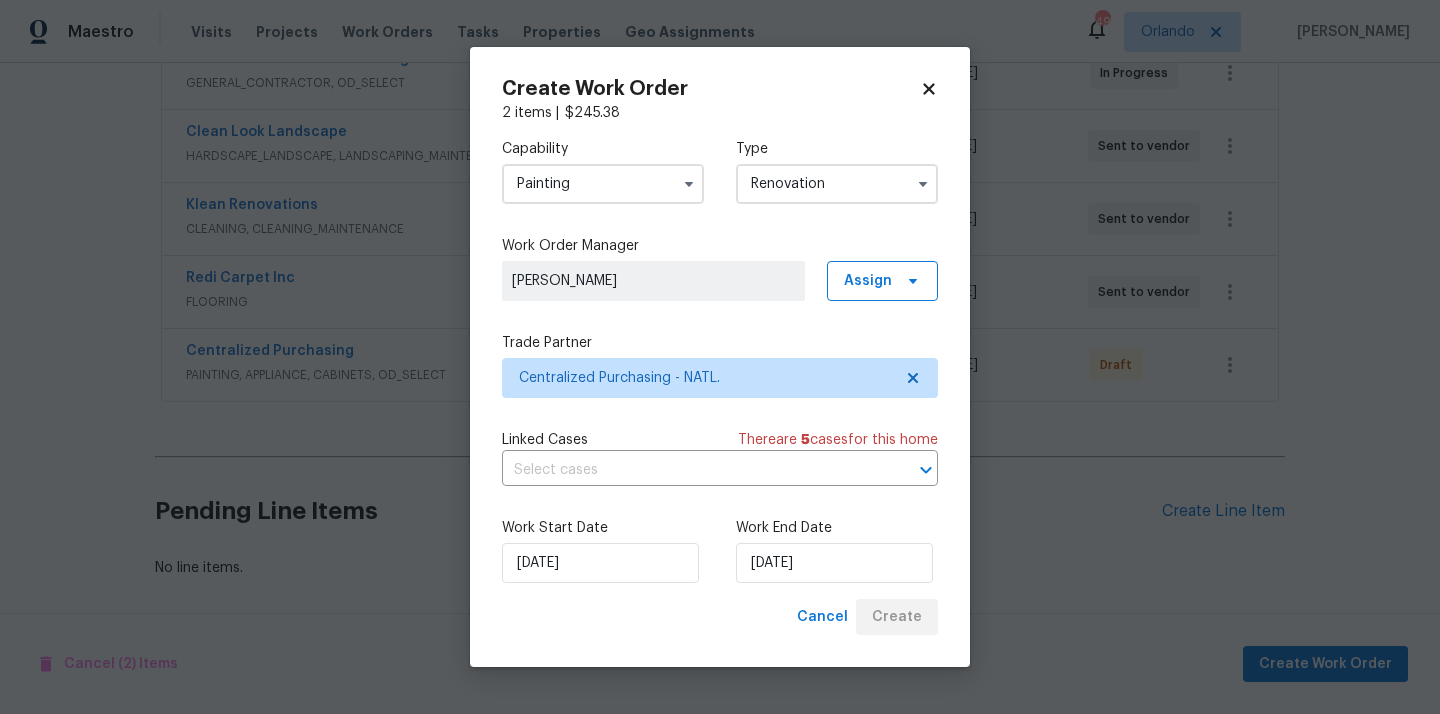 scroll, scrollTop: 410, scrollLeft: 0, axis: vertical 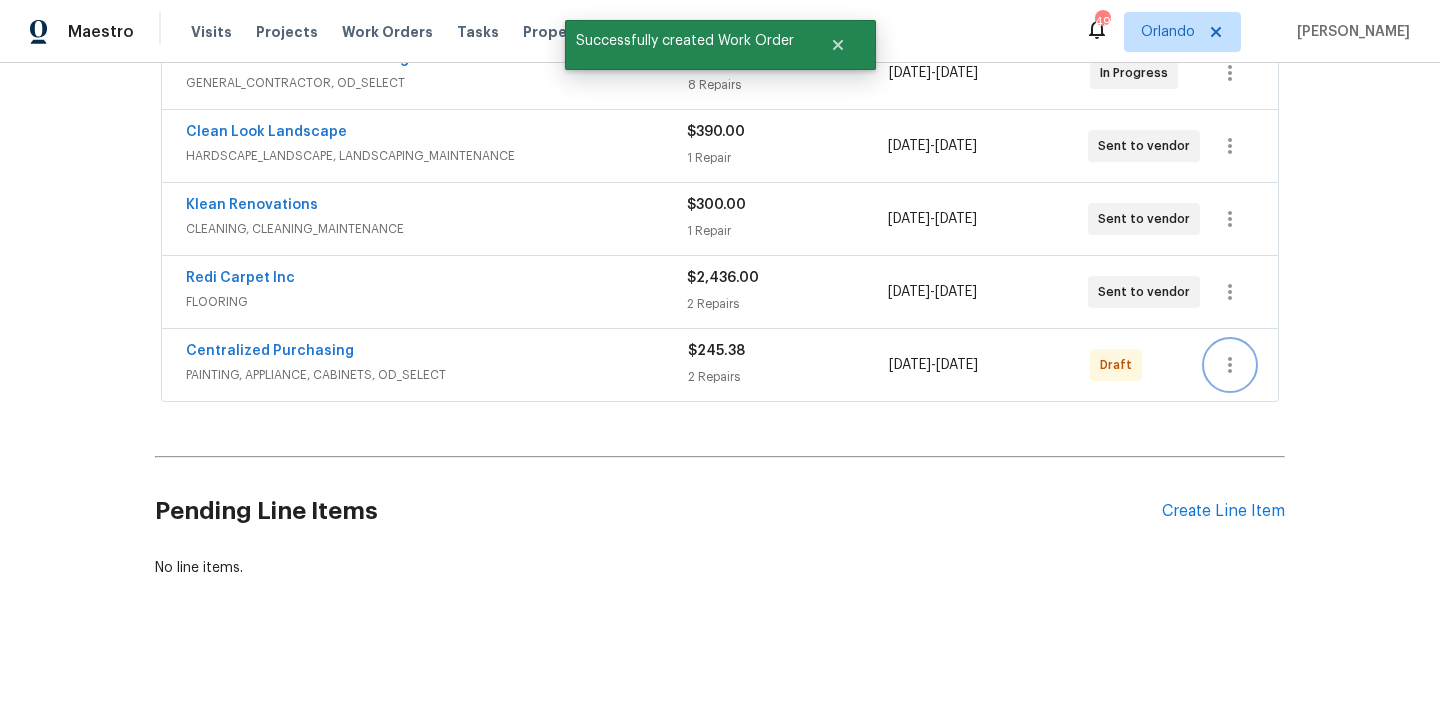 click 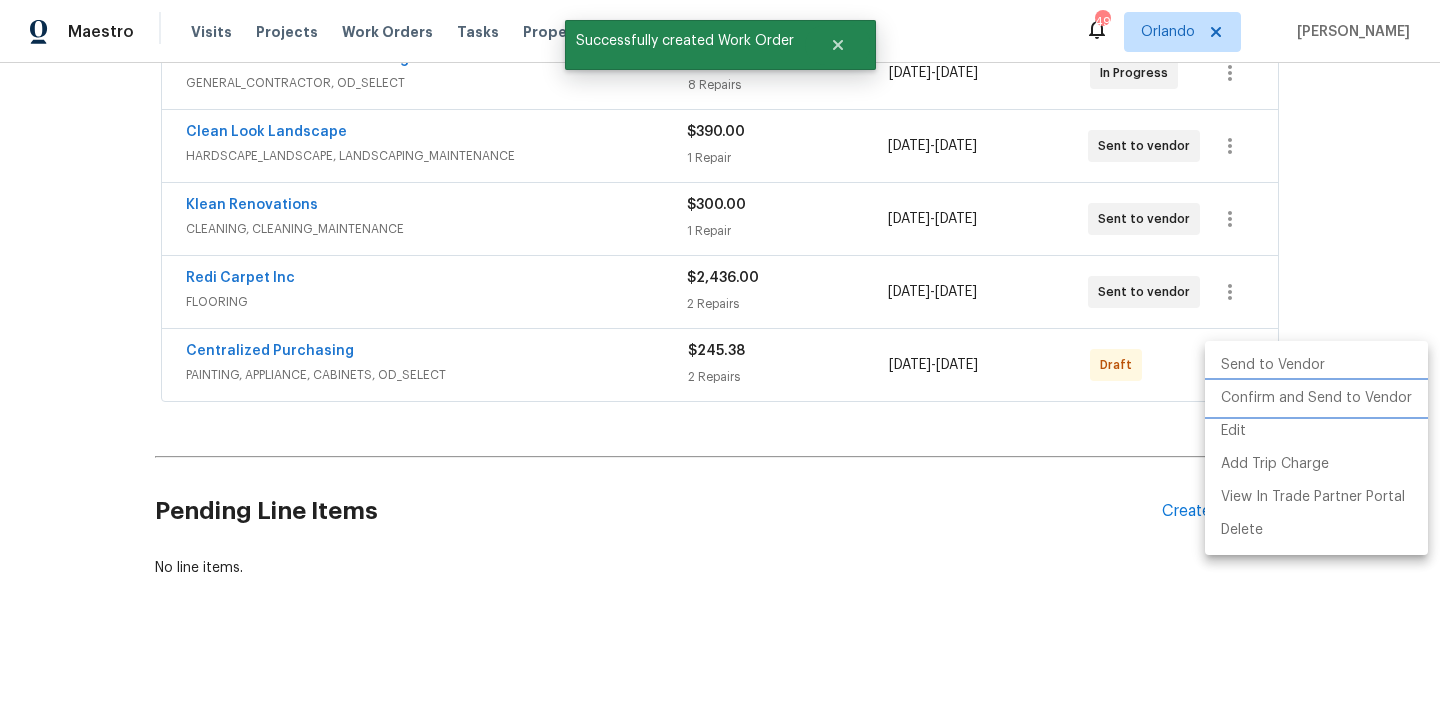 click on "Confirm and Send to Vendor" at bounding box center (1316, 398) 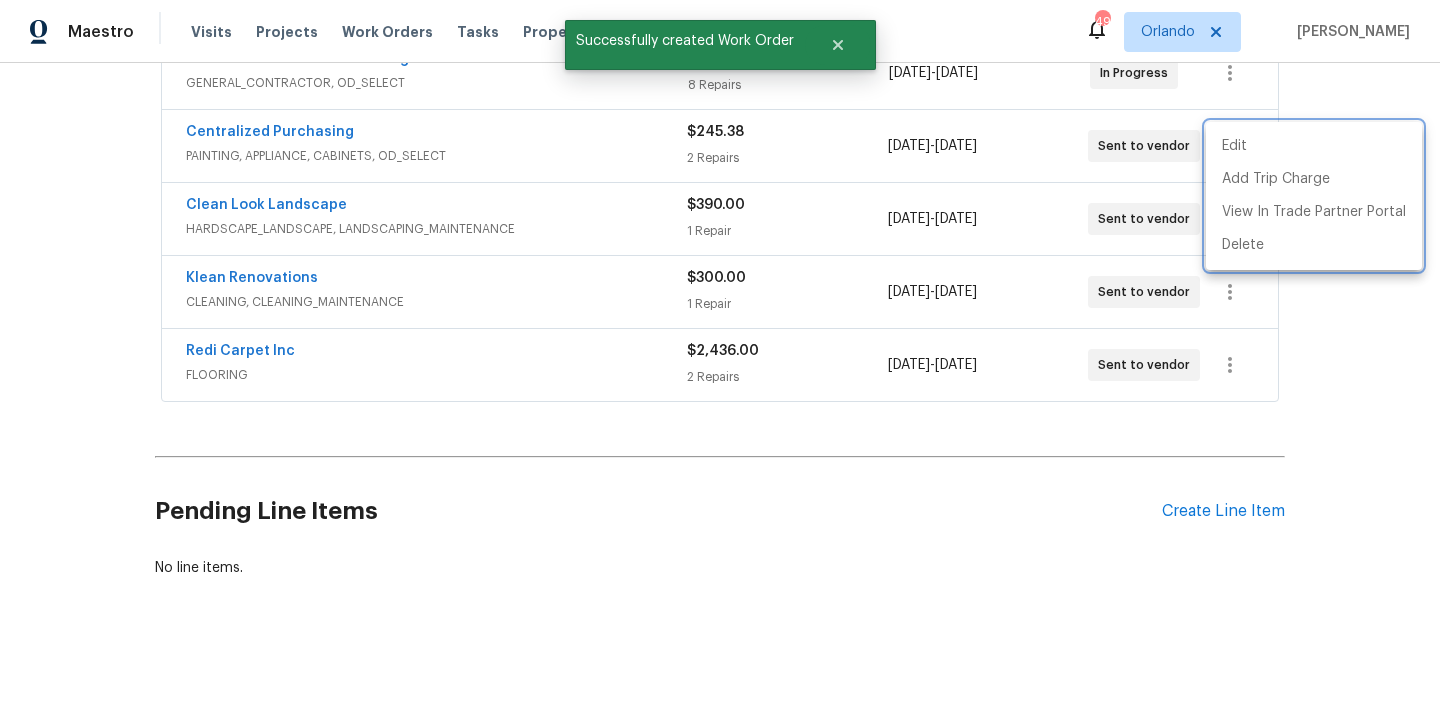 click at bounding box center (720, 357) 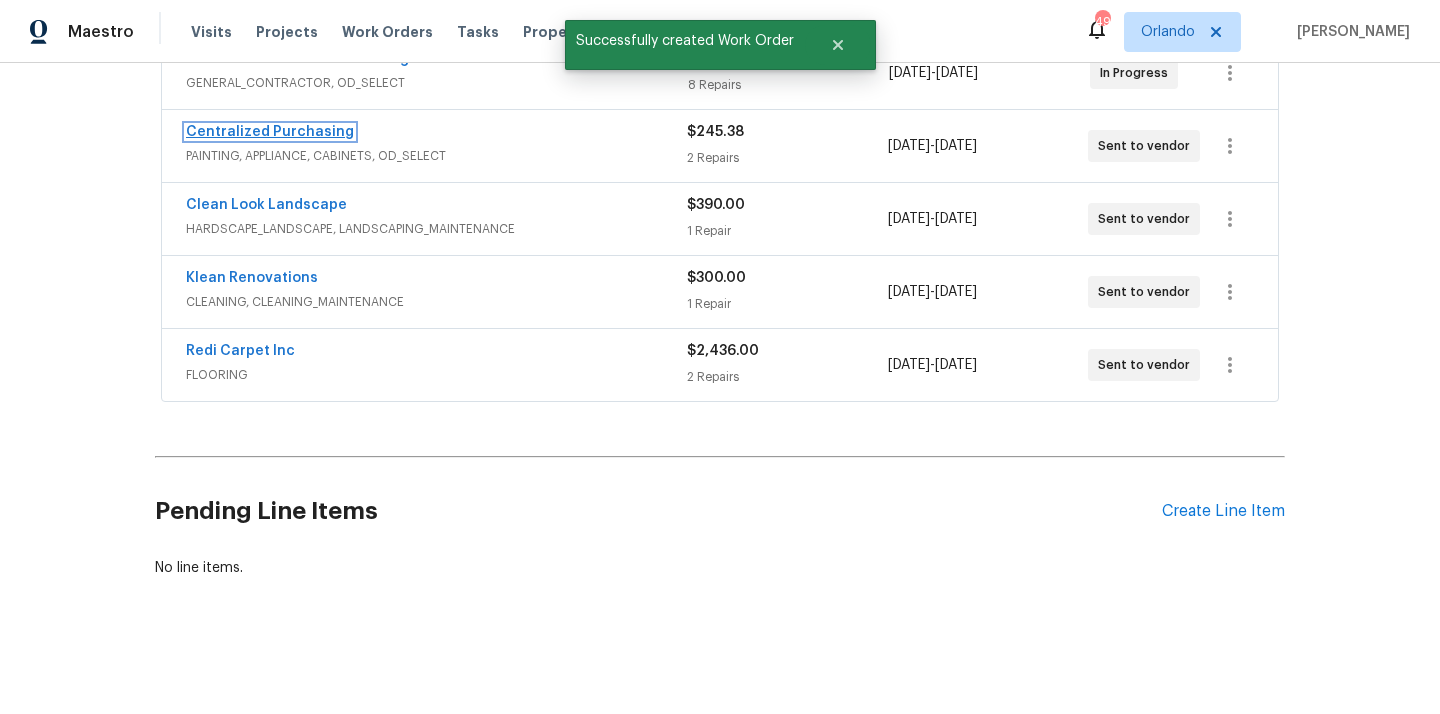 click on "Centralized Purchasing" at bounding box center (270, 132) 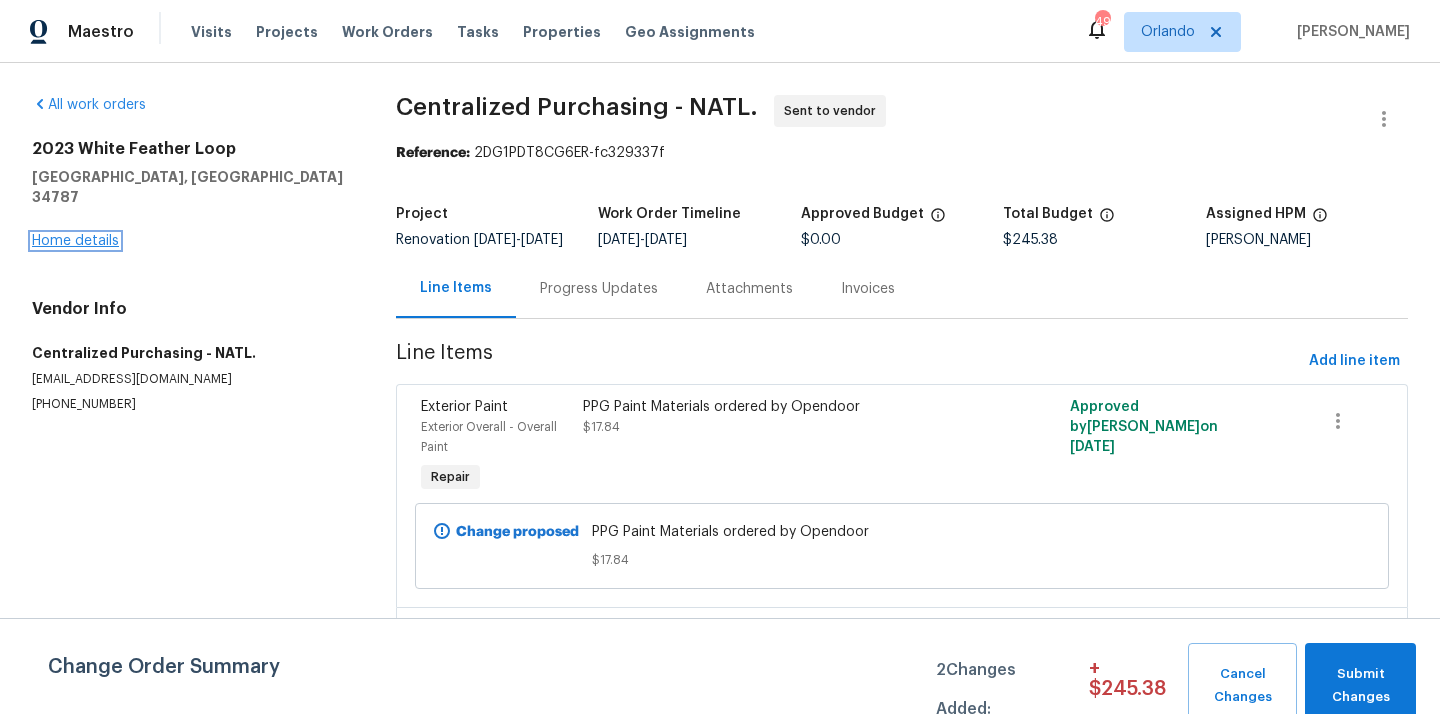 click on "Home details" at bounding box center (75, 241) 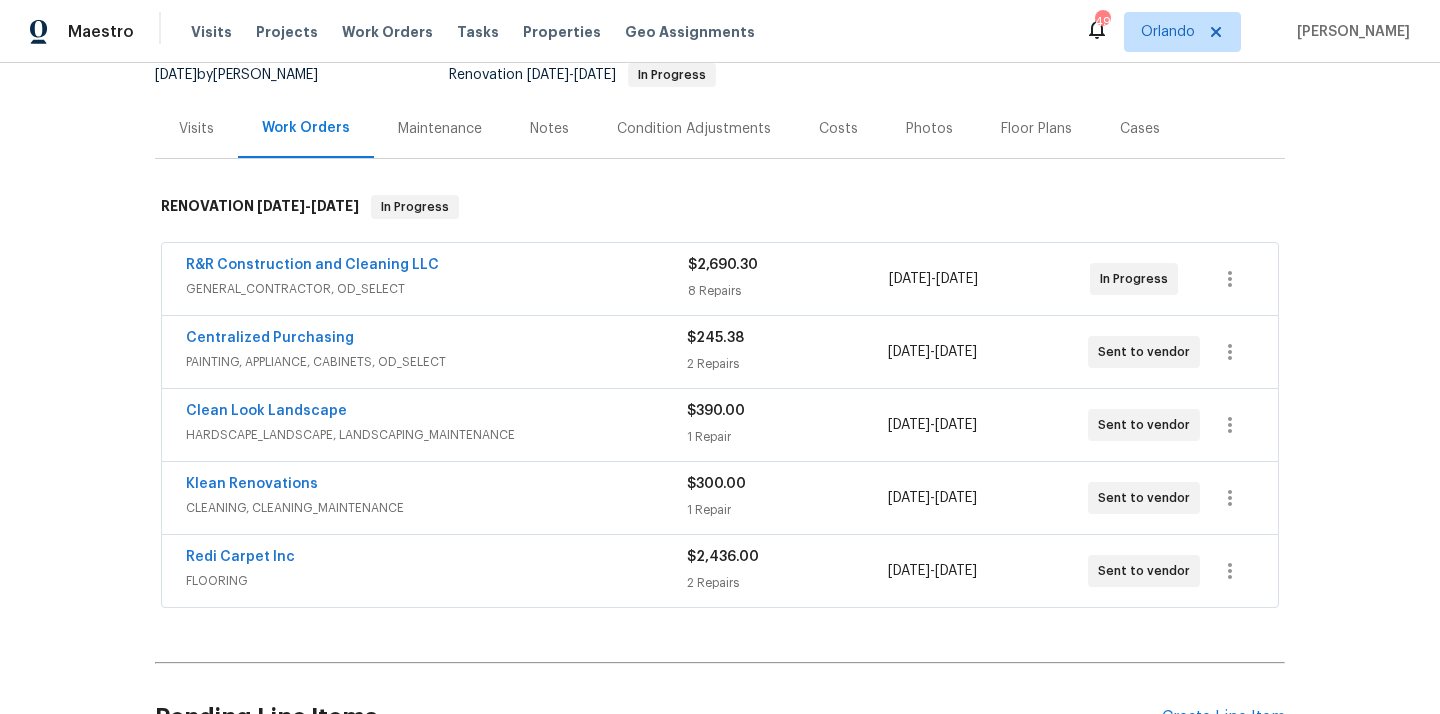 scroll, scrollTop: 209, scrollLeft: 0, axis: vertical 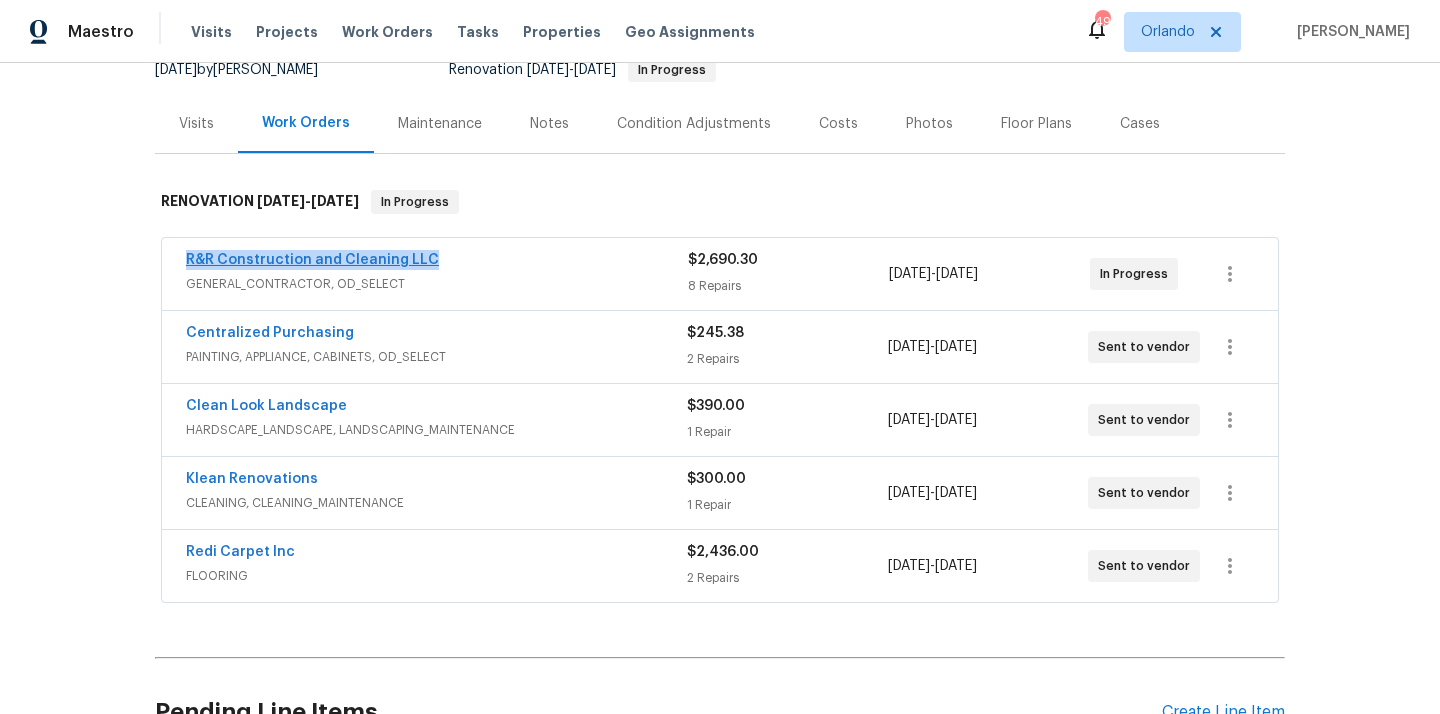 drag, startPoint x: 439, startPoint y: 260, endPoint x: 187, endPoint y: 256, distance: 252.03174 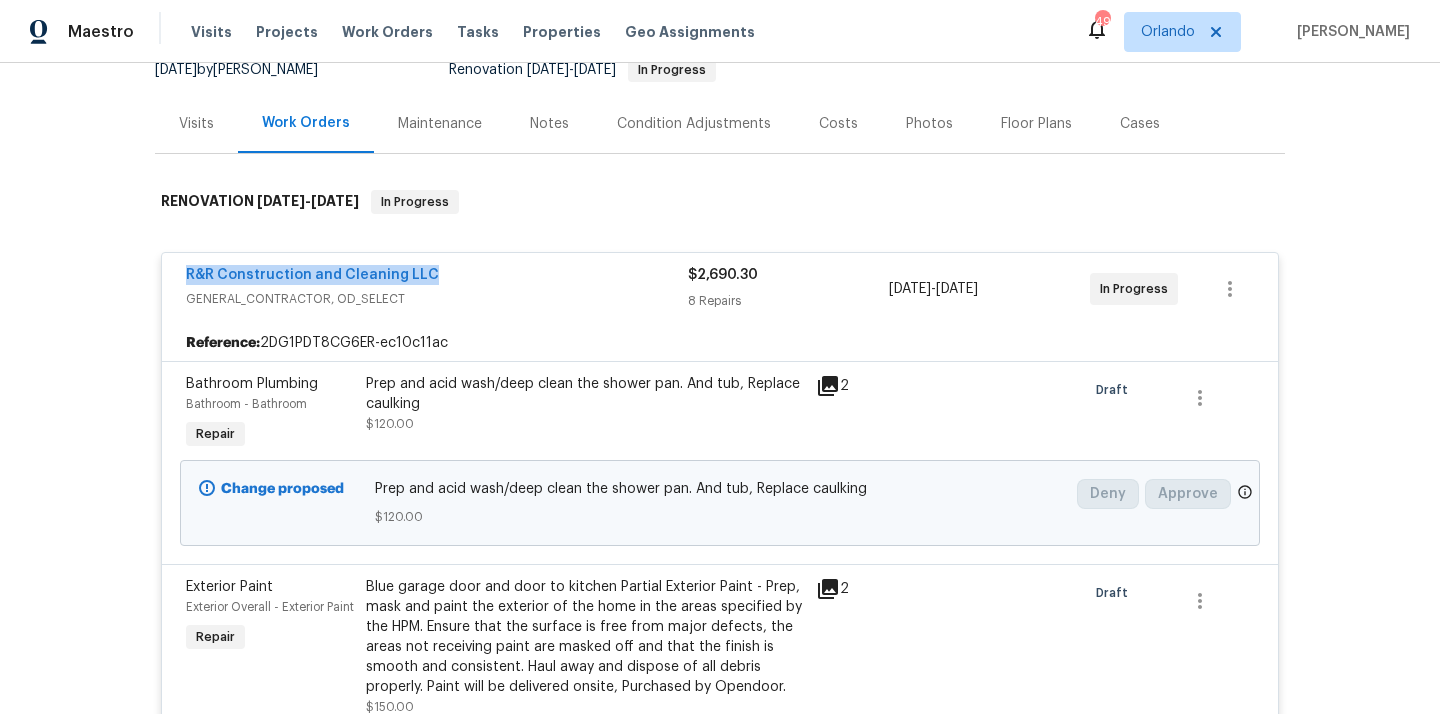 copy on "R&R Construction and Cleaning LLC" 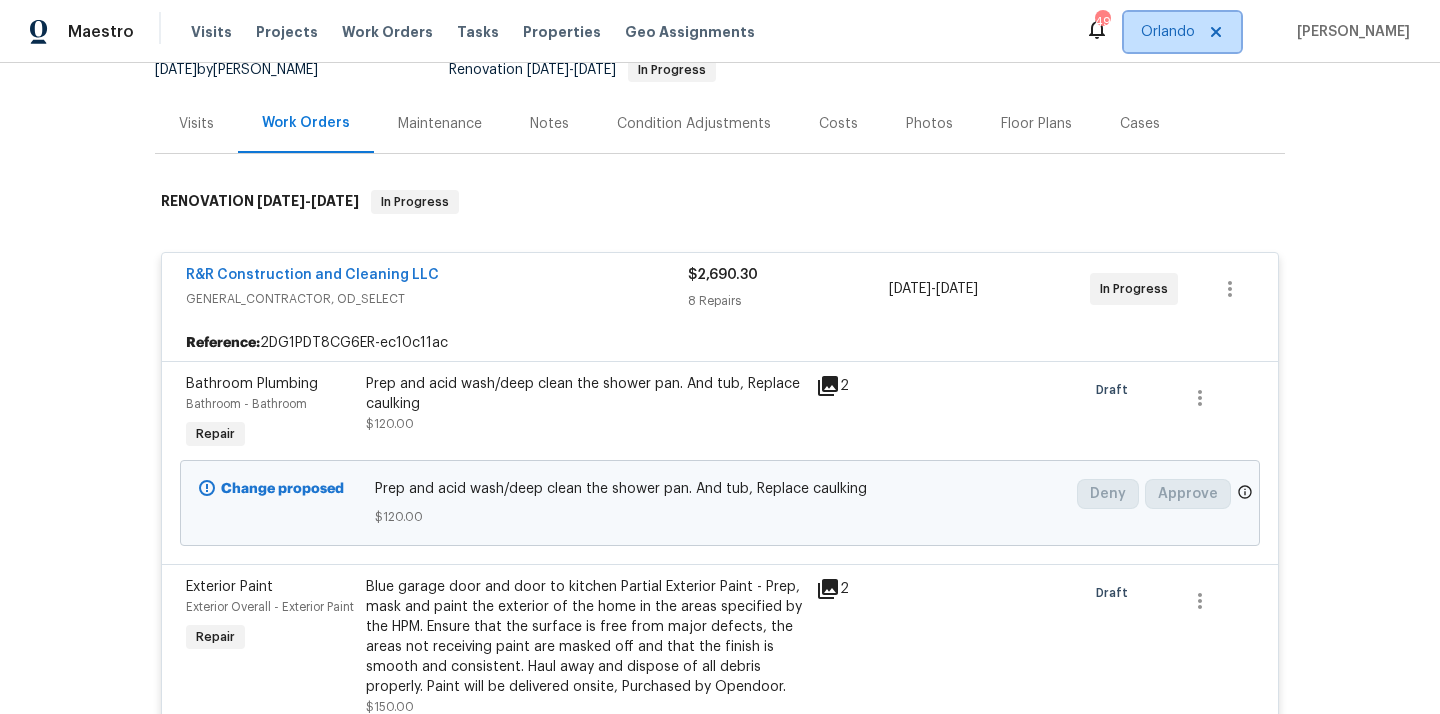 click on "Orlando" at bounding box center (1168, 32) 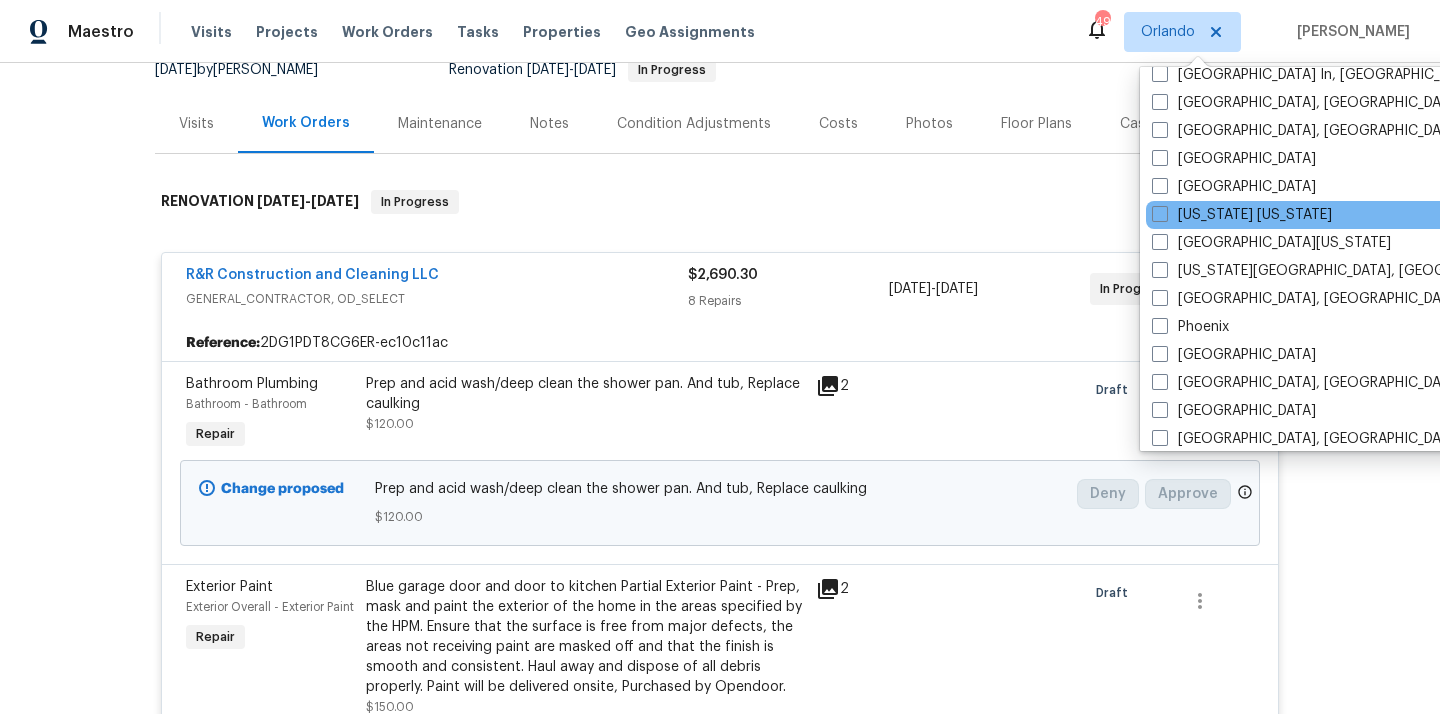 scroll, scrollTop: 948, scrollLeft: 0, axis: vertical 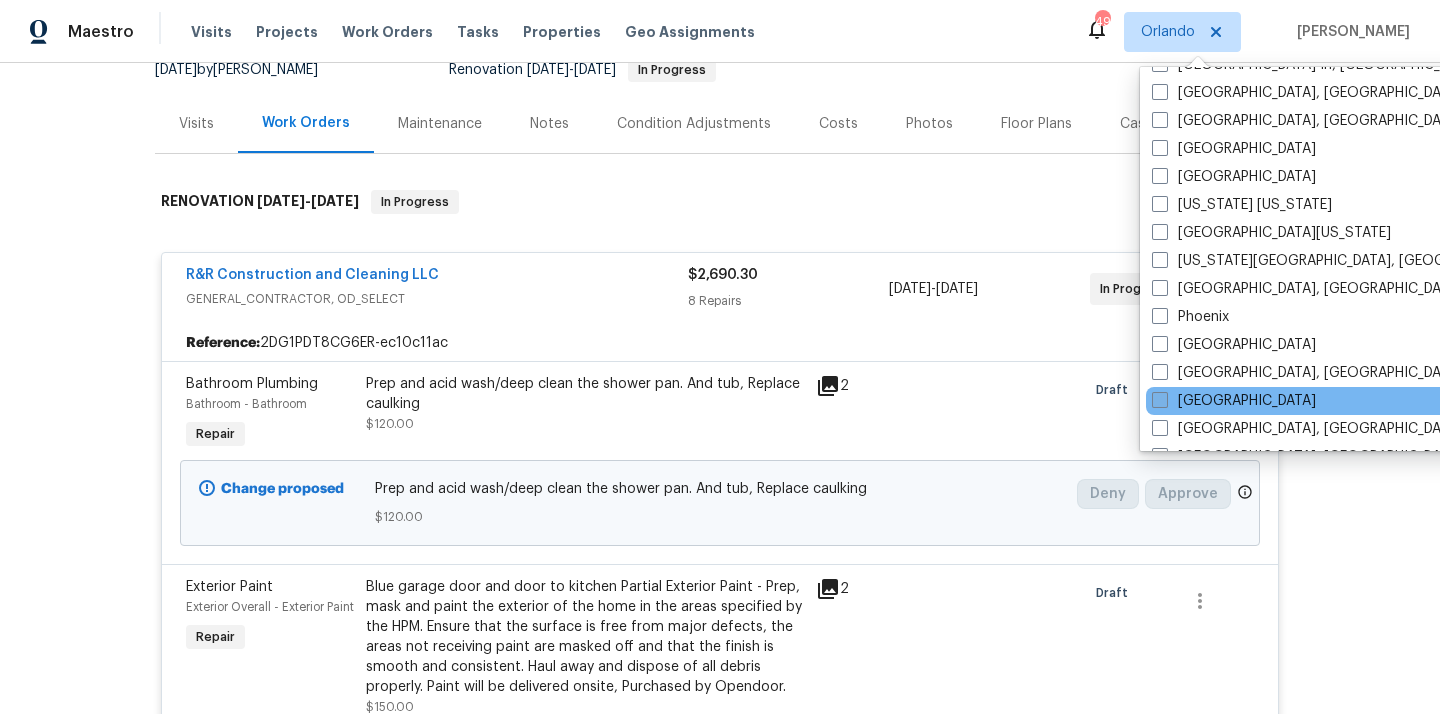click on "[GEOGRAPHIC_DATA]" at bounding box center [1234, 401] 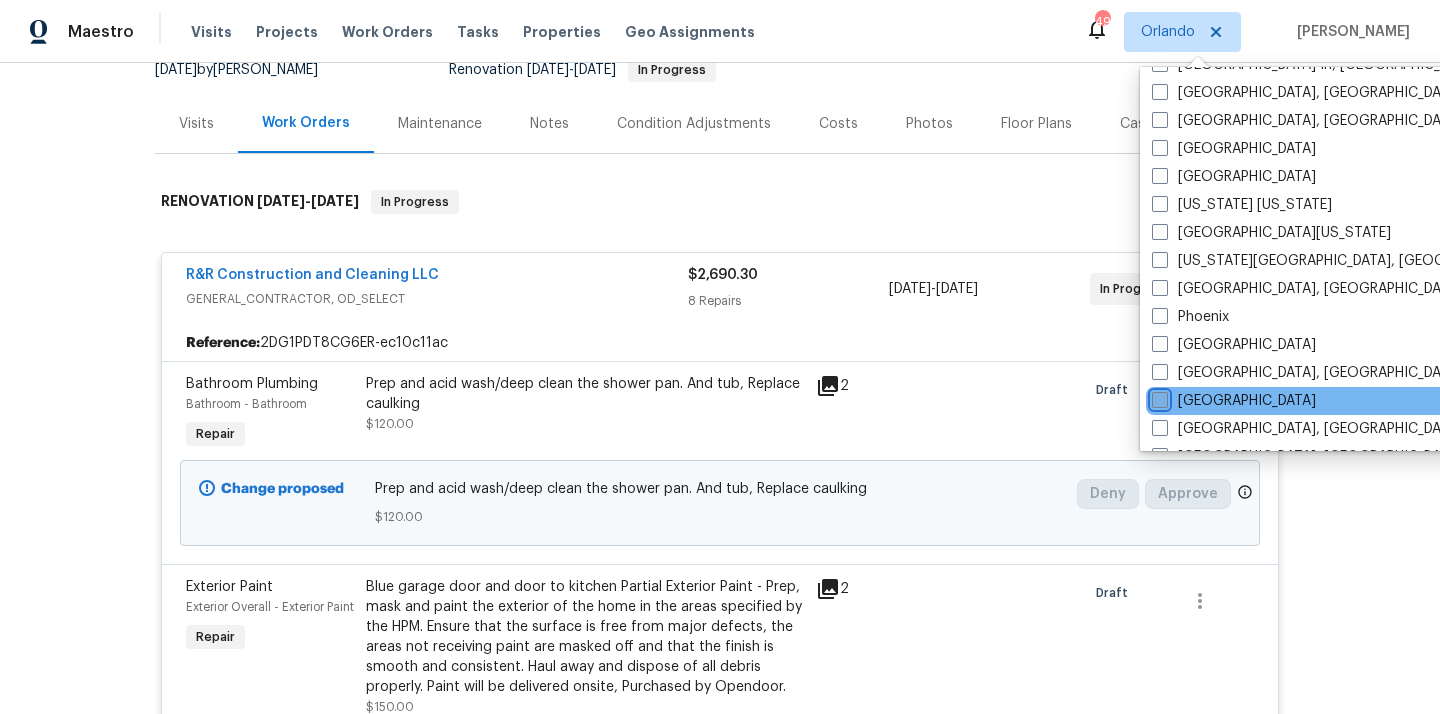 click on "[GEOGRAPHIC_DATA]" at bounding box center [1158, 397] 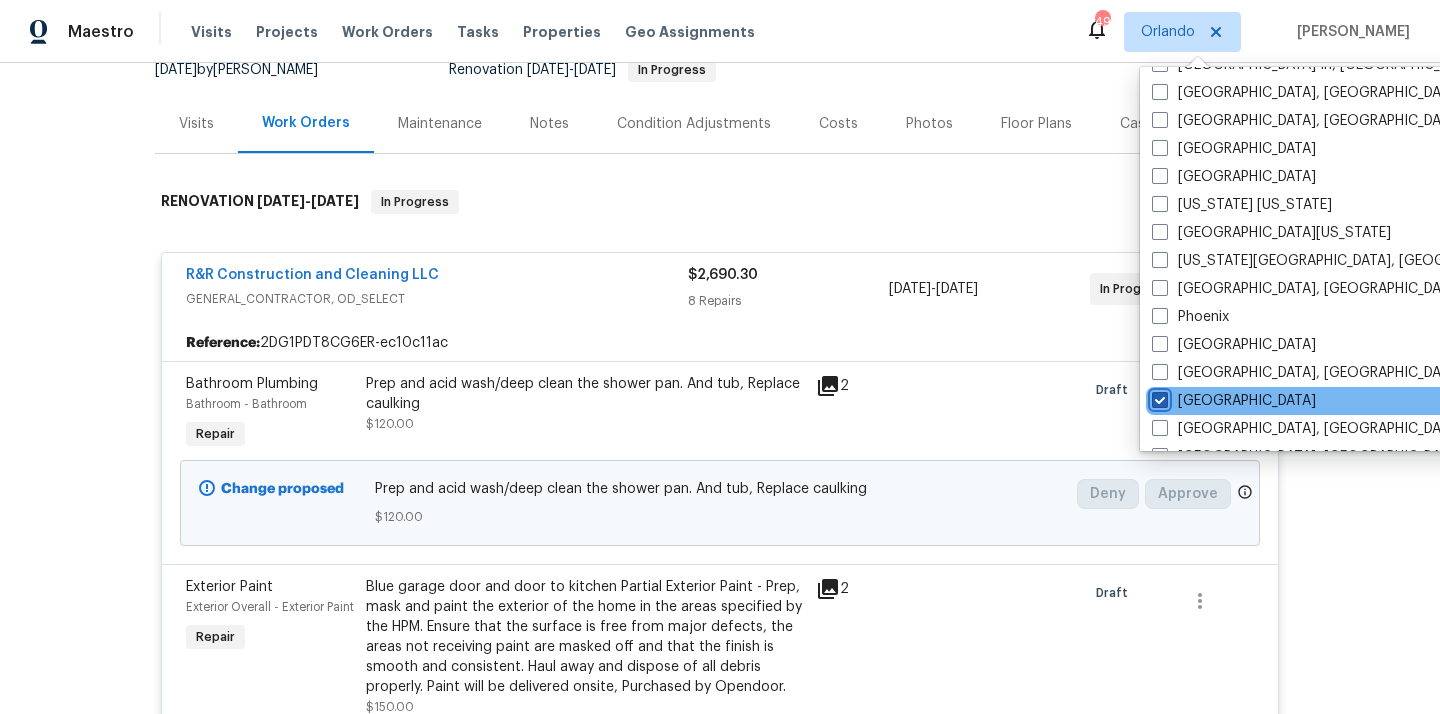 checkbox on "true" 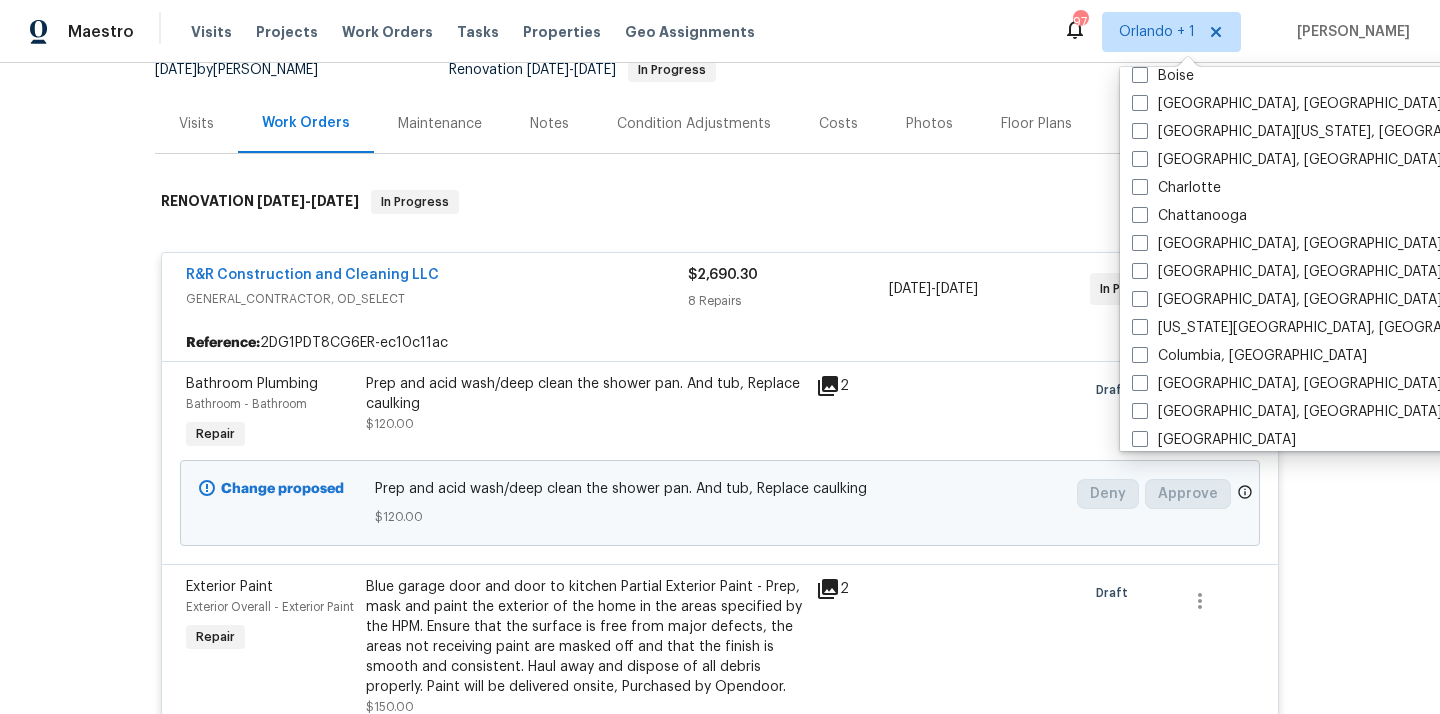 scroll, scrollTop: 0, scrollLeft: 0, axis: both 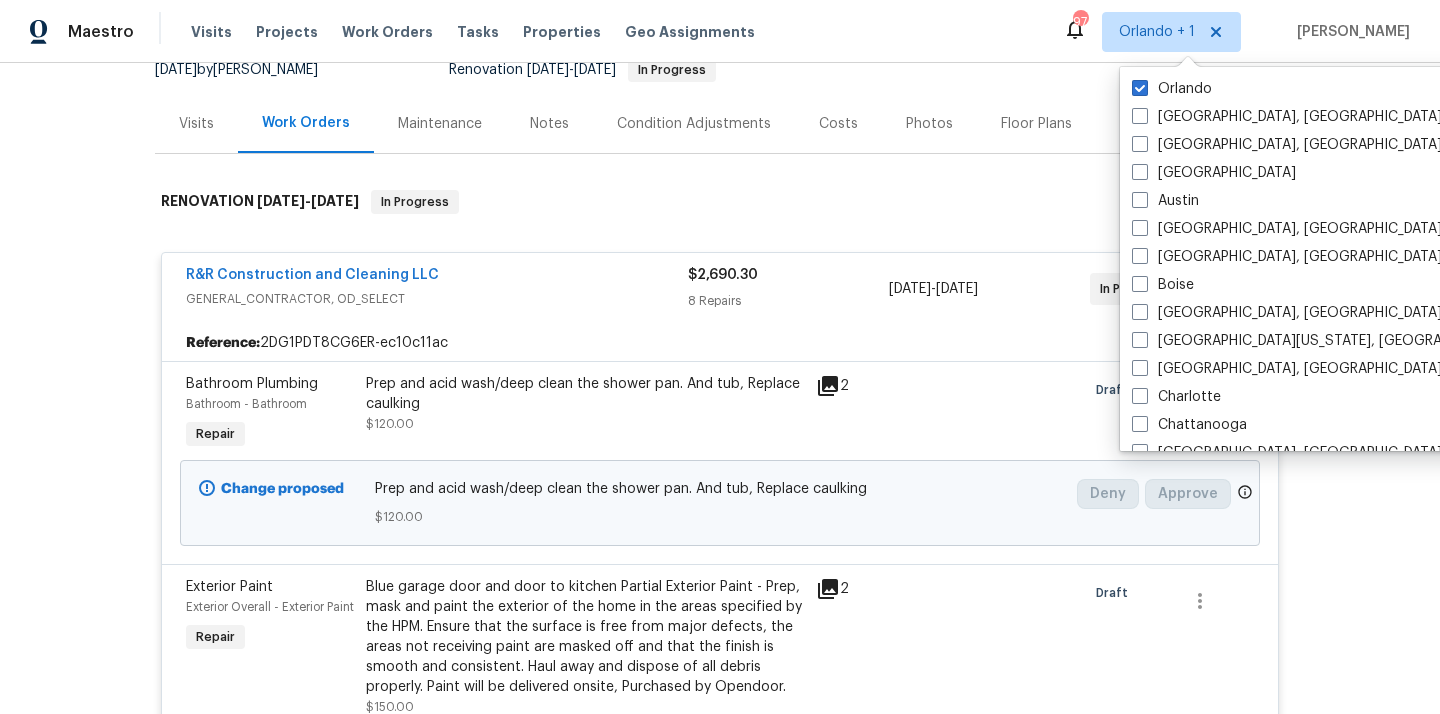 click on "Orlando Albuquerque, NM Asheville, NC Atlanta Austin Baltimore, MD Birmingham, AL Boise Boston, MA Central California, CA Charleston, SC Charlotte Chattanooga Chicago, IL Cincinnati, OH Cleveland, OH Colorado Springs, CO Columbia, SC Columbus, OH Corpus Christi, TX Dallas Denver Detroit, MI Greensboro, NC Greenville, SC Houston Indianapolis, IN Jacksonville Kansas City Killeen, TX Knoxville, TN Las Vegas Los Angeles Louisville In, KY Memphis, TN Miami, FL Minneapolis Nashville New York New Jersey Northern Colorado Oklahoma City, OK Philadelphia, PA Phoenix Portland Prescott, AZ Raleigh Reno, NV Richmond, VA Riverside Sacramento Salt Lake City San Antonio San Diego, CA Savannah, GA Seattle, WA Sf Bay Area Southwest, FL St Louis Tampa Tucson Washington, DC" at bounding box center [1327, 259] 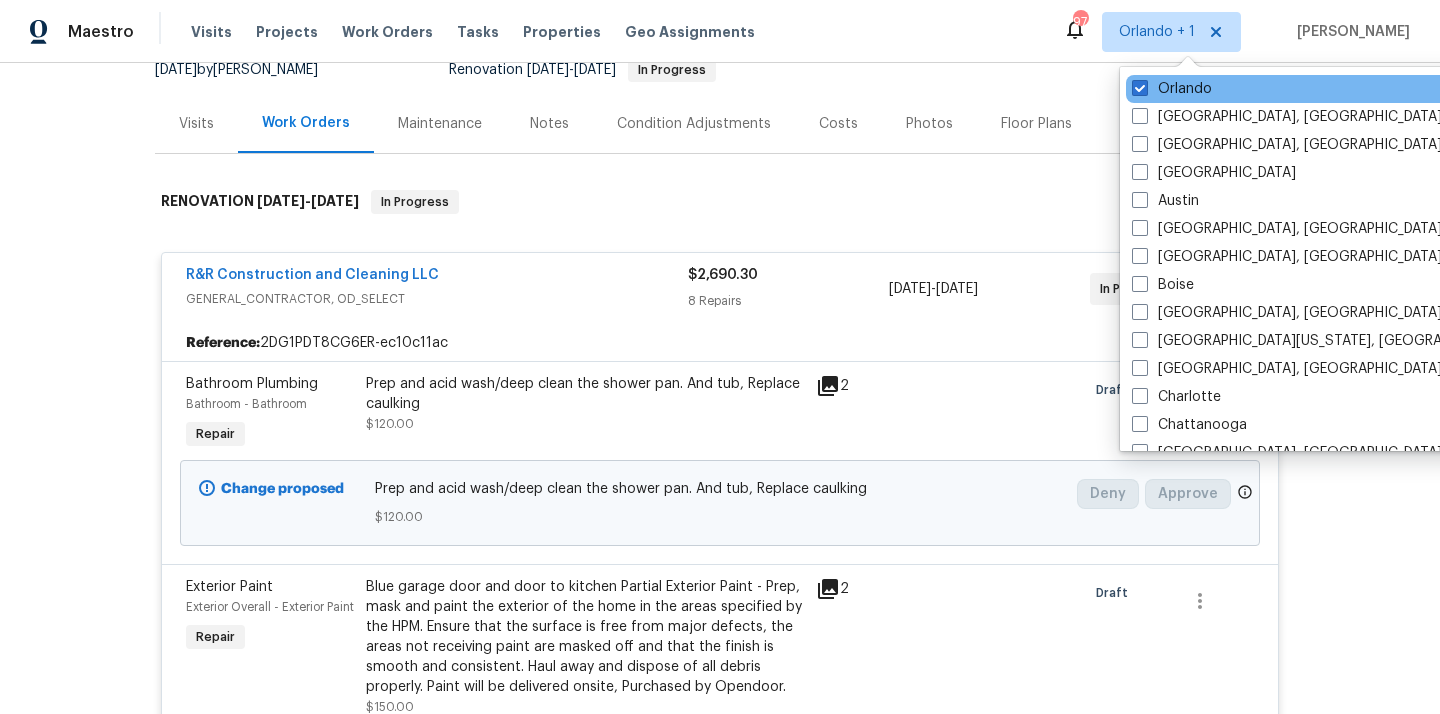 click on "Orlando" at bounding box center [1327, 89] 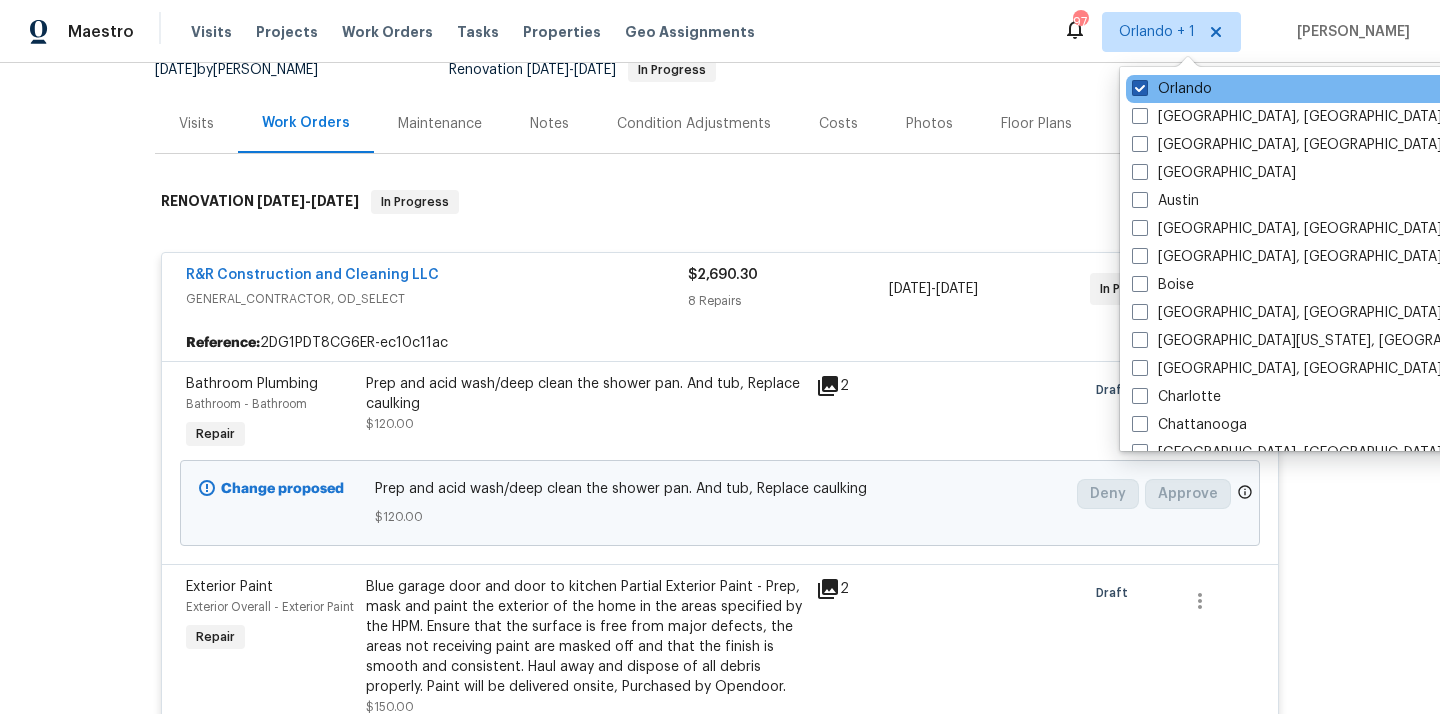 click on "Orlando" at bounding box center (1172, 89) 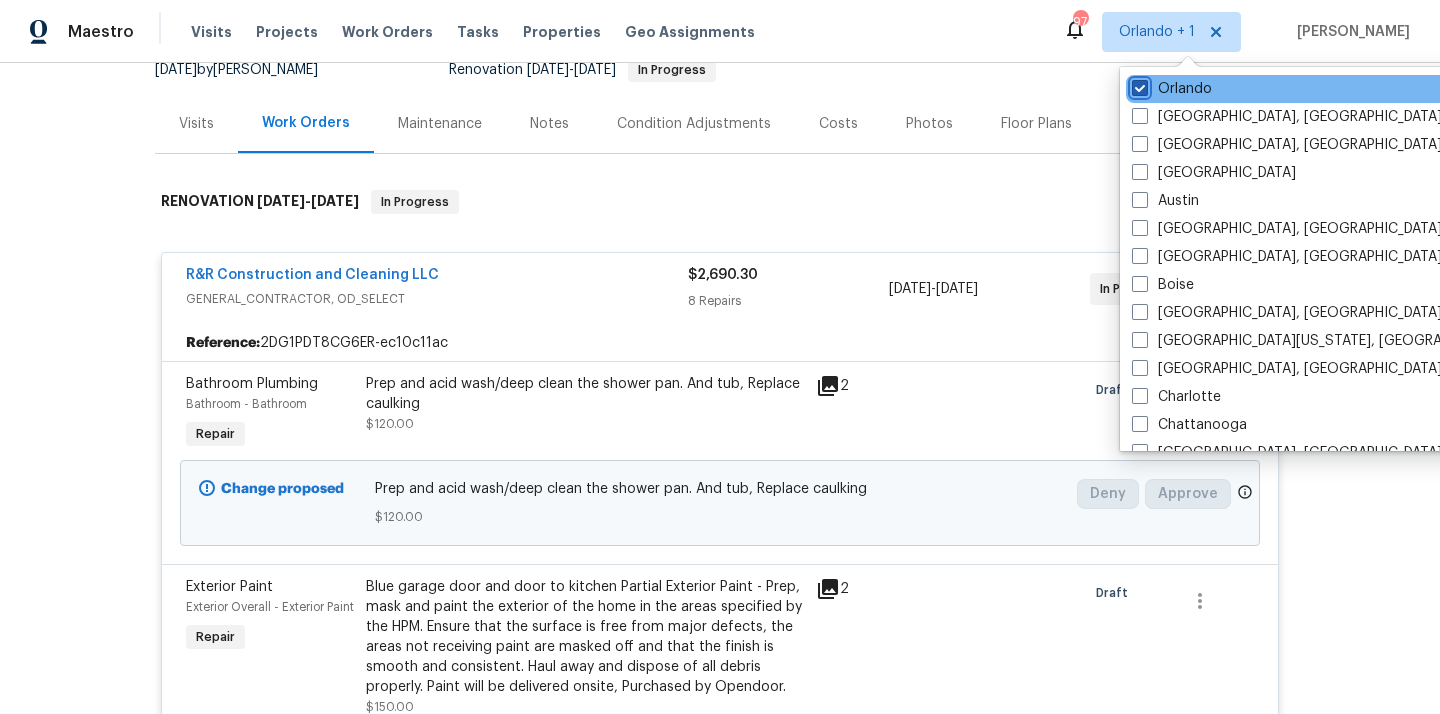 click on "Orlando" at bounding box center [1138, 85] 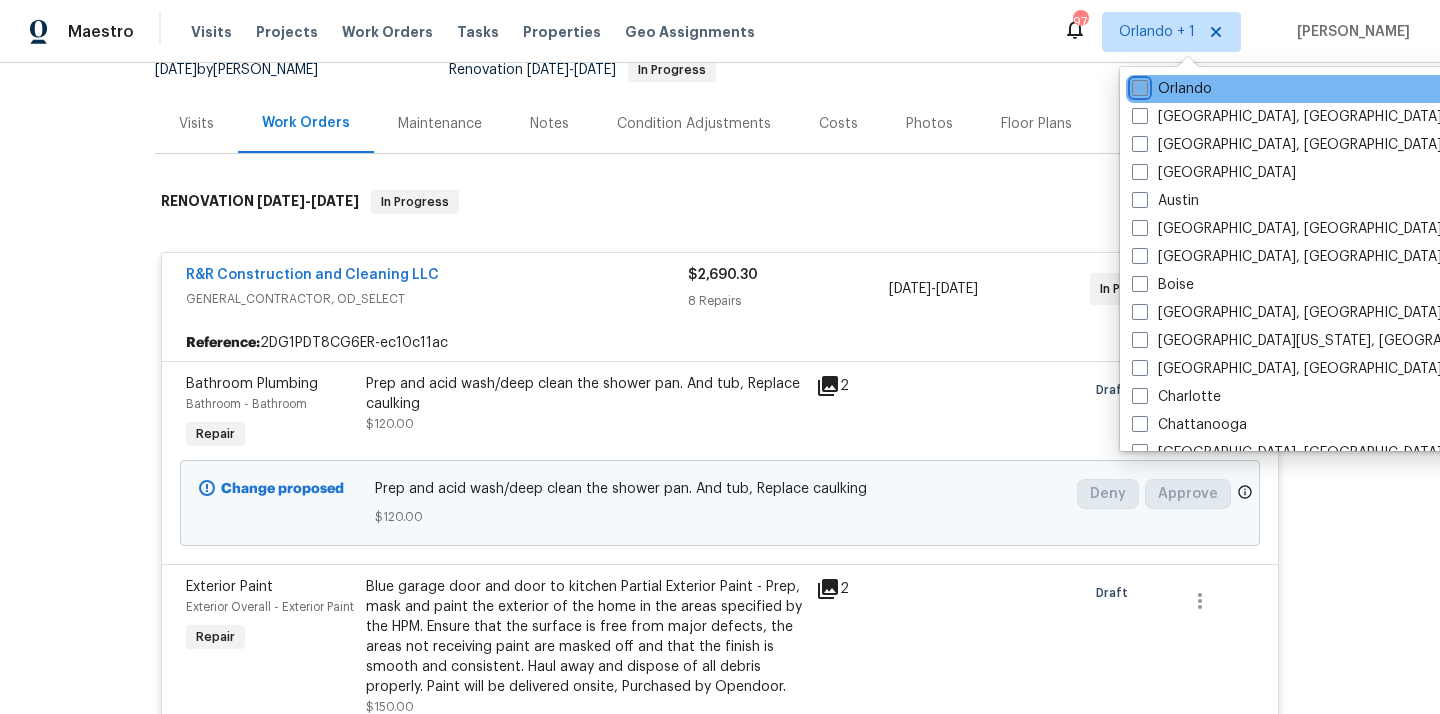 checkbox on "false" 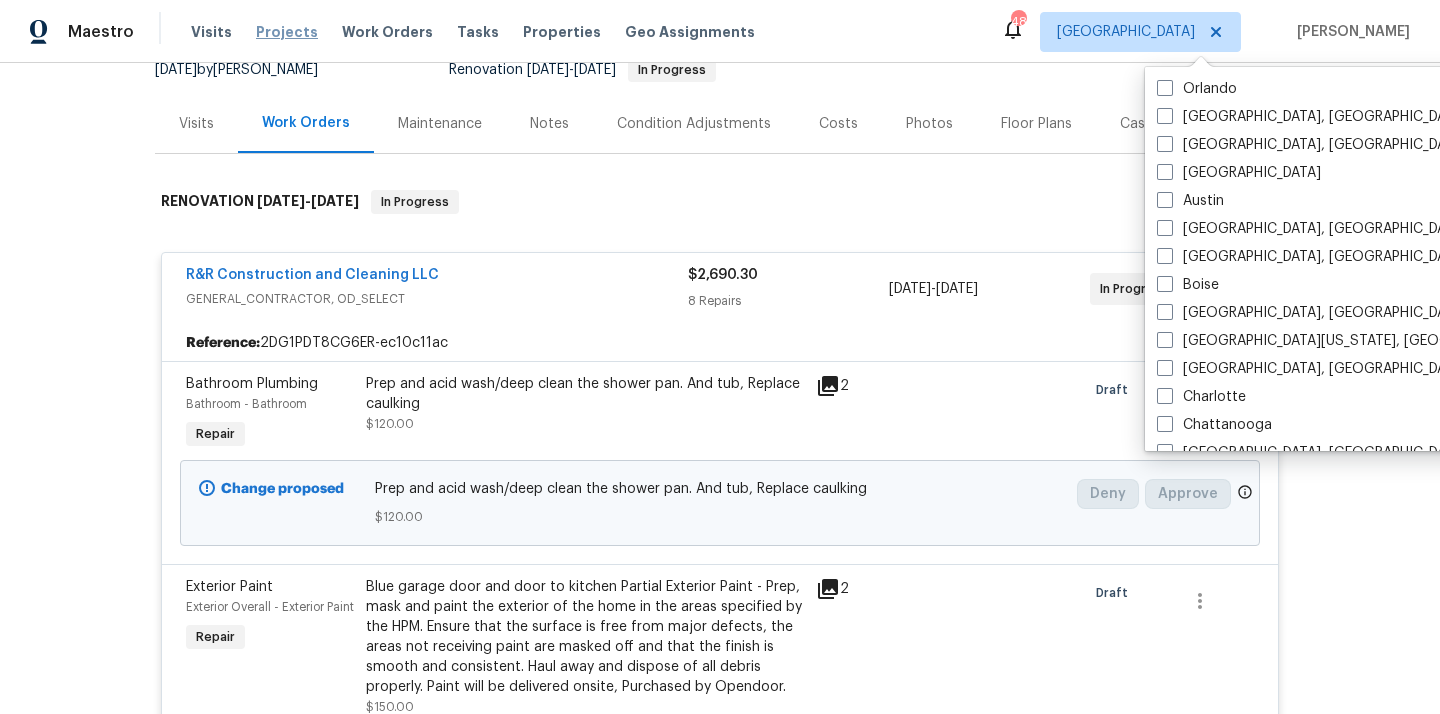 click on "Projects" at bounding box center [287, 32] 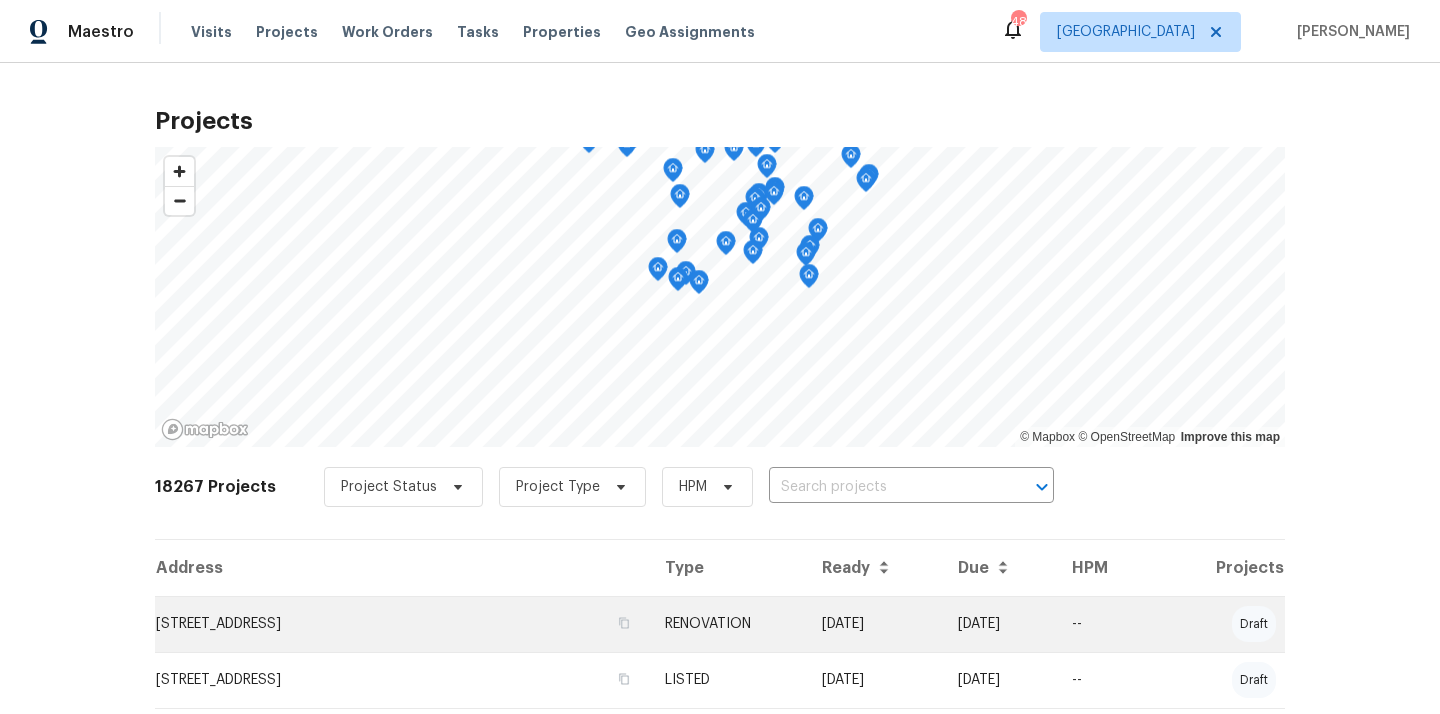 click on "2301 Declaration Dr, Raleigh, NC 27615" at bounding box center [402, 624] 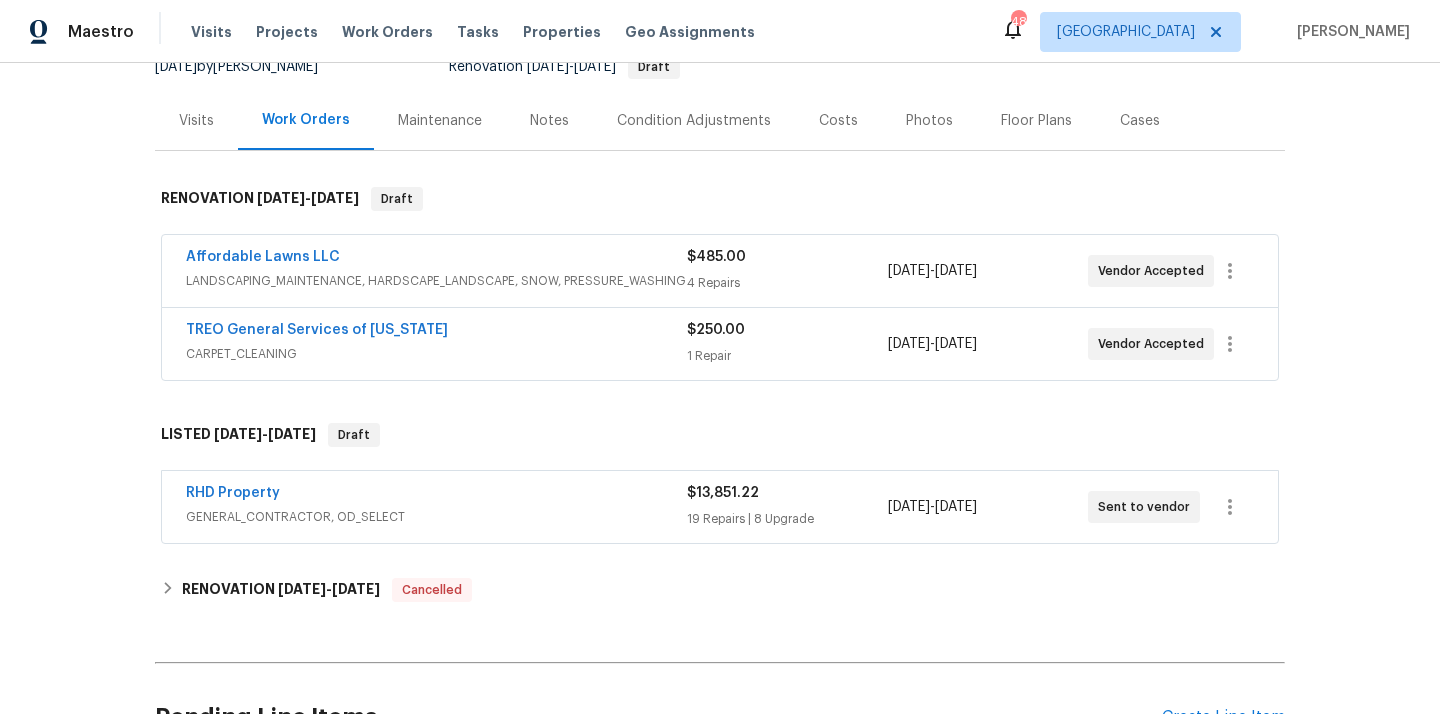 scroll, scrollTop: 202, scrollLeft: 0, axis: vertical 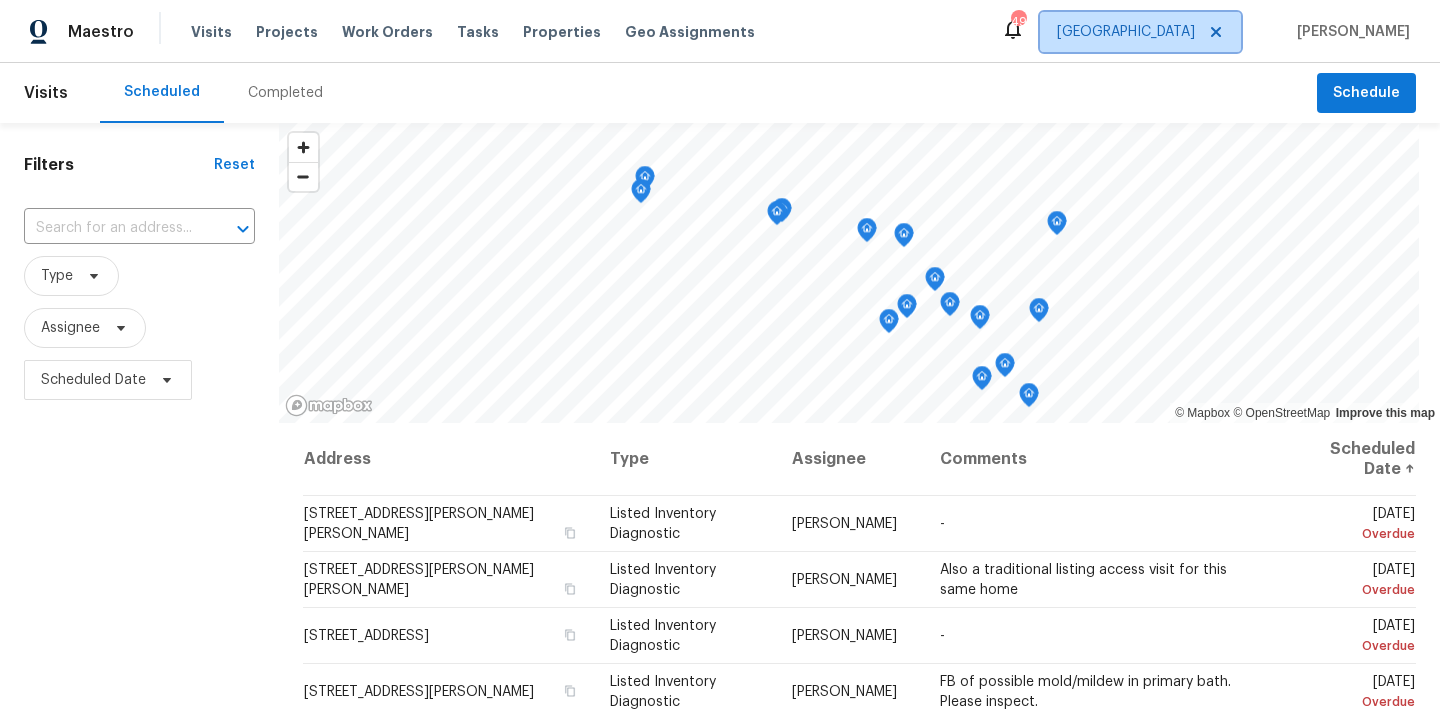 click on "[GEOGRAPHIC_DATA]" at bounding box center (1140, 32) 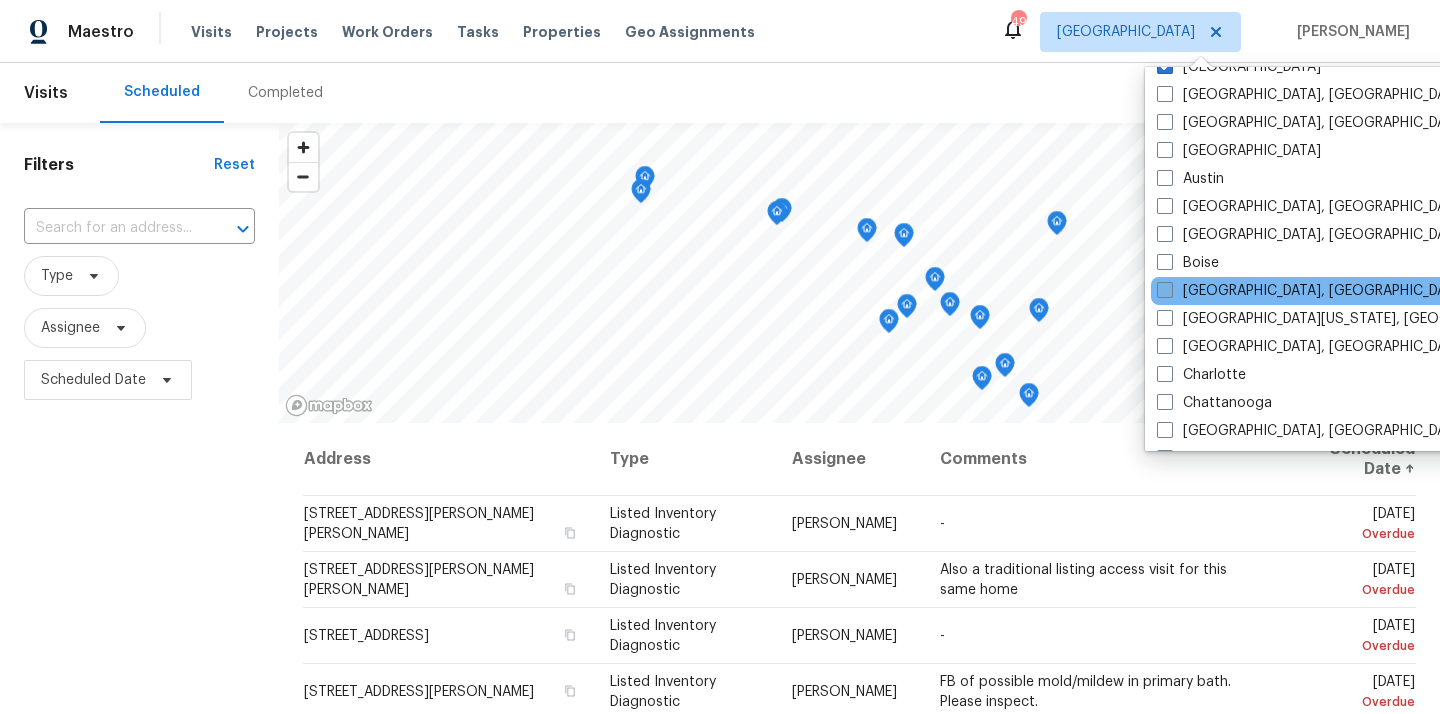 scroll, scrollTop: 27, scrollLeft: 0, axis: vertical 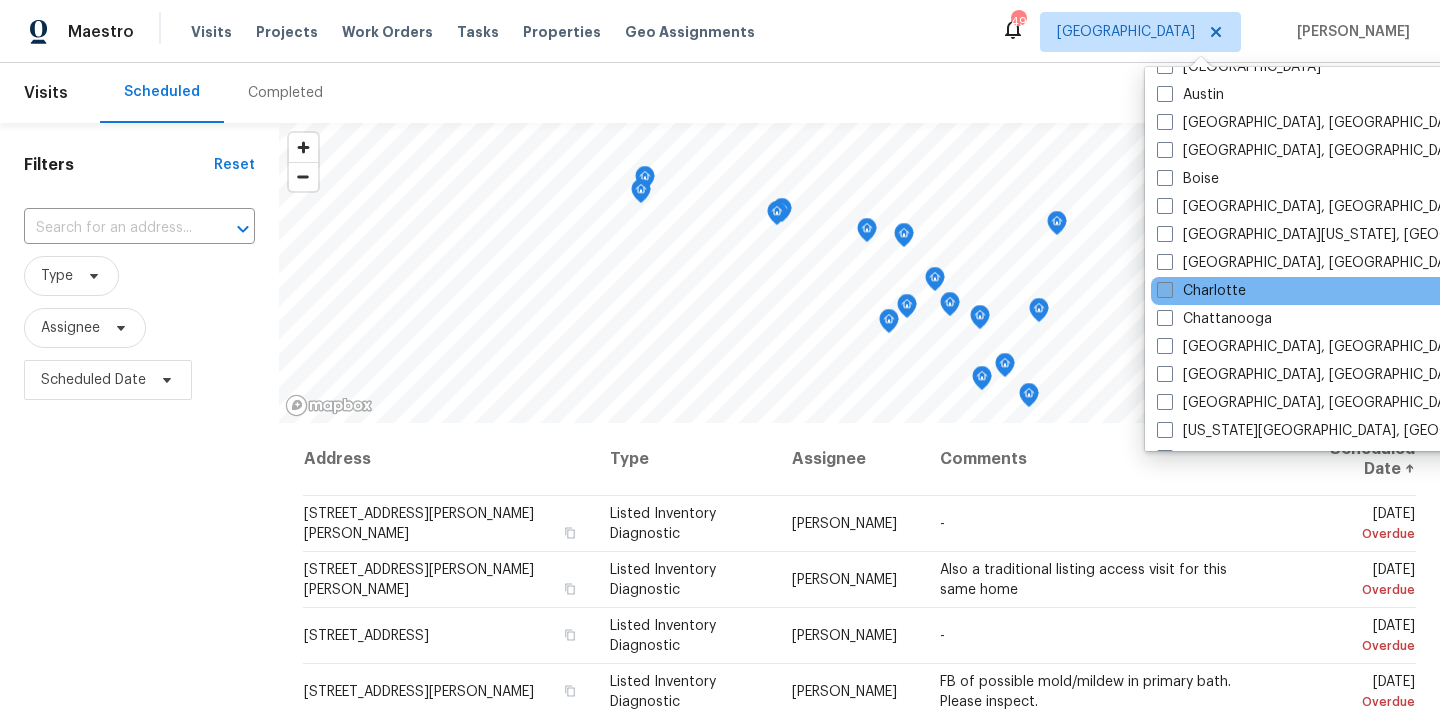 click on "Charlotte" at bounding box center (1201, 291) 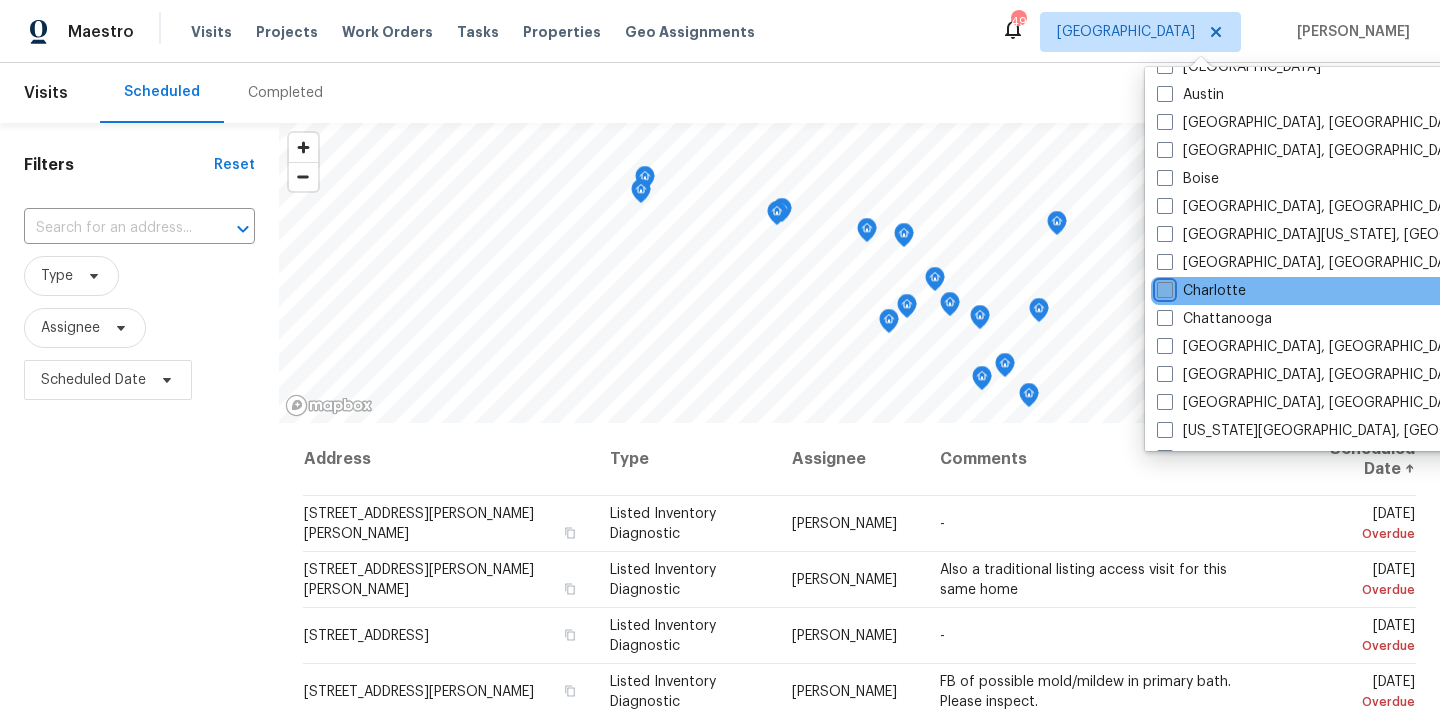 click on "Charlotte" at bounding box center [1163, 287] 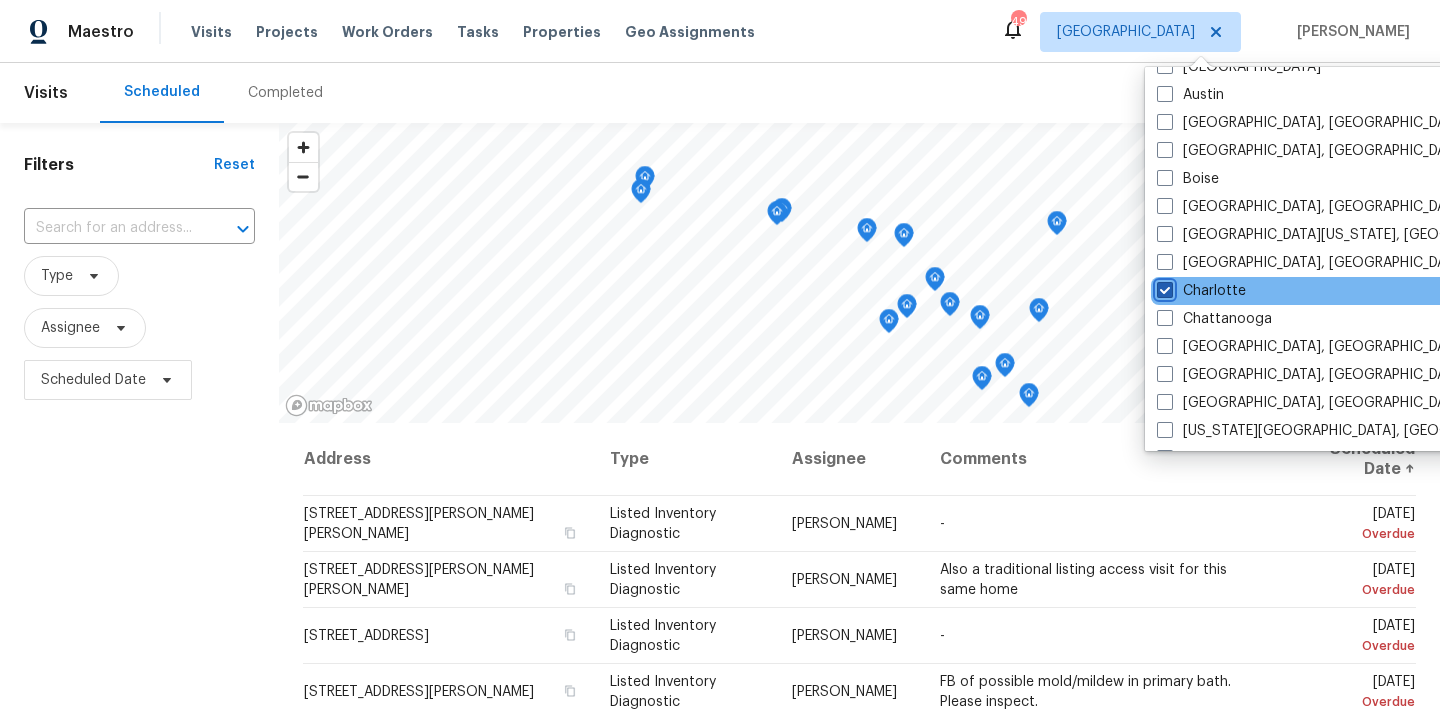 checkbox on "true" 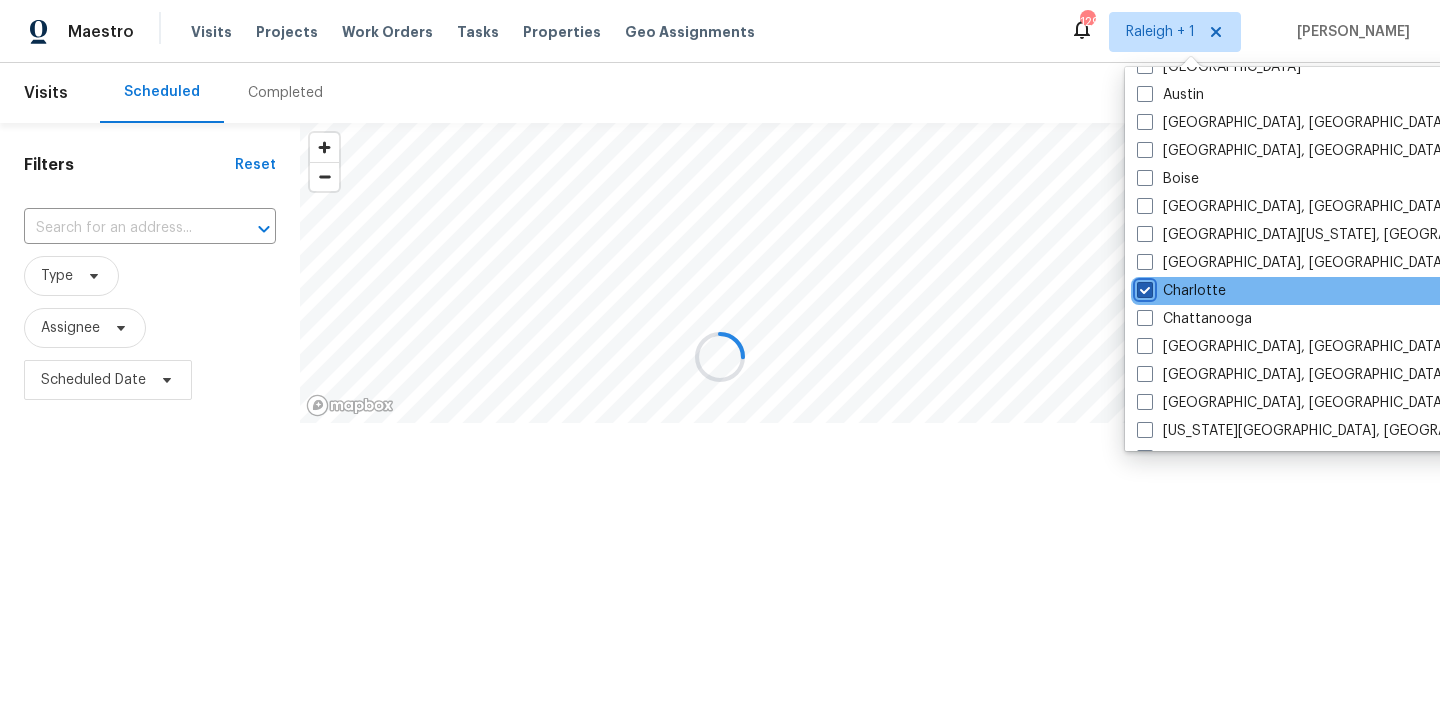 scroll, scrollTop: 0, scrollLeft: 0, axis: both 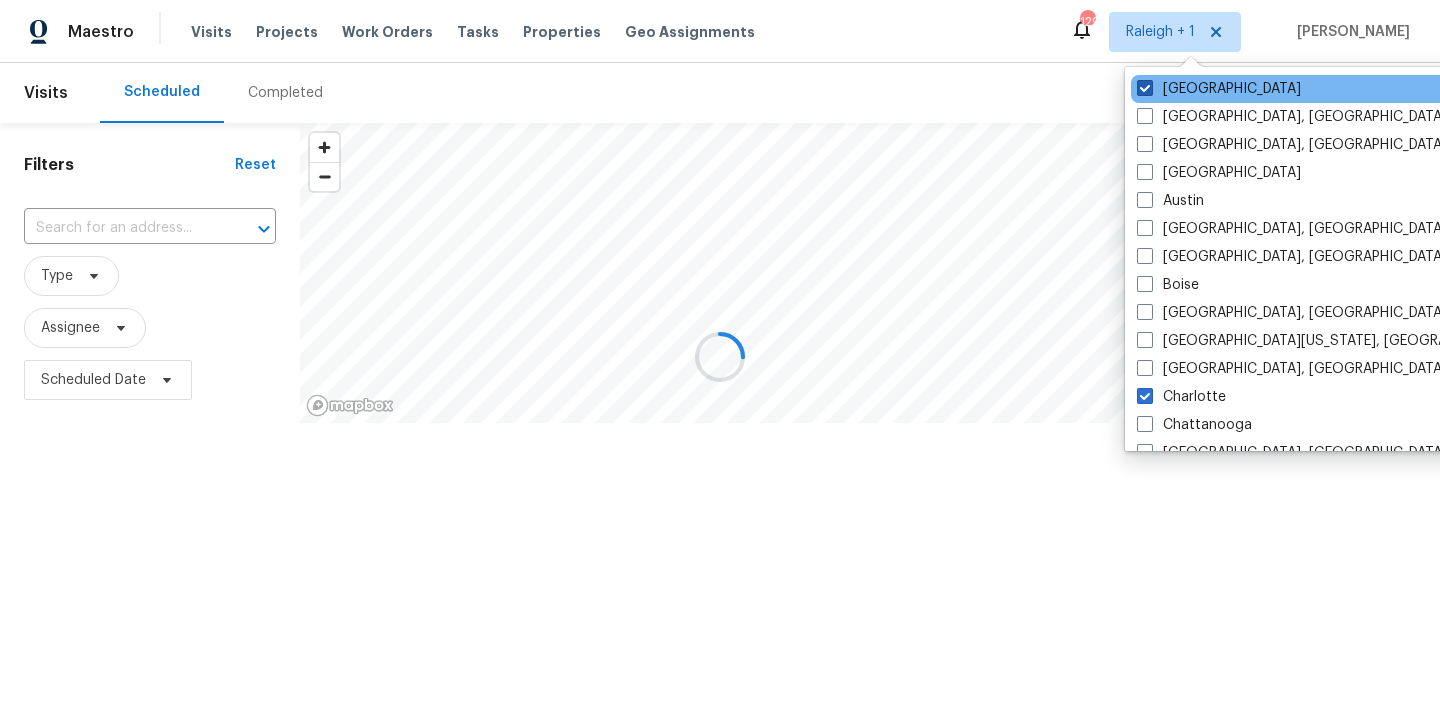 click on "[GEOGRAPHIC_DATA]" at bounding box center (1219, 89) 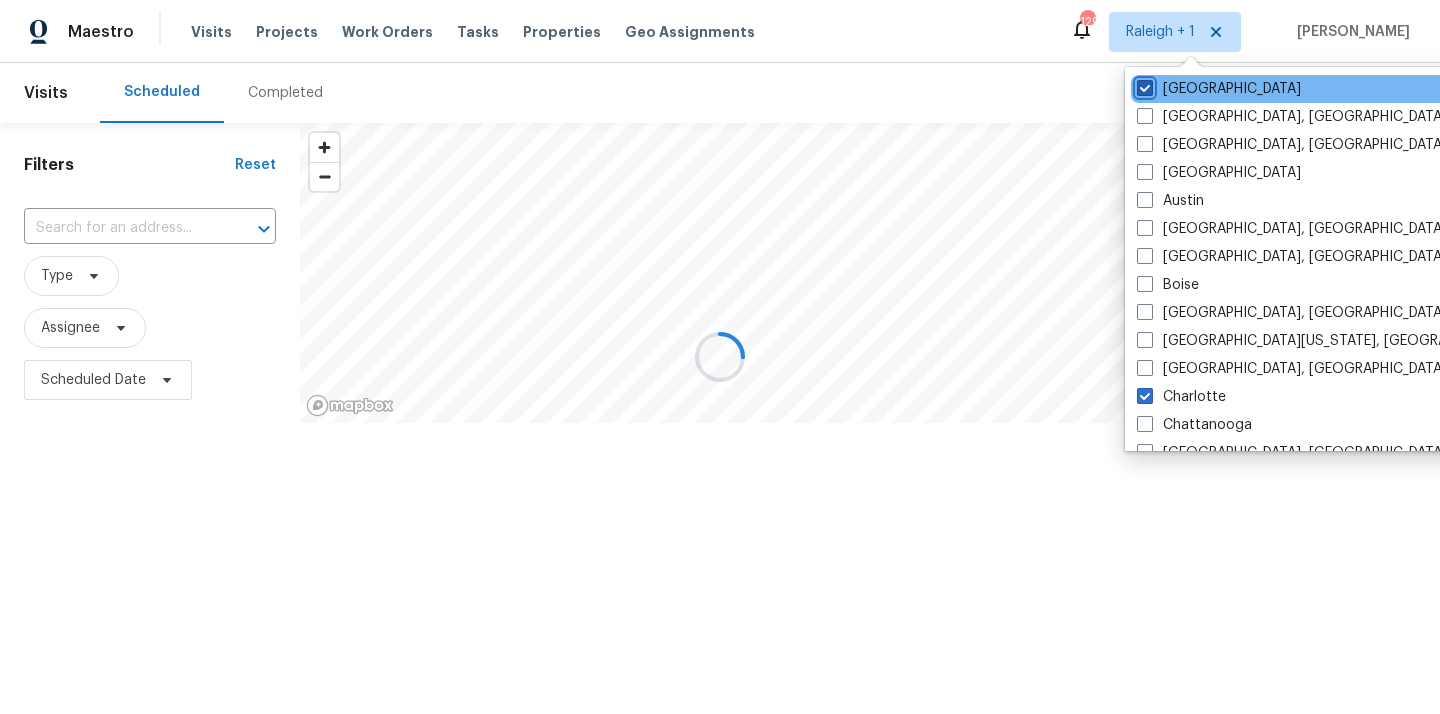 click on "[GEOGRAPHIC_DATA]" at bounding box center (1143, 85) 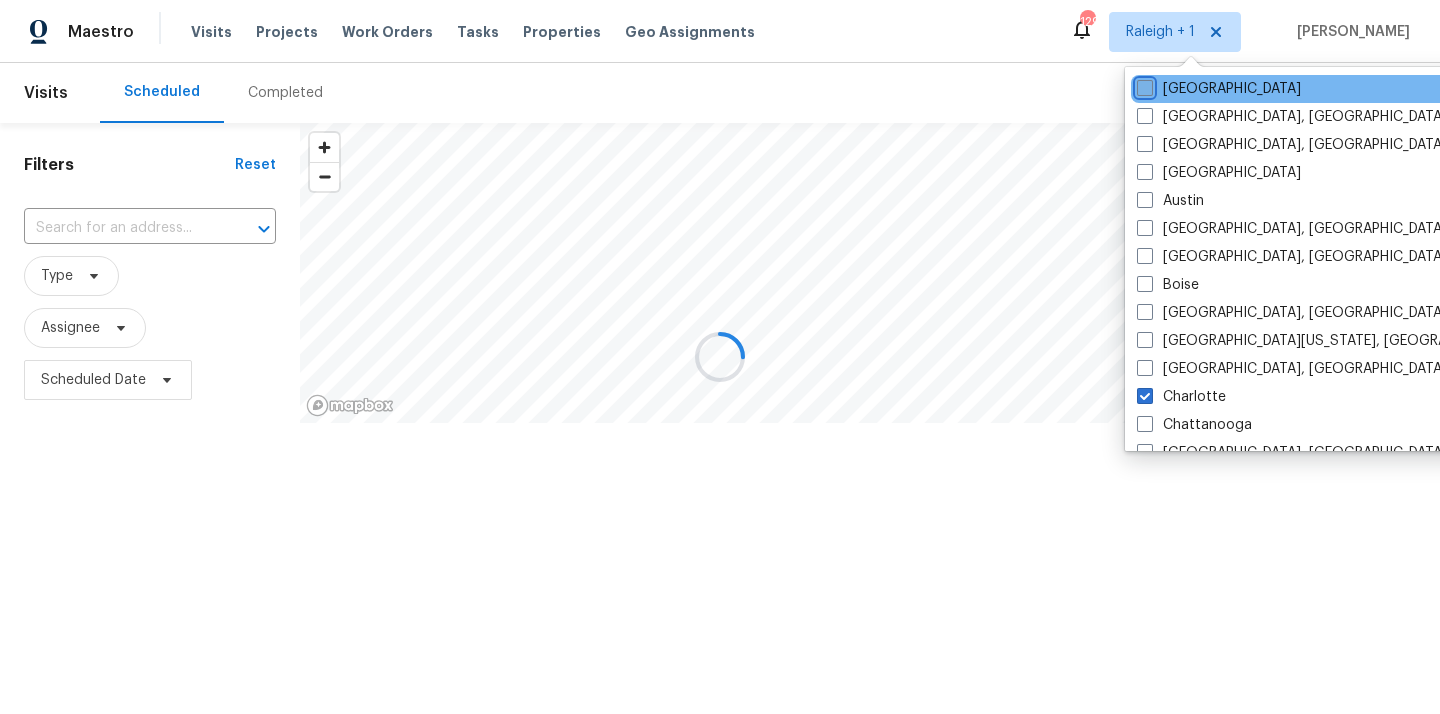 checkbox on "false" 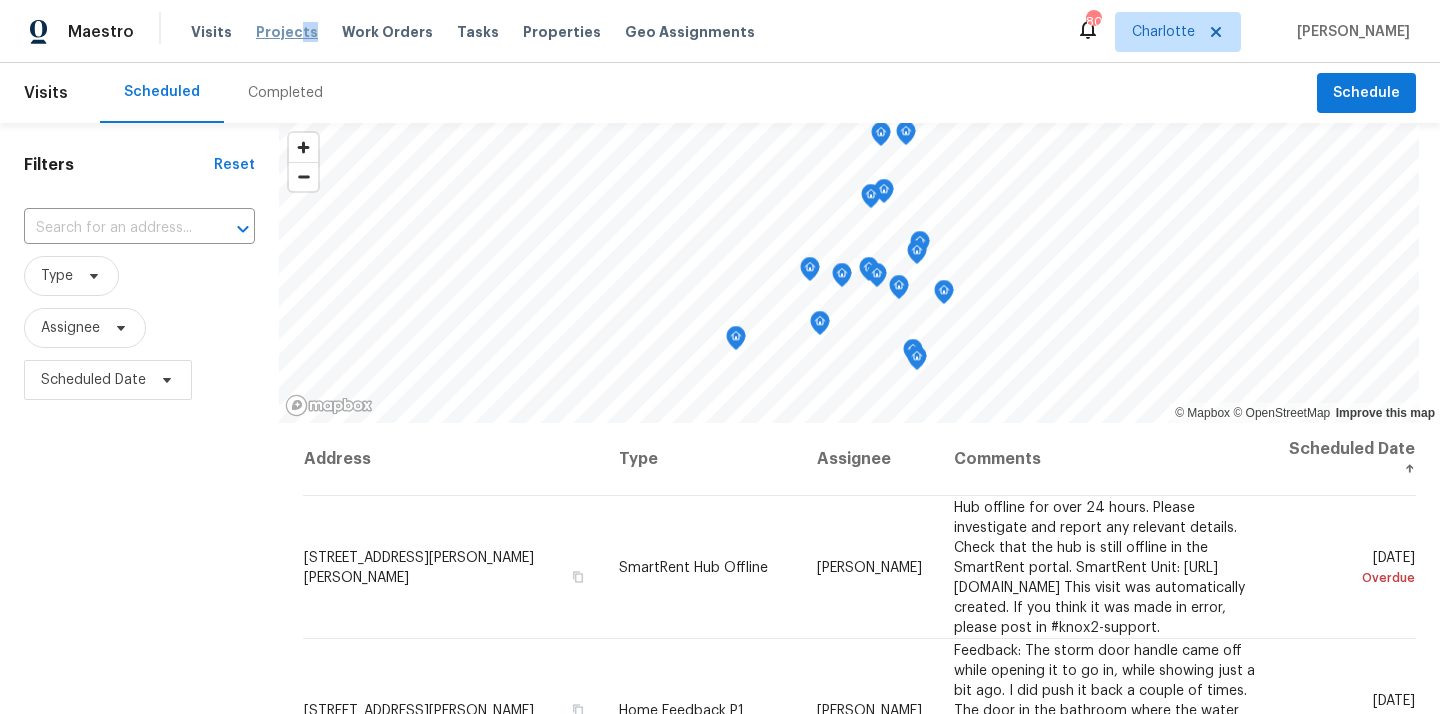 click on "Visits Projects Work Orders Tasks Properties Geo Assignments" at bounding box center [485, 32] 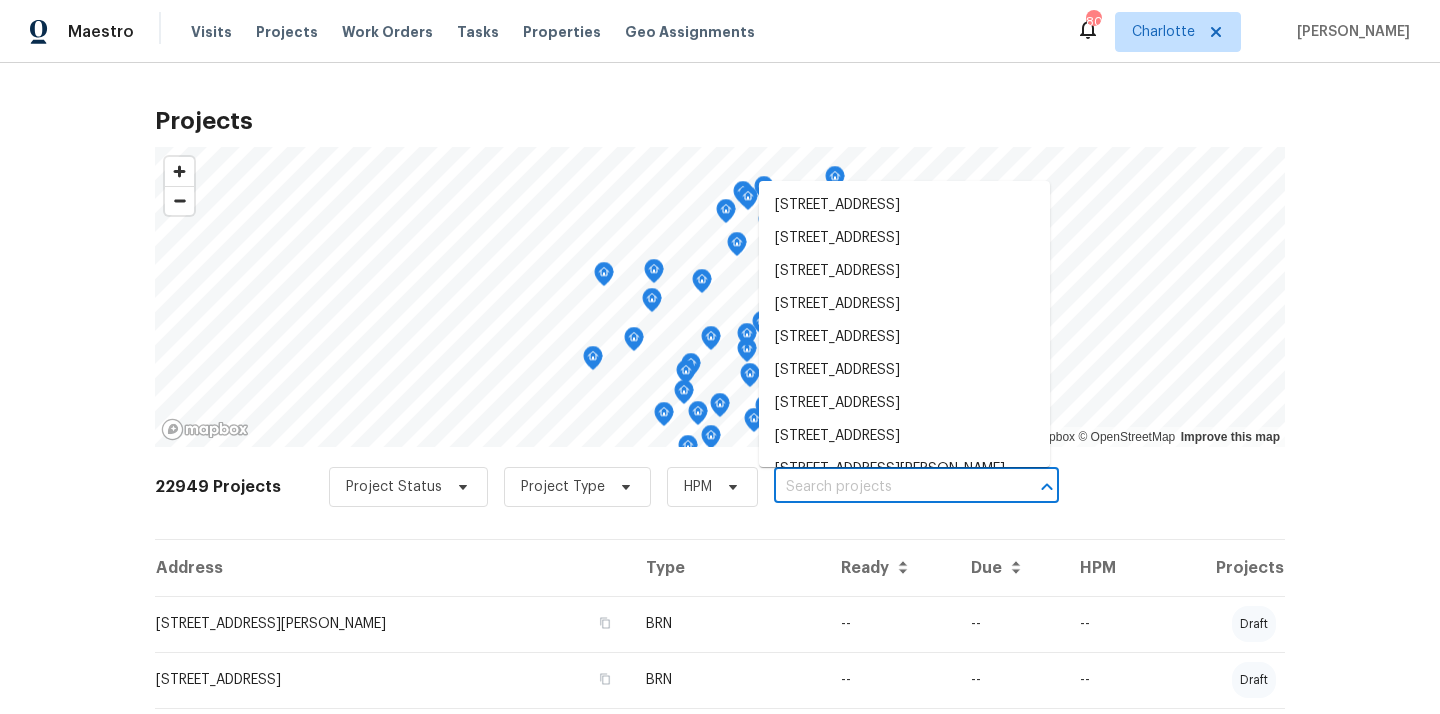 click at bounding box center [888, 487] 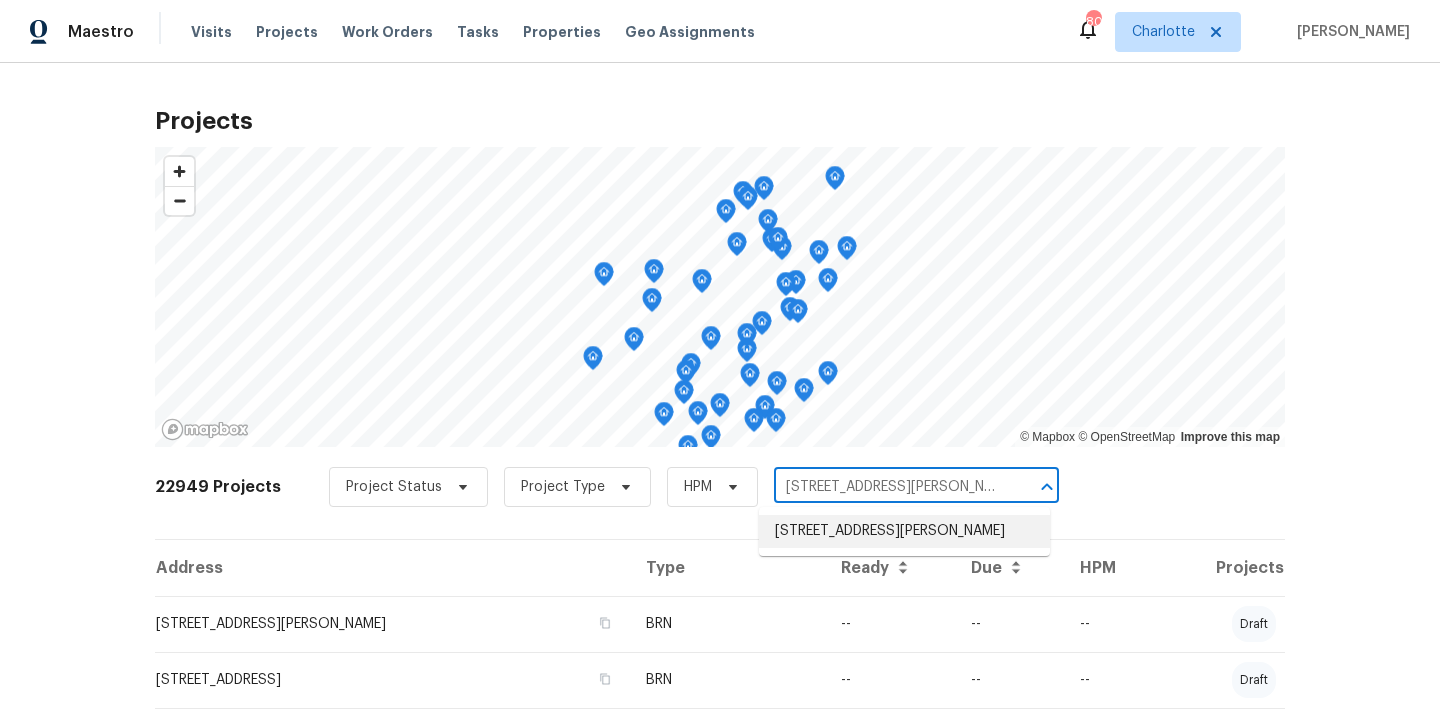 click on "12918 Mosby Ln, Charlotte, NC 28273" at bounding box center [904, 531] 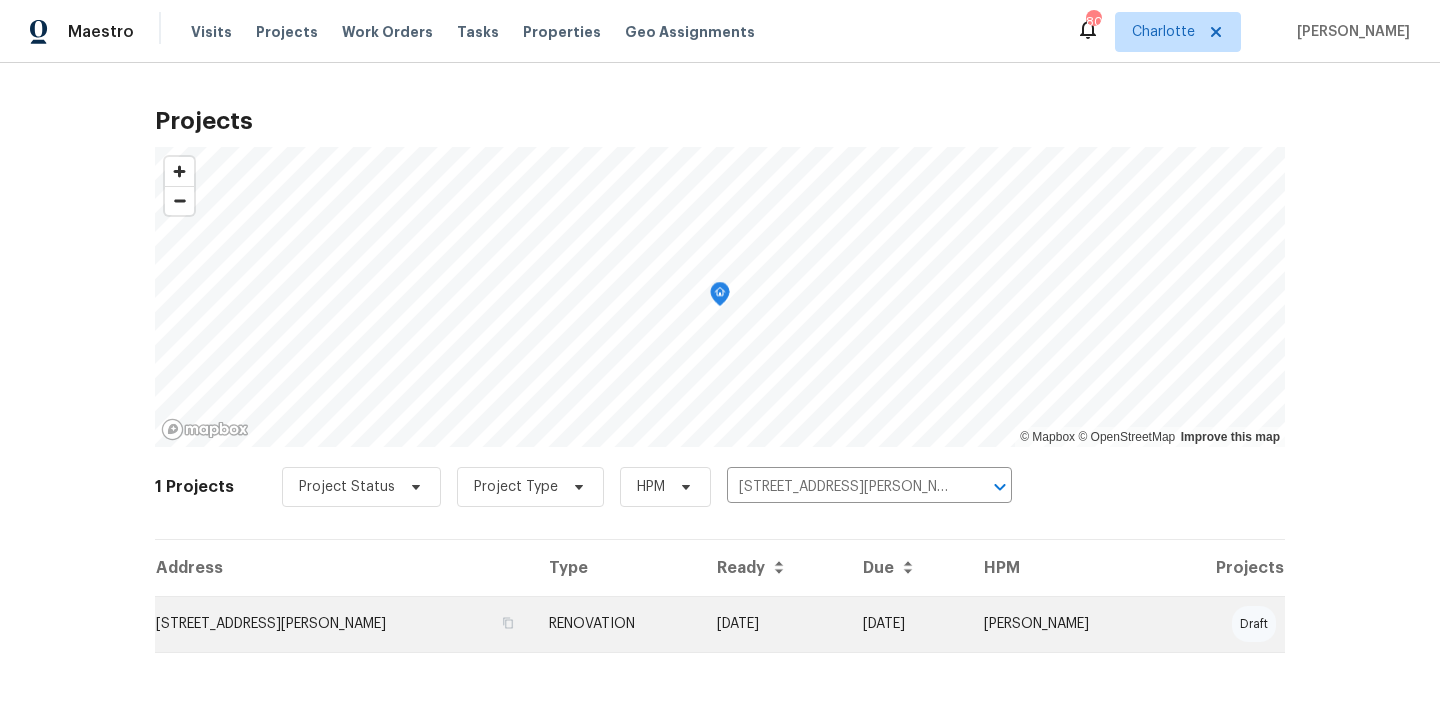 click on "12918 Mosby Ln, Charlotte, NC 28273" at bounding box center (344, 624) 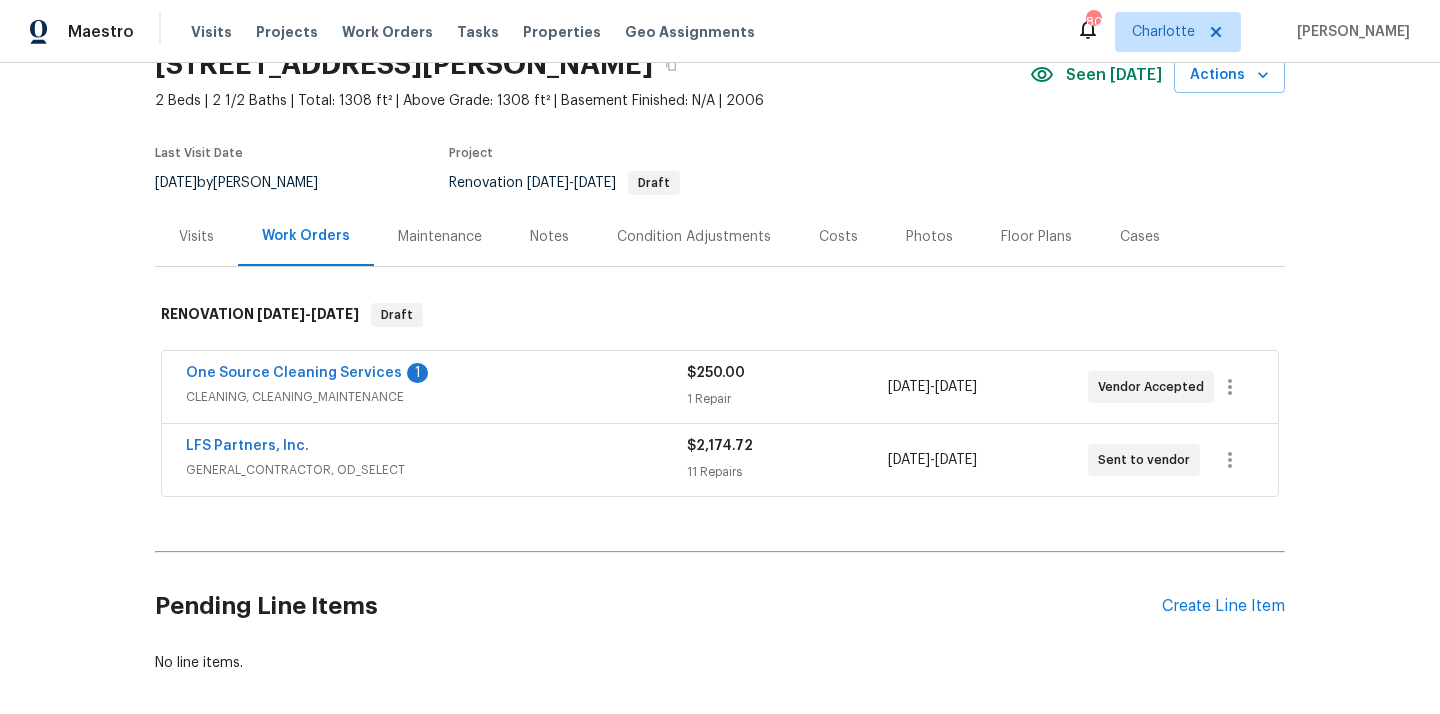 scroll, scrollTop: 191, scrollLeft: 0, axis: vertical 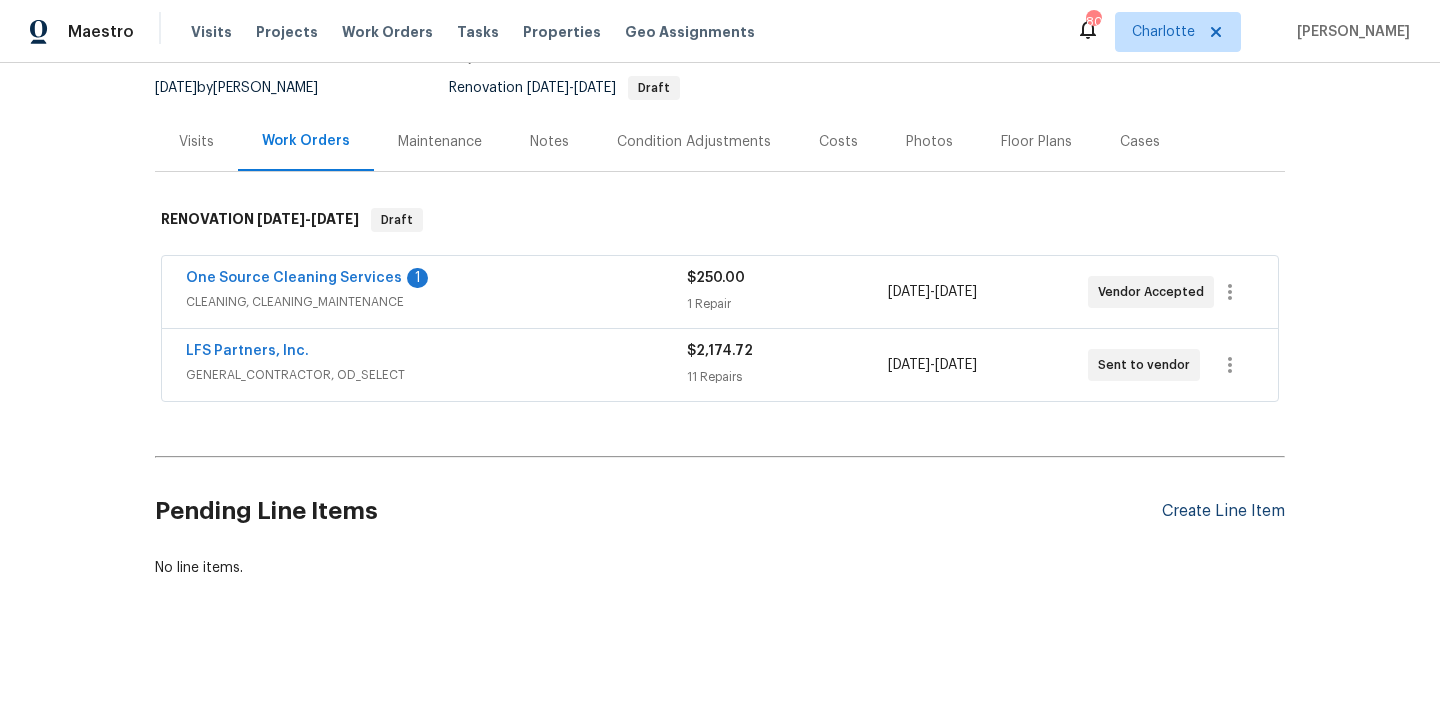 click on "Create Line Item" at bounding box center (1223, 511) 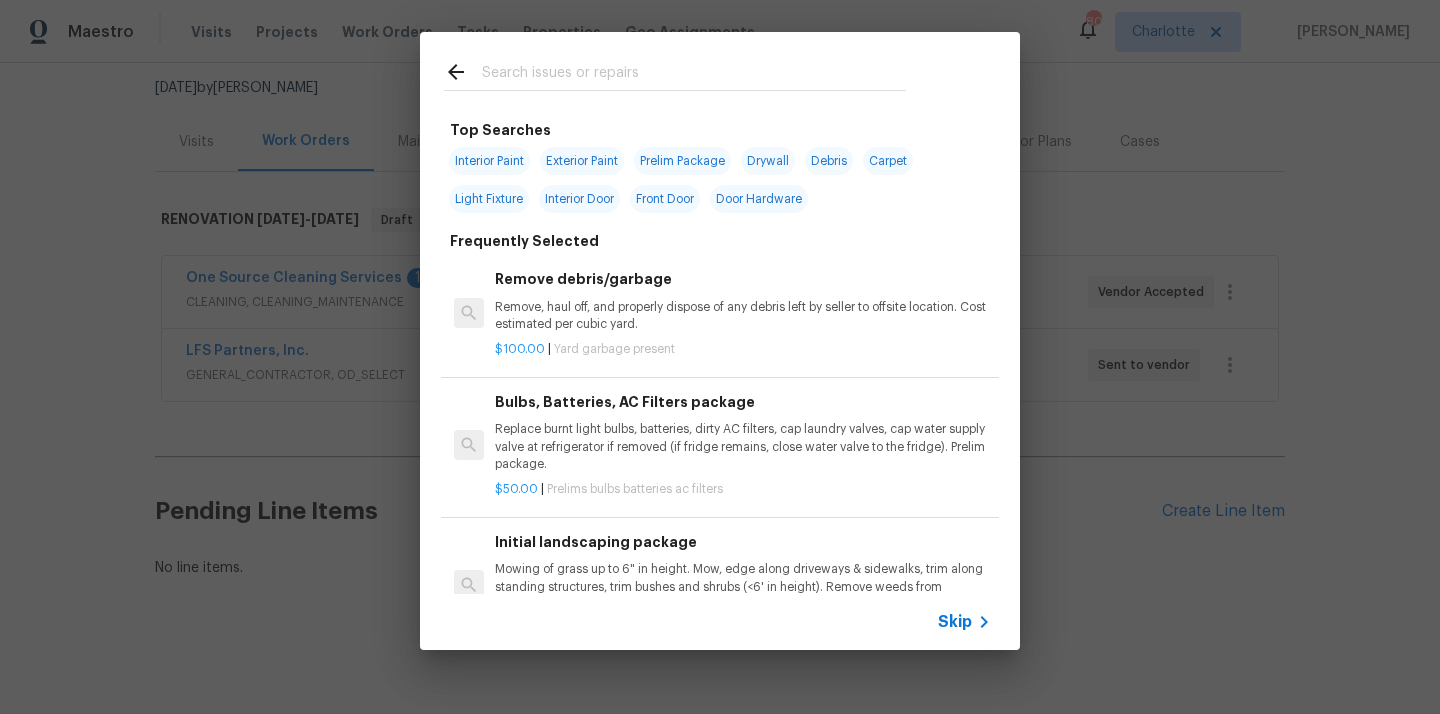 click at bounding box center [694, 75] 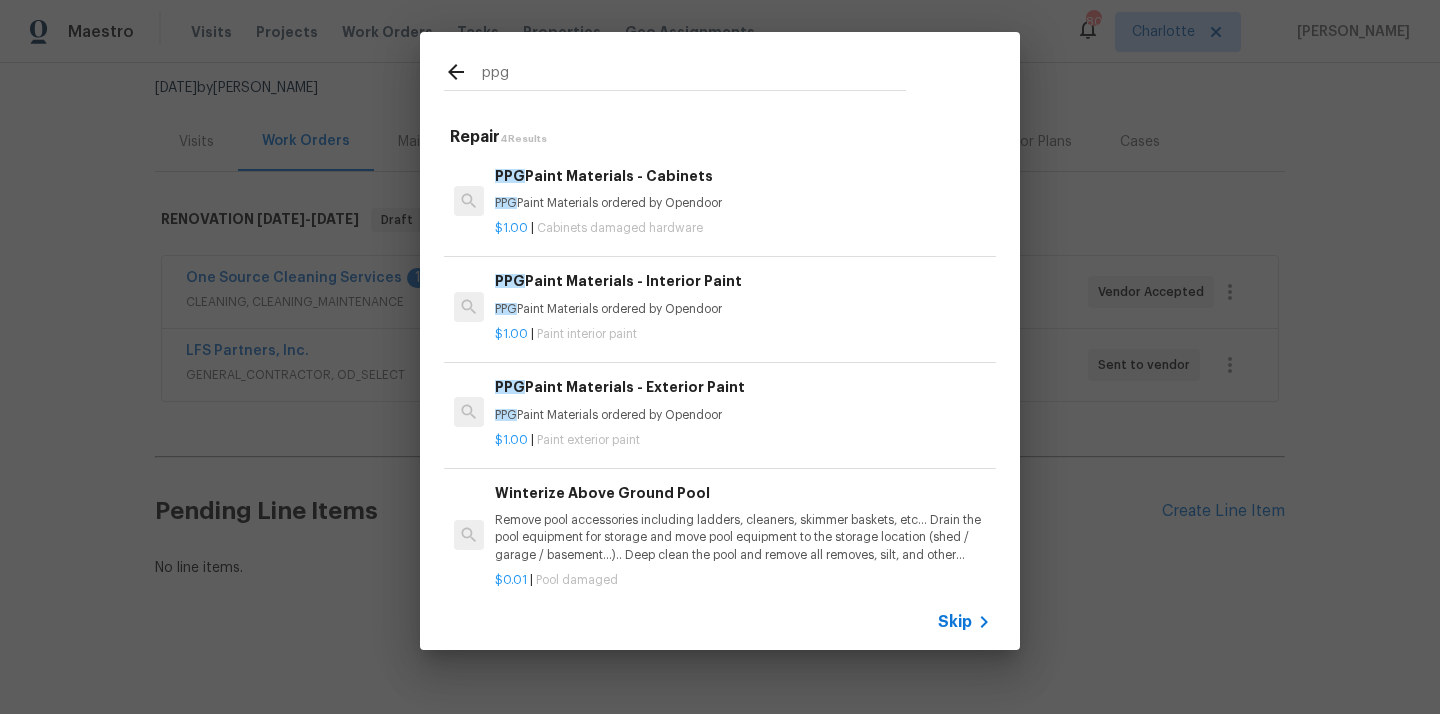 type on "ppg" 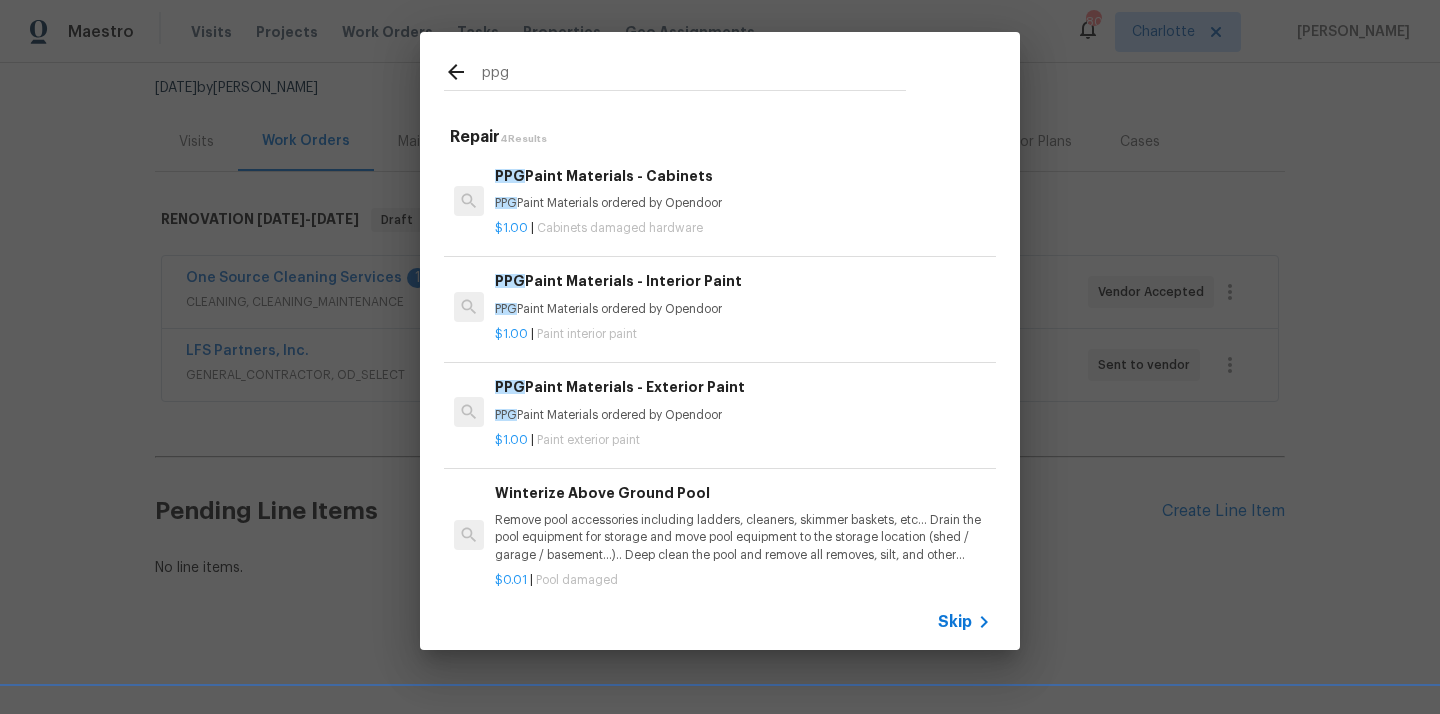 click on "PPG  Paint Materials - Interior Paint PPG  Paint Materials ordered by Opendoor" at bounding box center (743, 294) 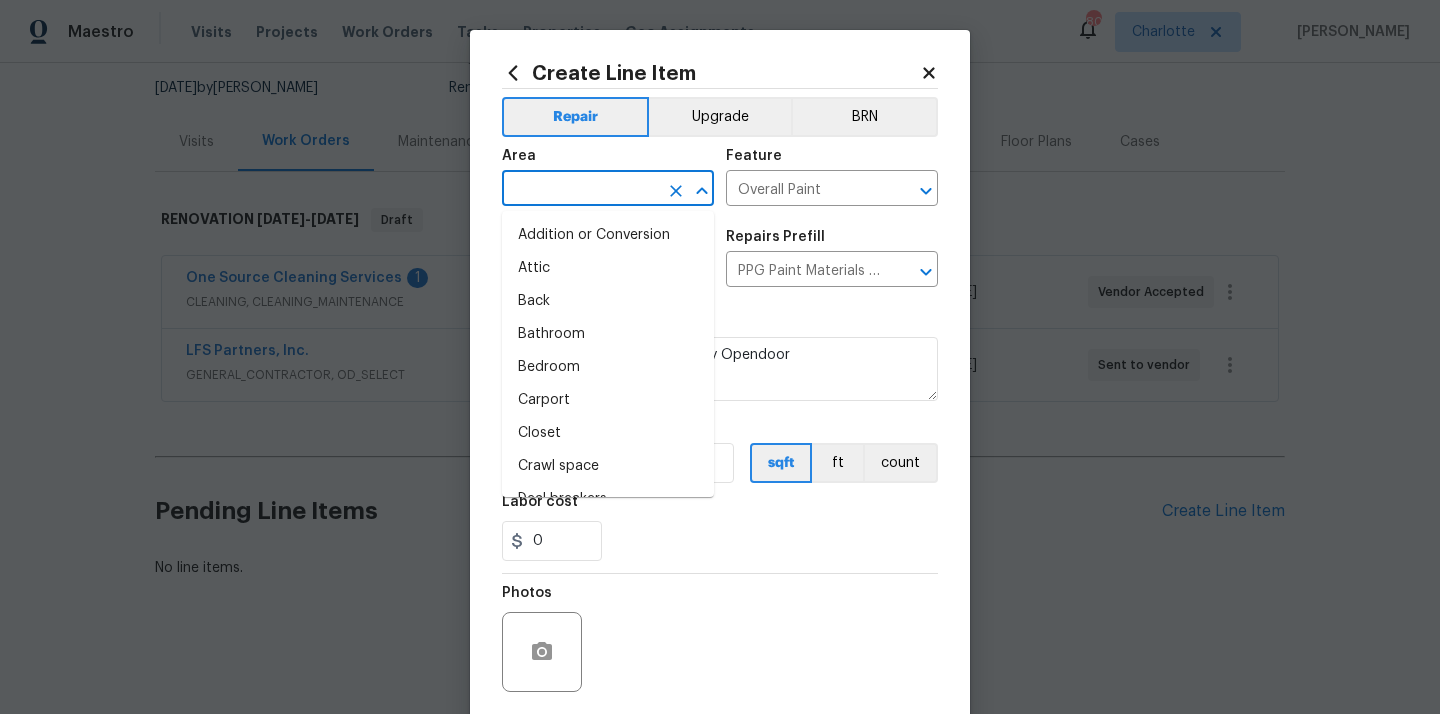 click at bounding box center (580, 190) 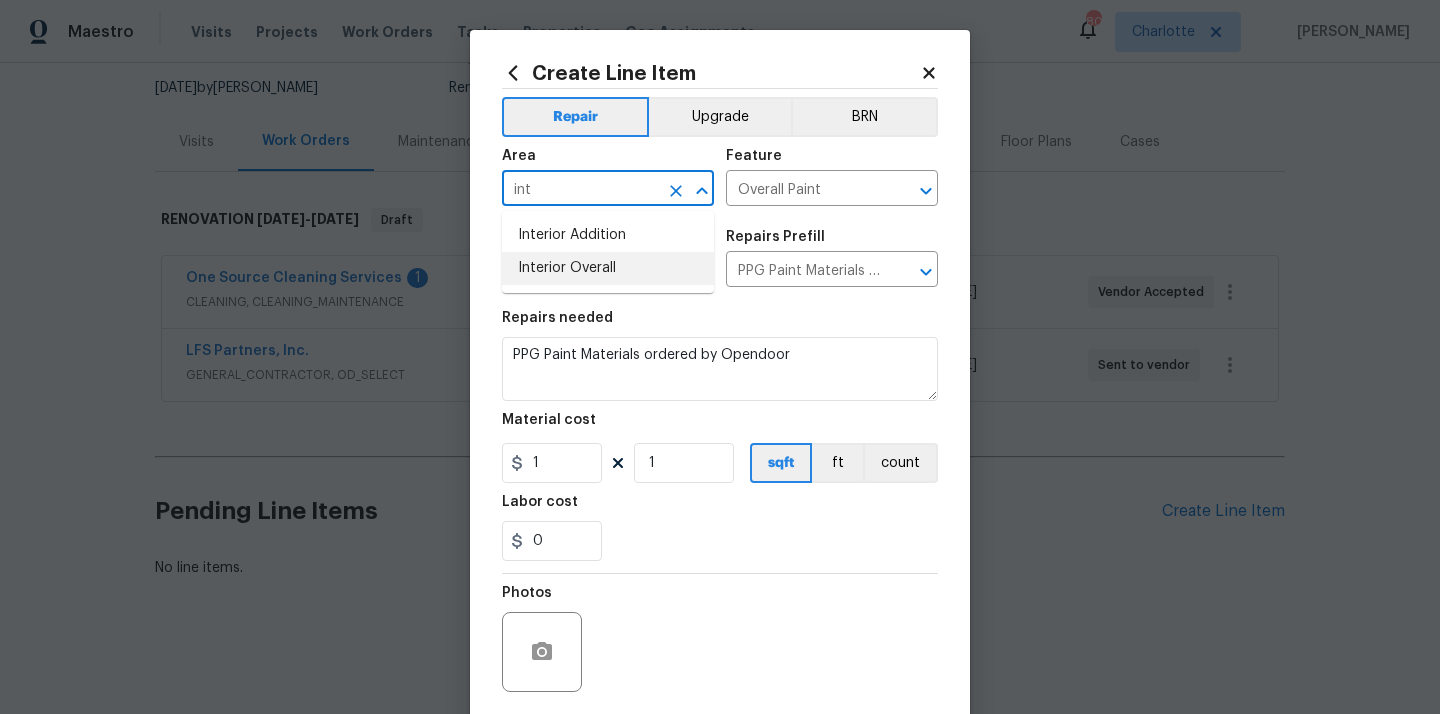 click on "Interior Overall" at bounding box center (608, 268) 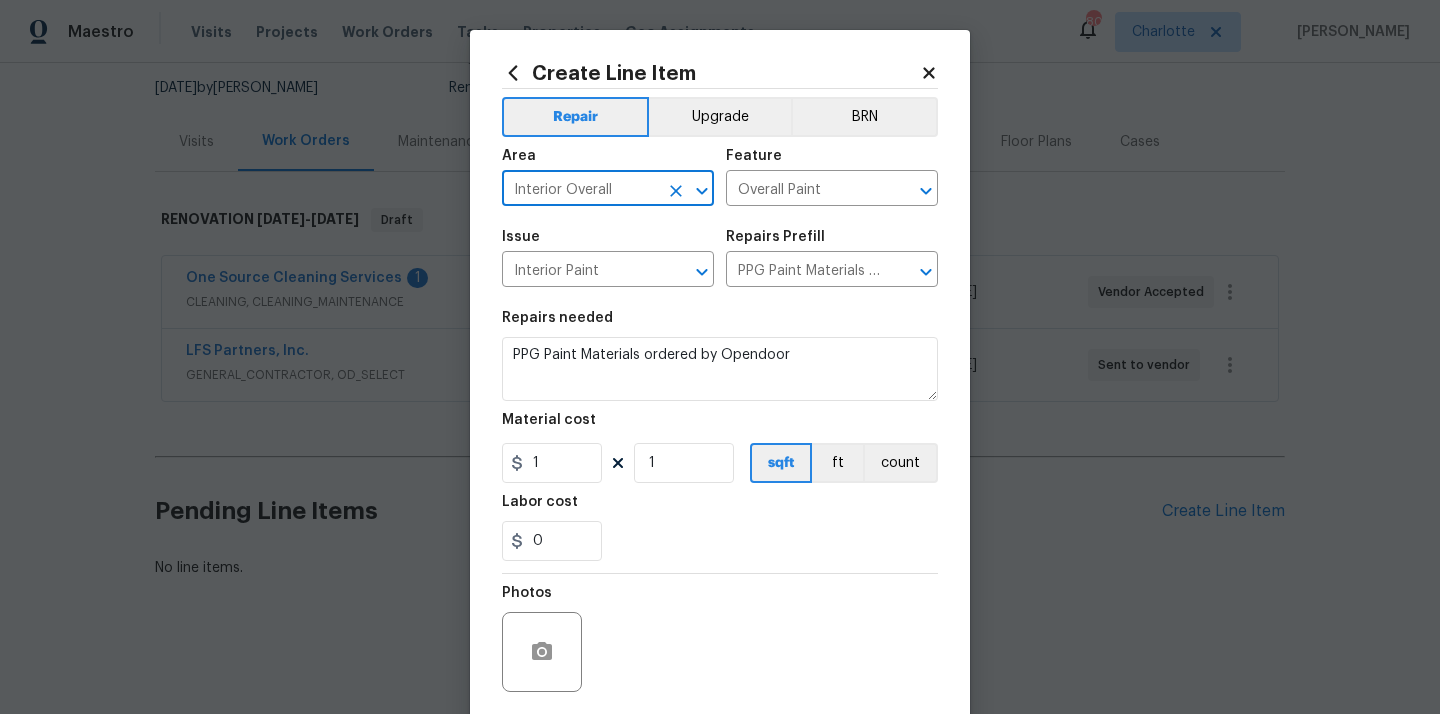 type on "Interior Overall" 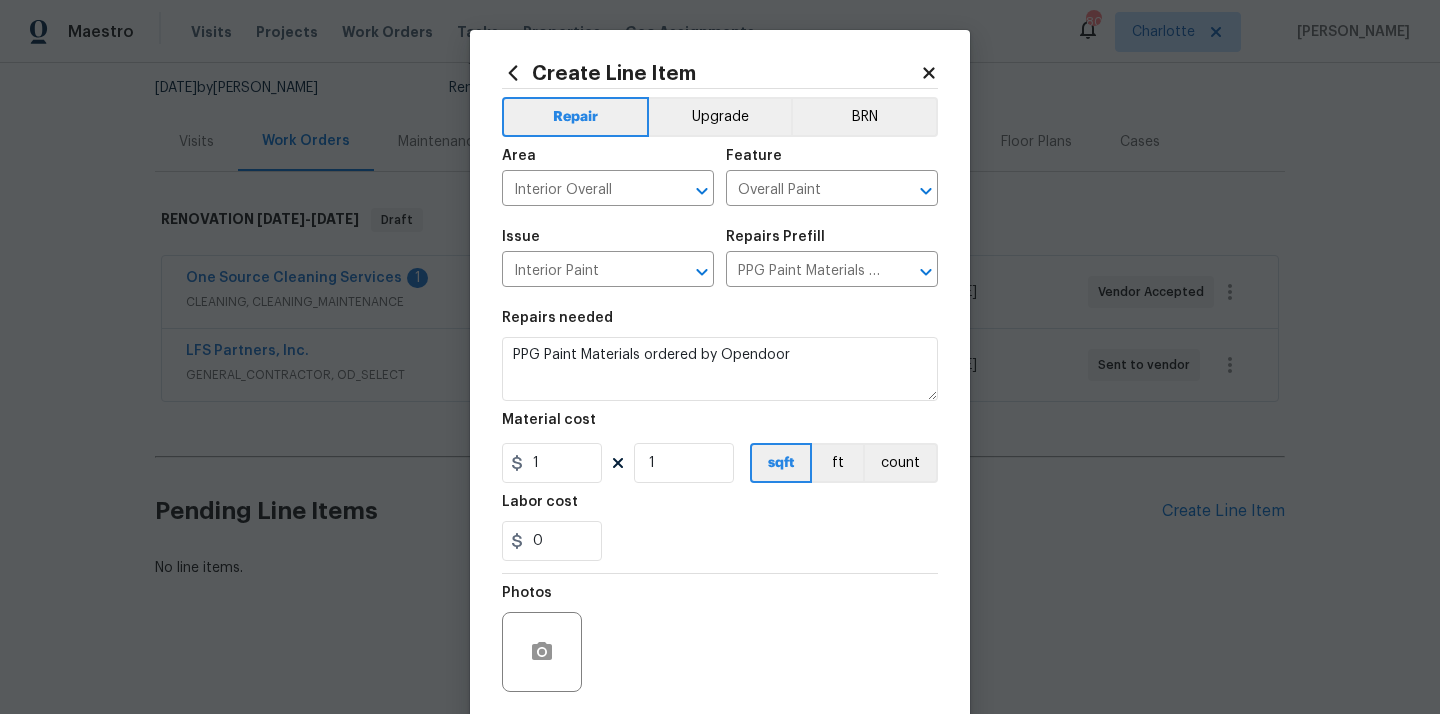 click on "Repairs needed" at bounding box center (720, 324) 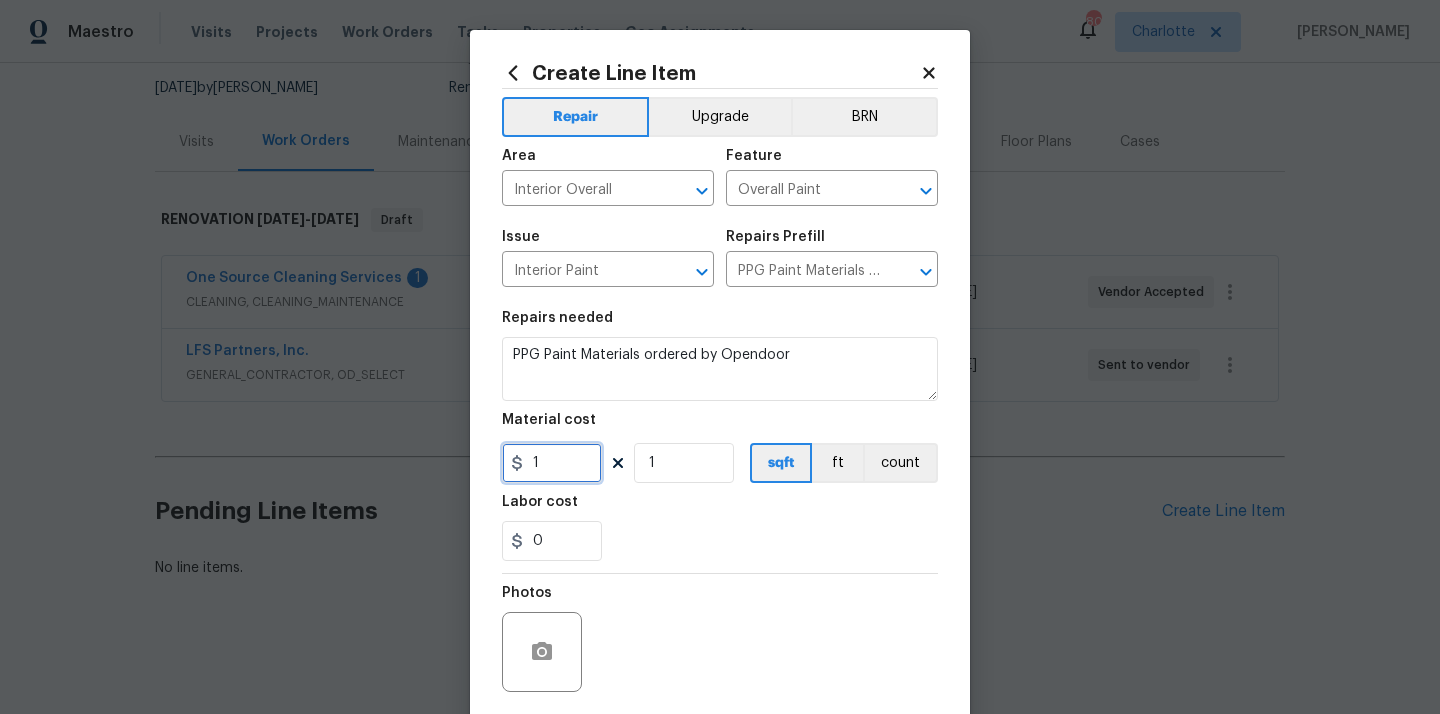 drag, startPoint x: 565, startPoint y: 458, endPoint x: 467, endPoint y: 458, distance: 98 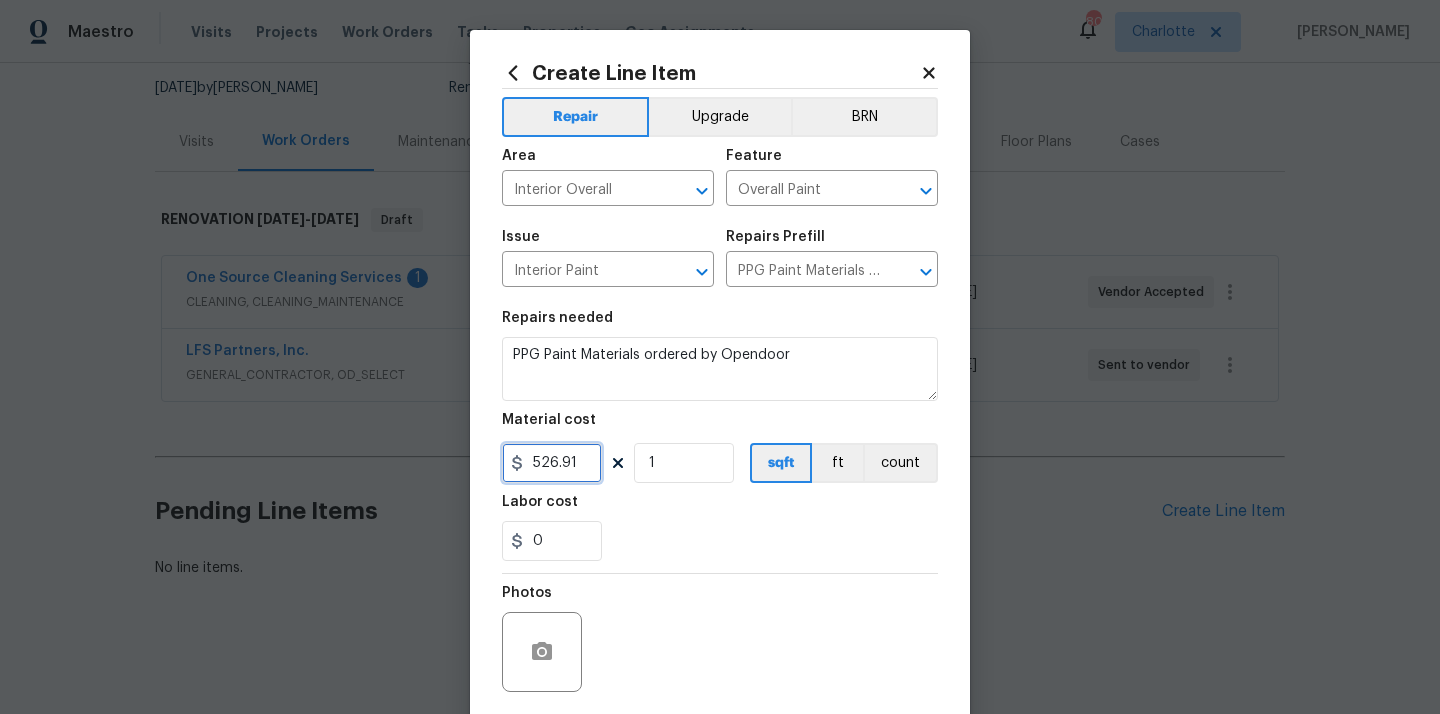 type on "526.91" 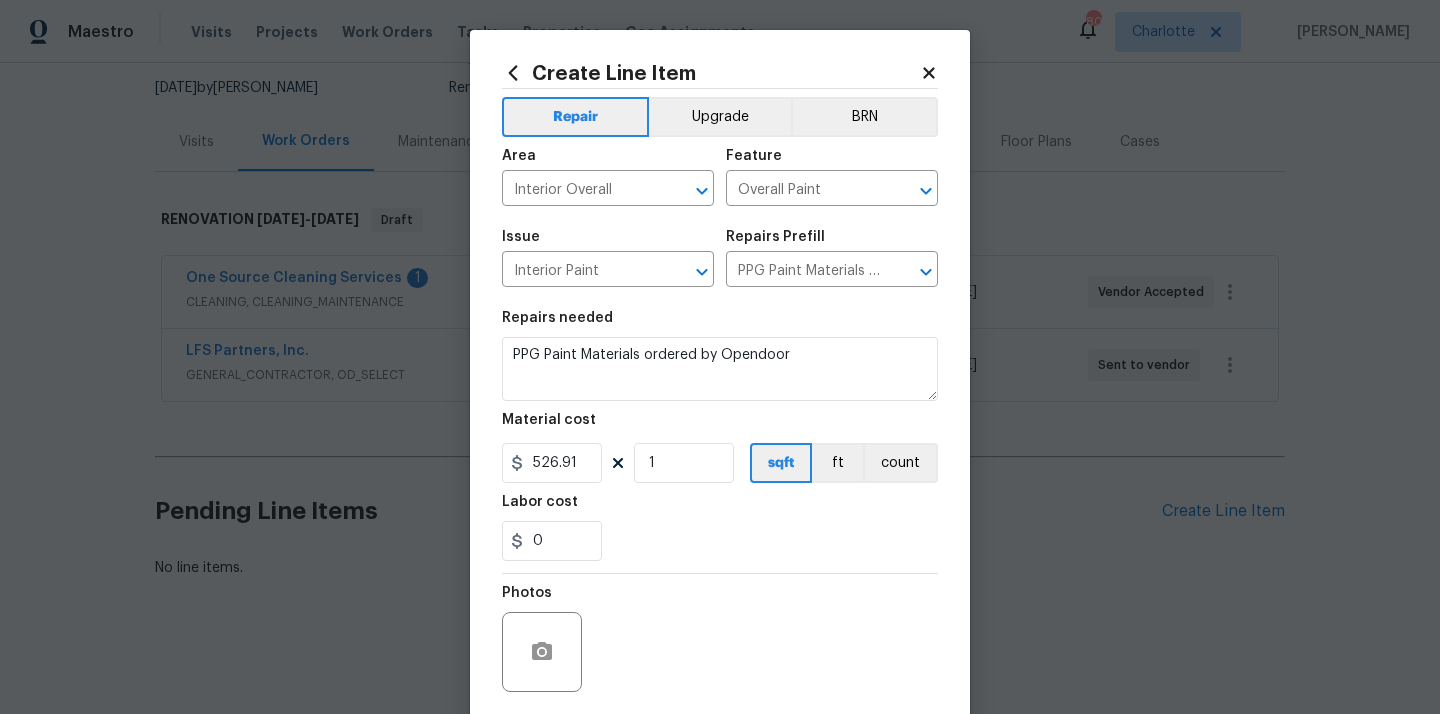 click on "Labor cost" at bounding box center [720, 508] 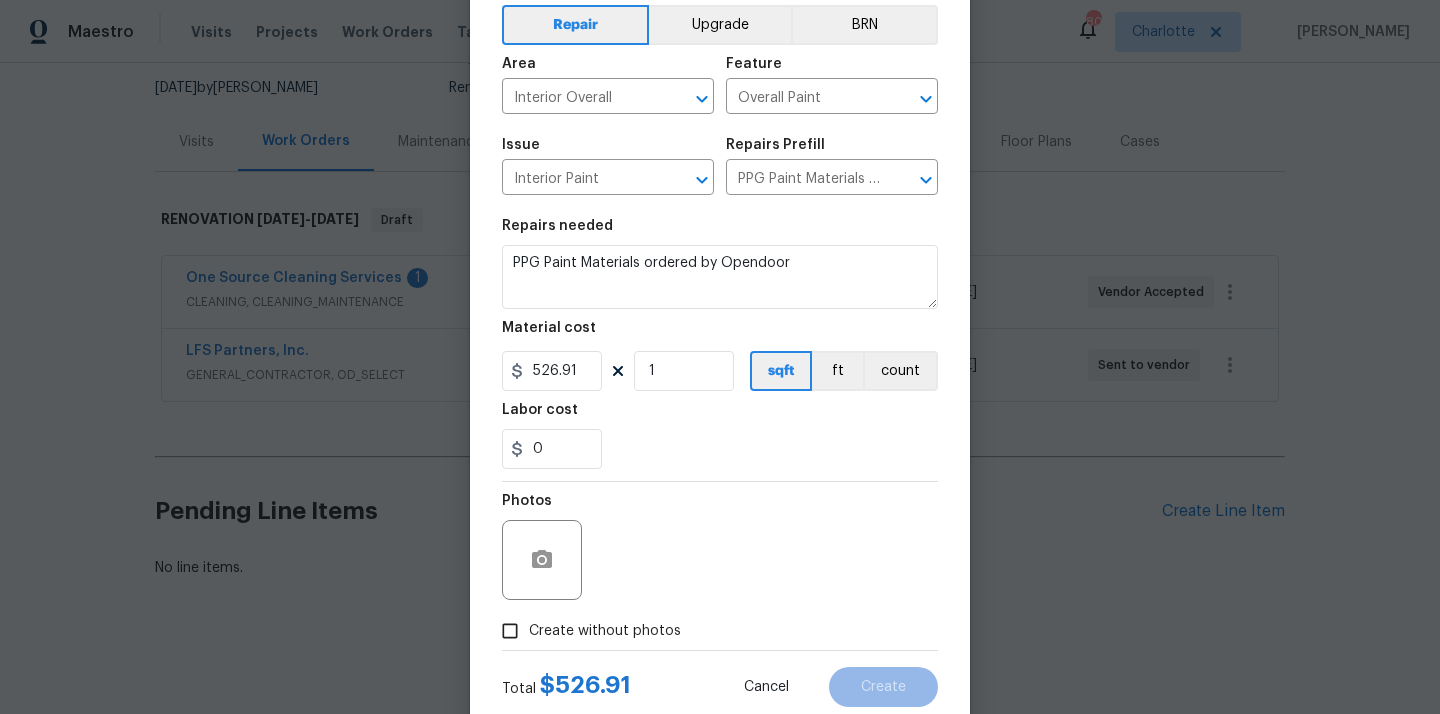 scroll, scrollTop: 148, scrollLeft: 0, axis: vertical 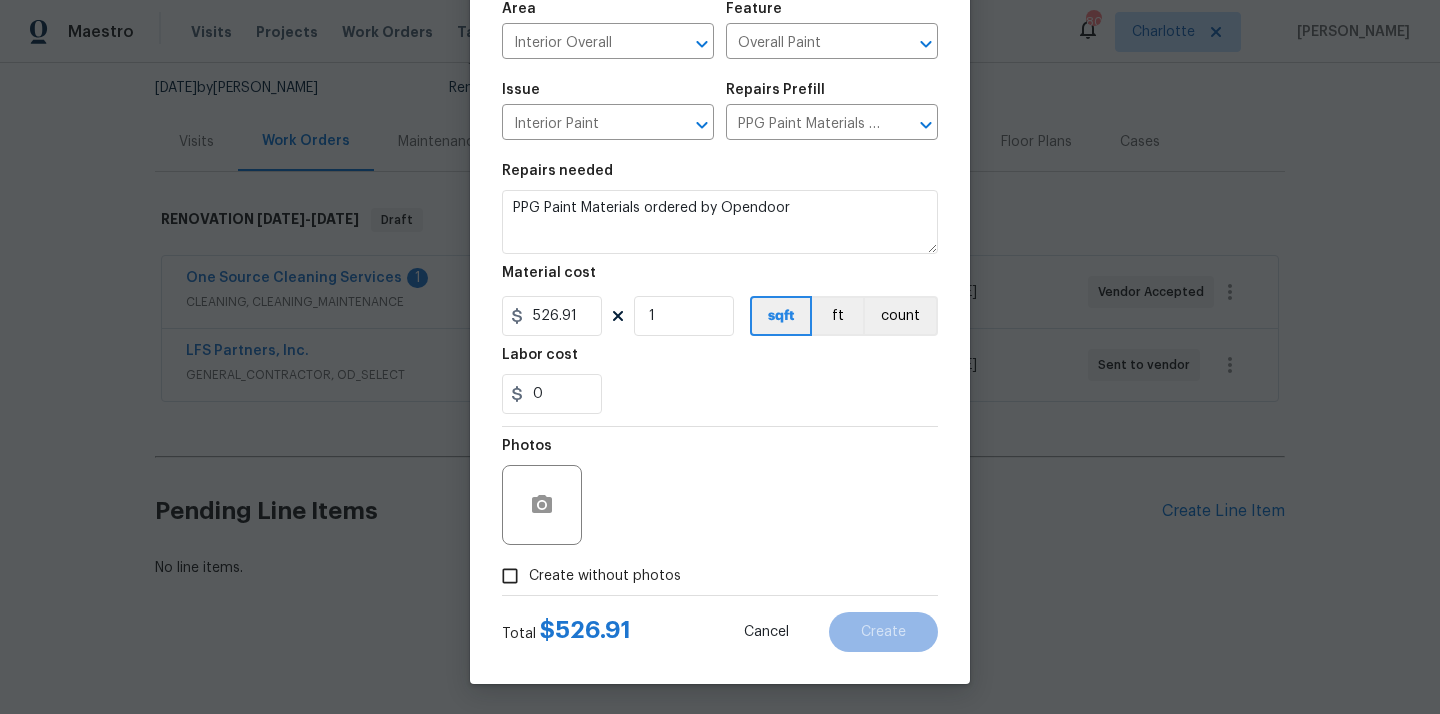 click on "Photos" at bounding box center [720, 492] 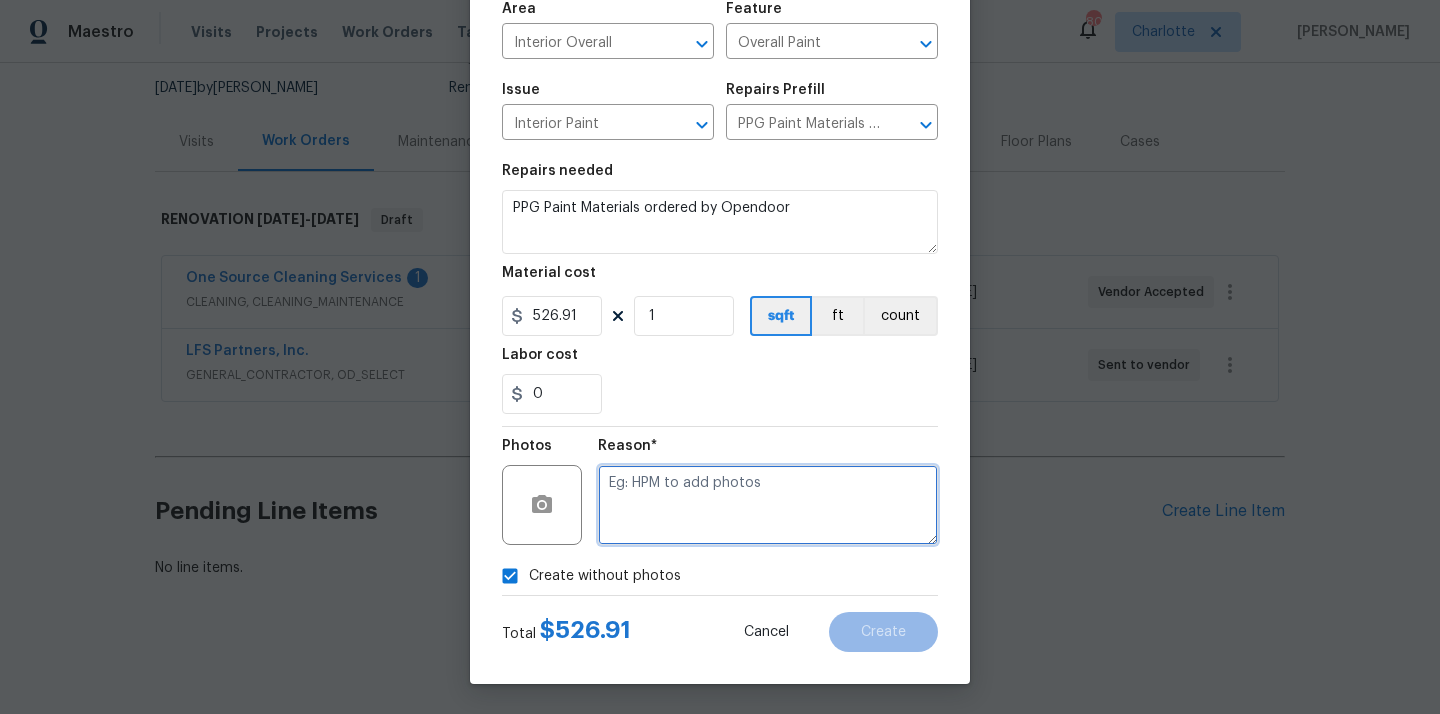 click at bounding box center [768, 505] 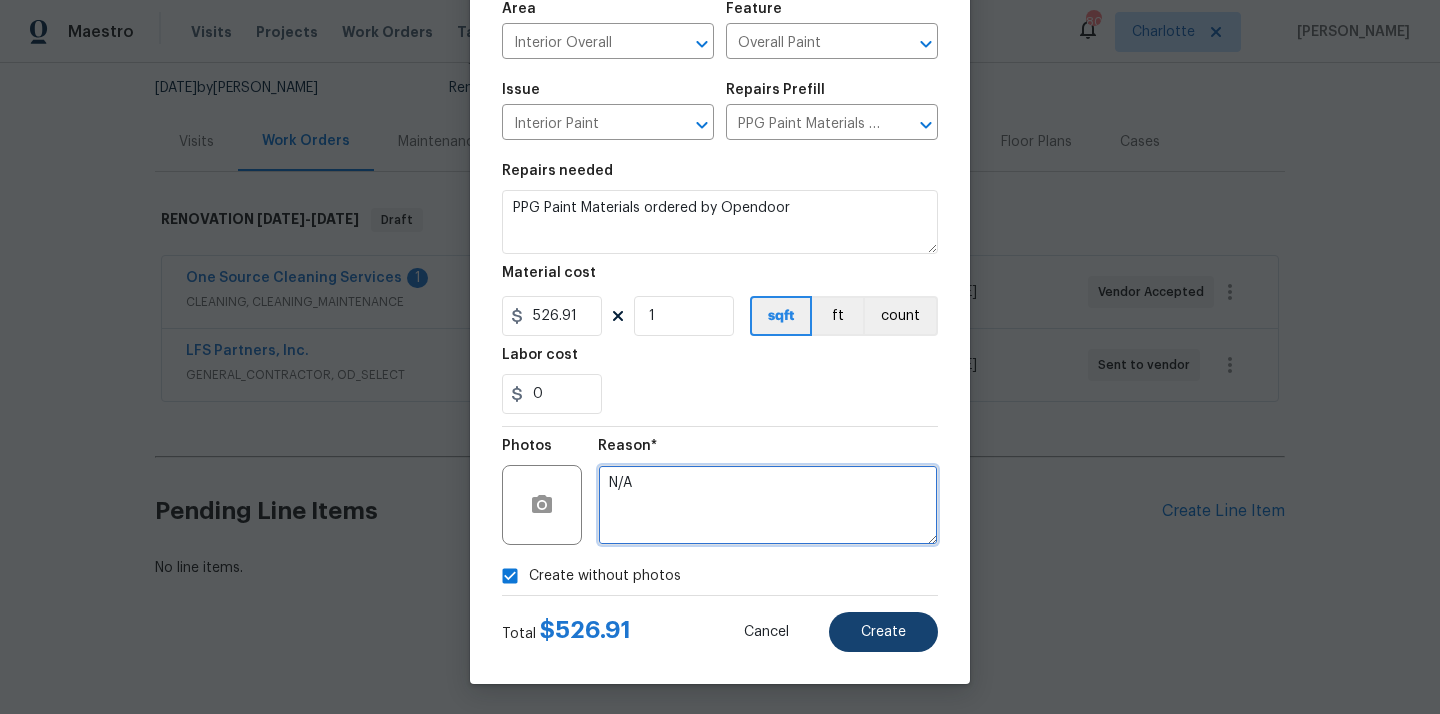 type on "N/A" 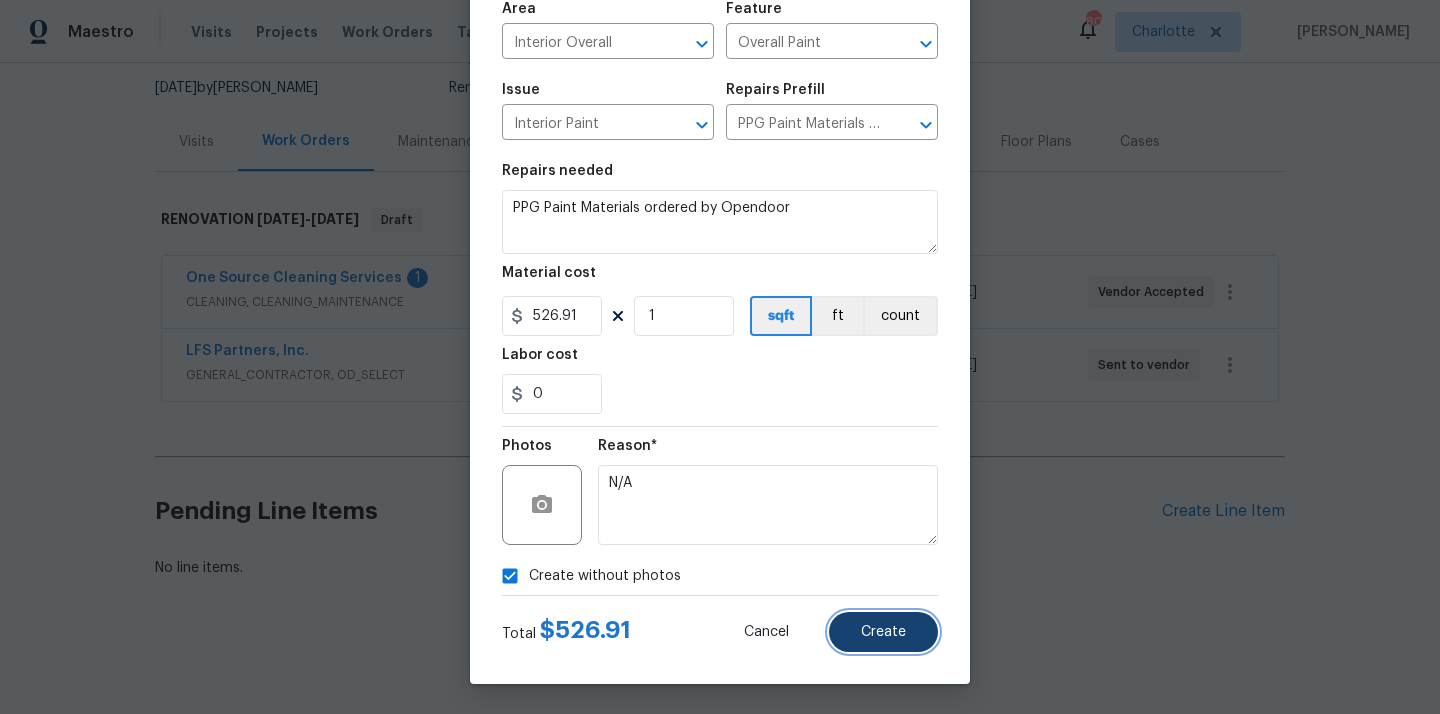 click on "Create" at bounding box center [883, 632] 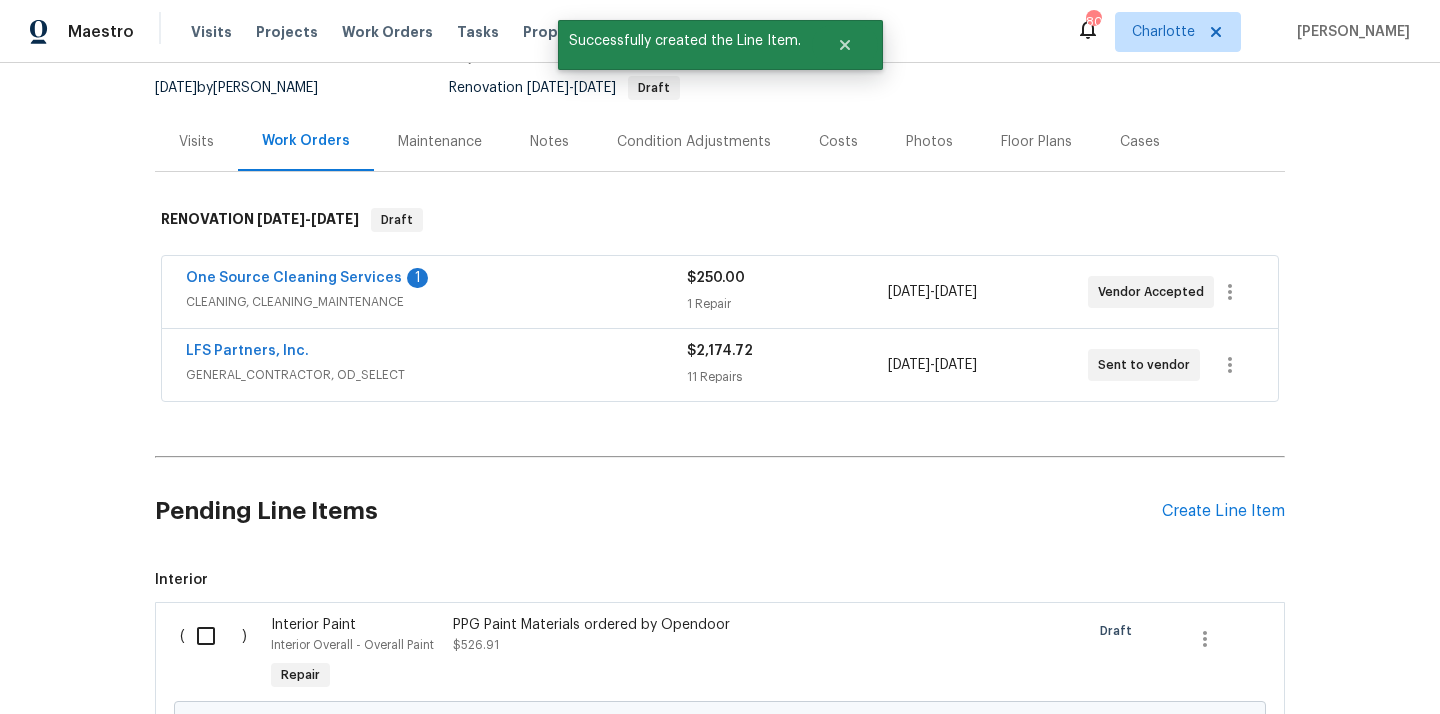 click at bounding box center [213, 636] 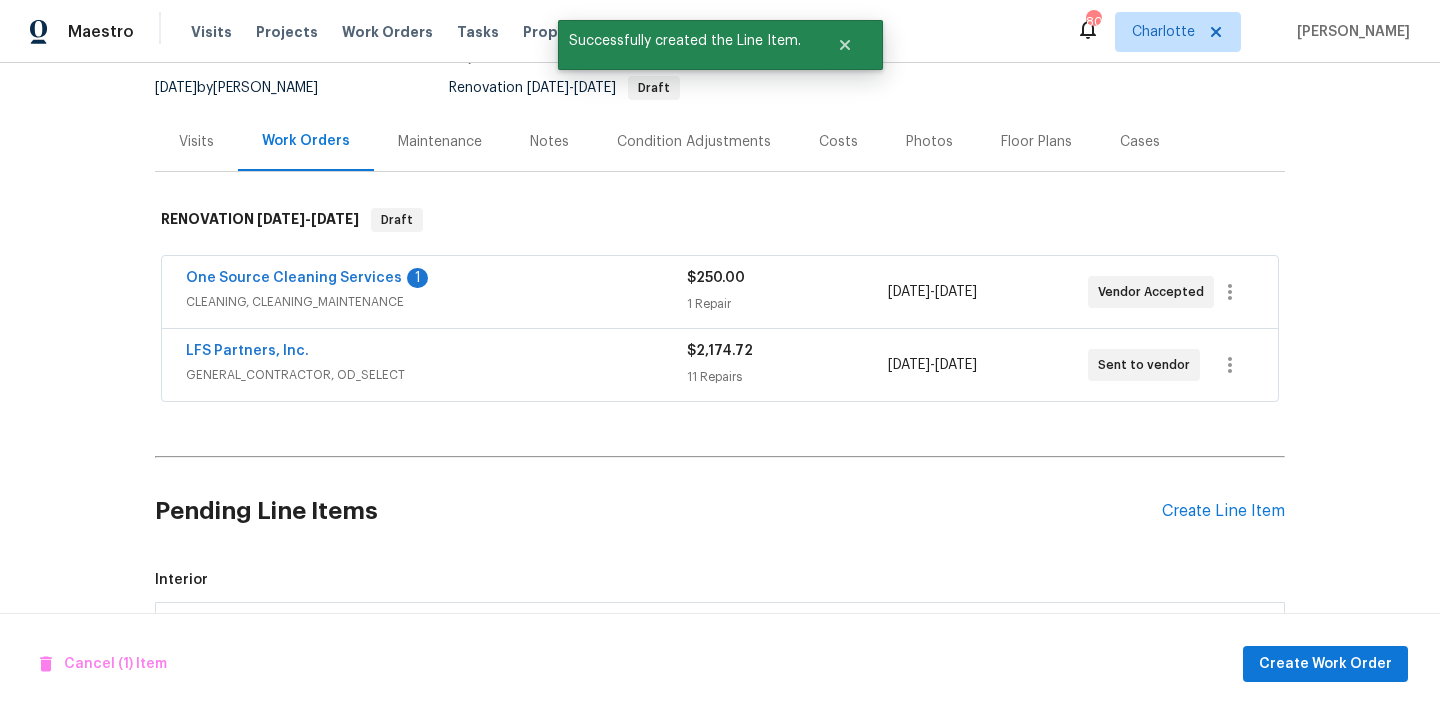 click on "Cancel (1) Item Create Work Order" at bounding box center [720, 664] 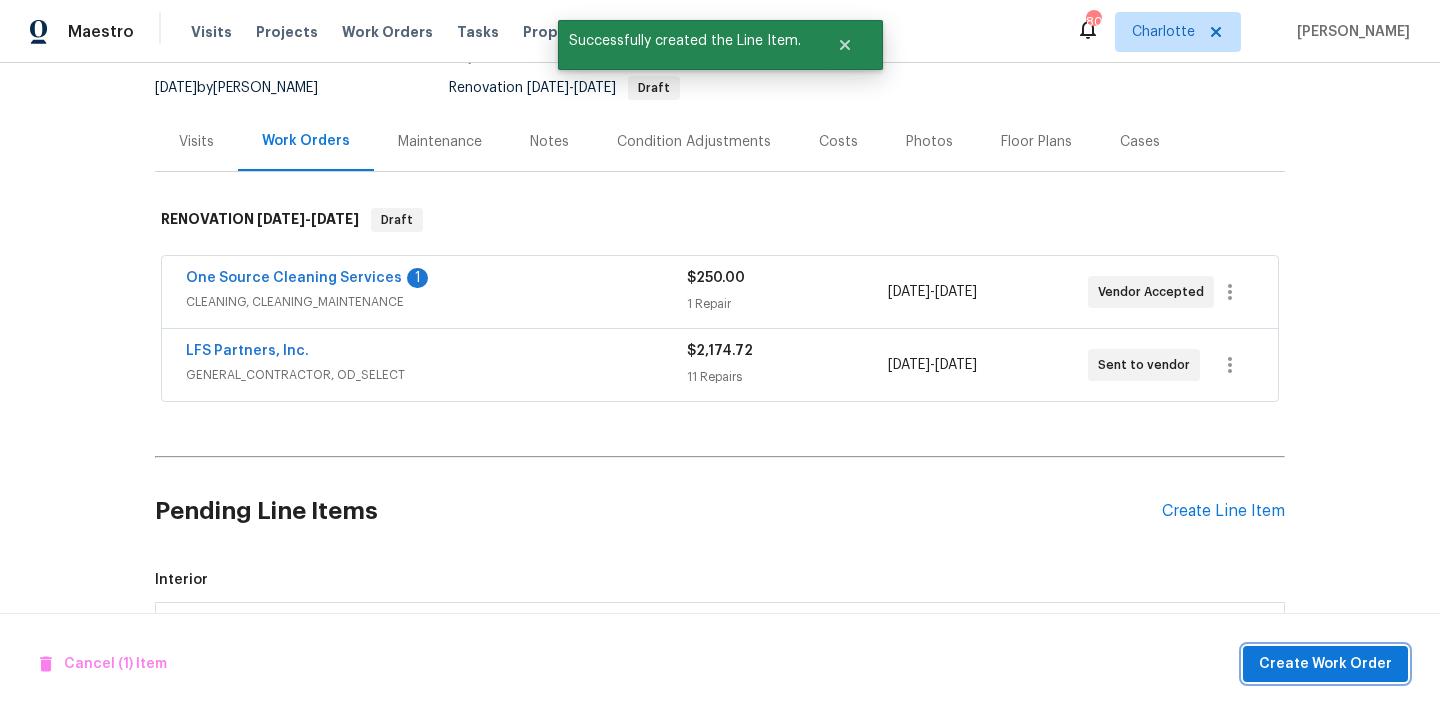 click on "Create Work Order" at bounding box center (1325, 664) 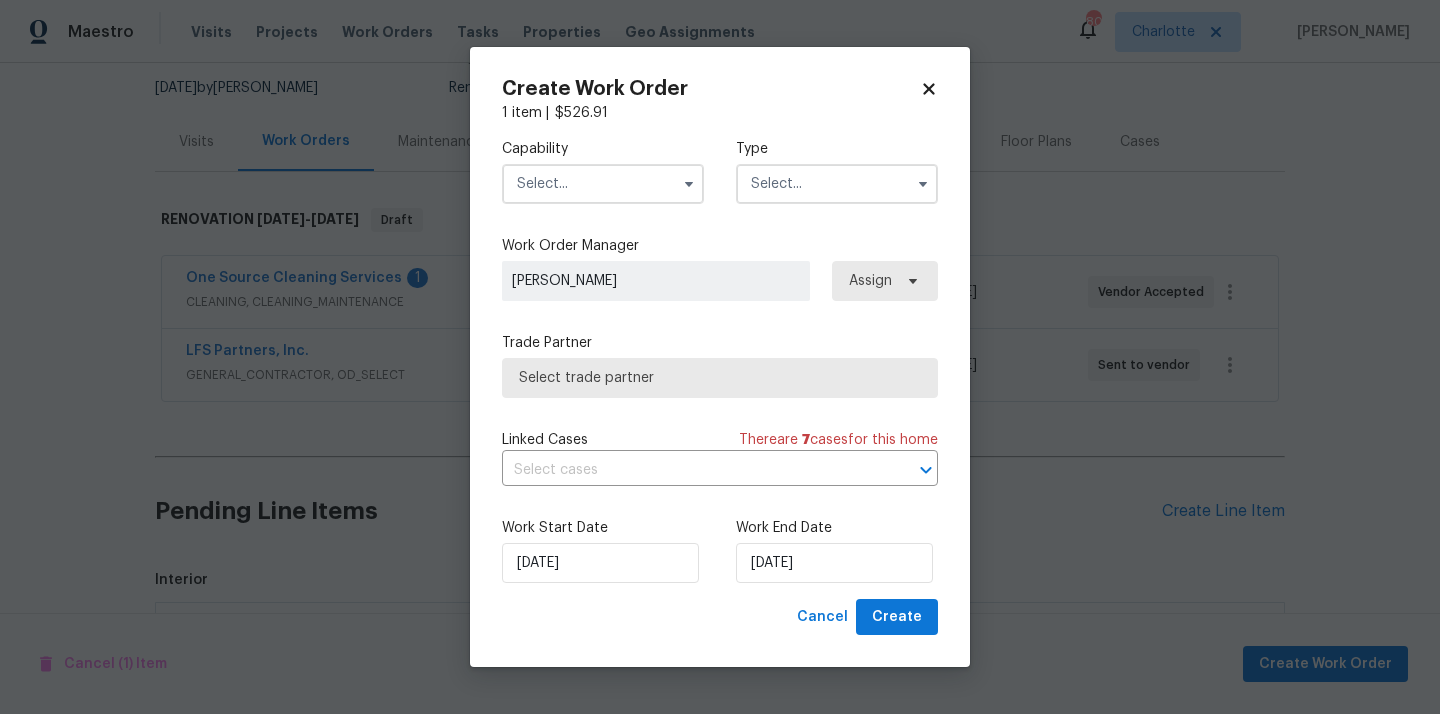 click at bounding box center (603, 184) 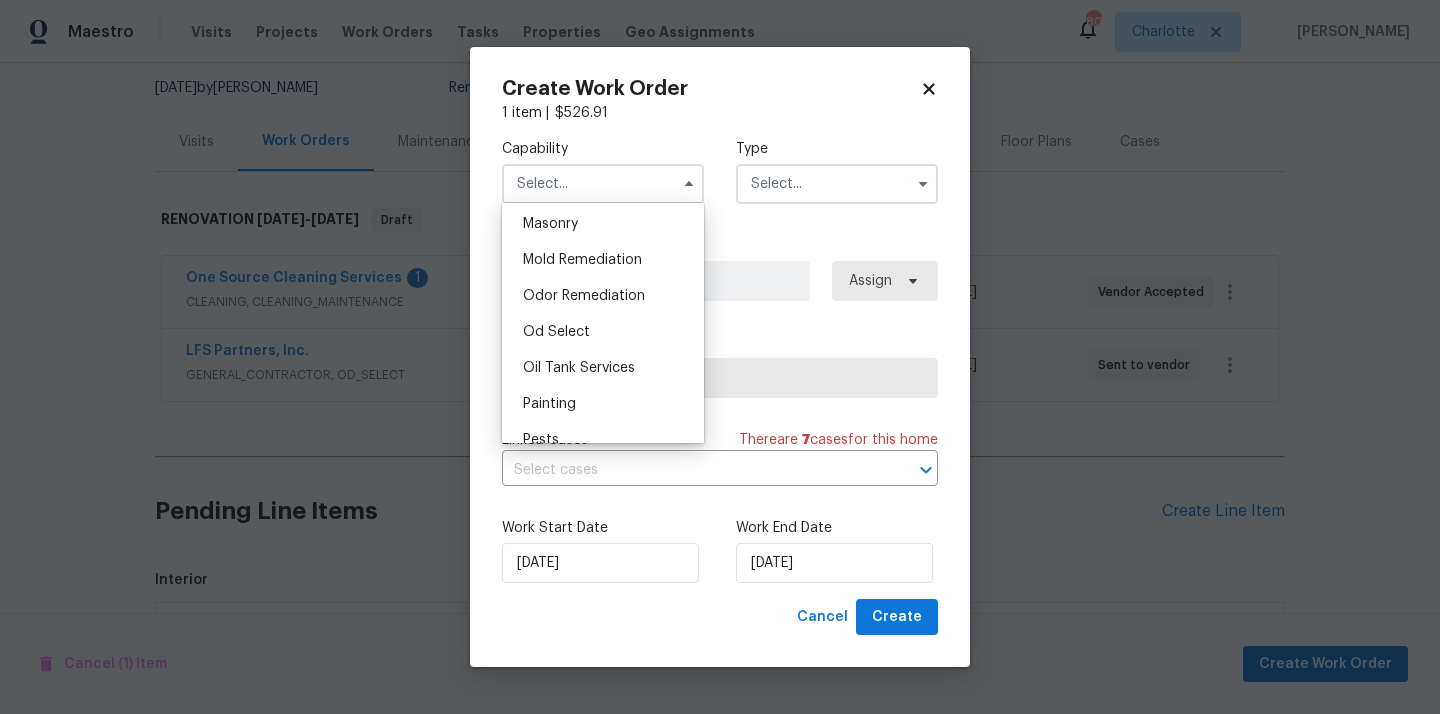 scroll, scrollTop: 1506, scrollLeft: 0, axis: vertical 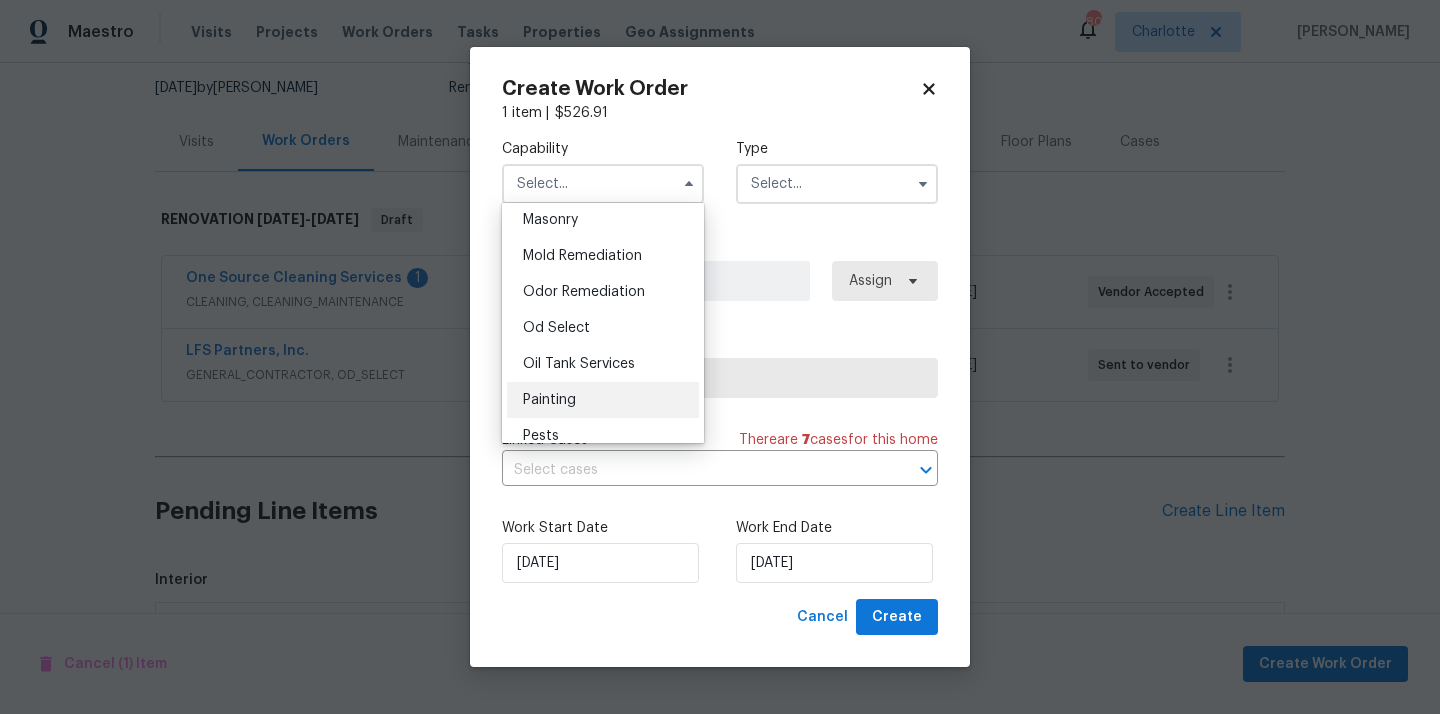 click on "Painting" at bounding box center [603, 400] 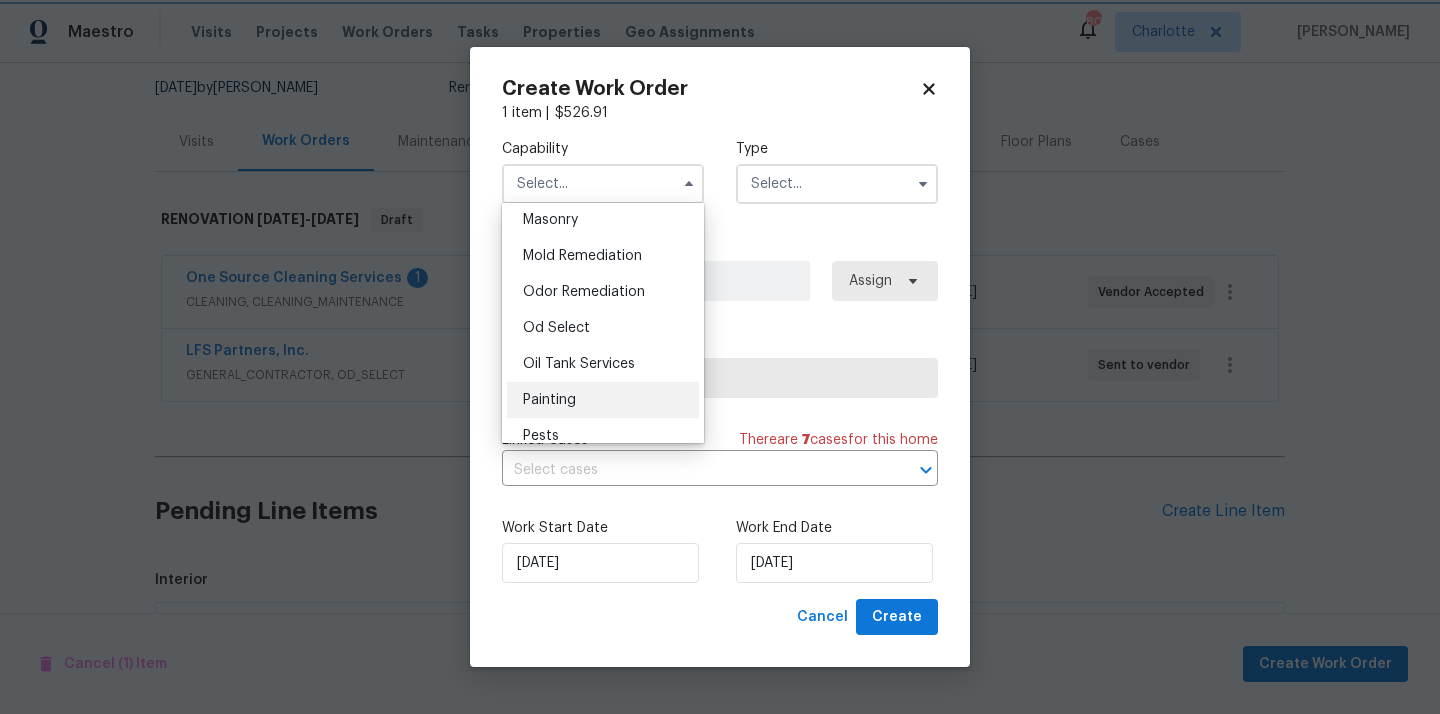 type on "Painting" 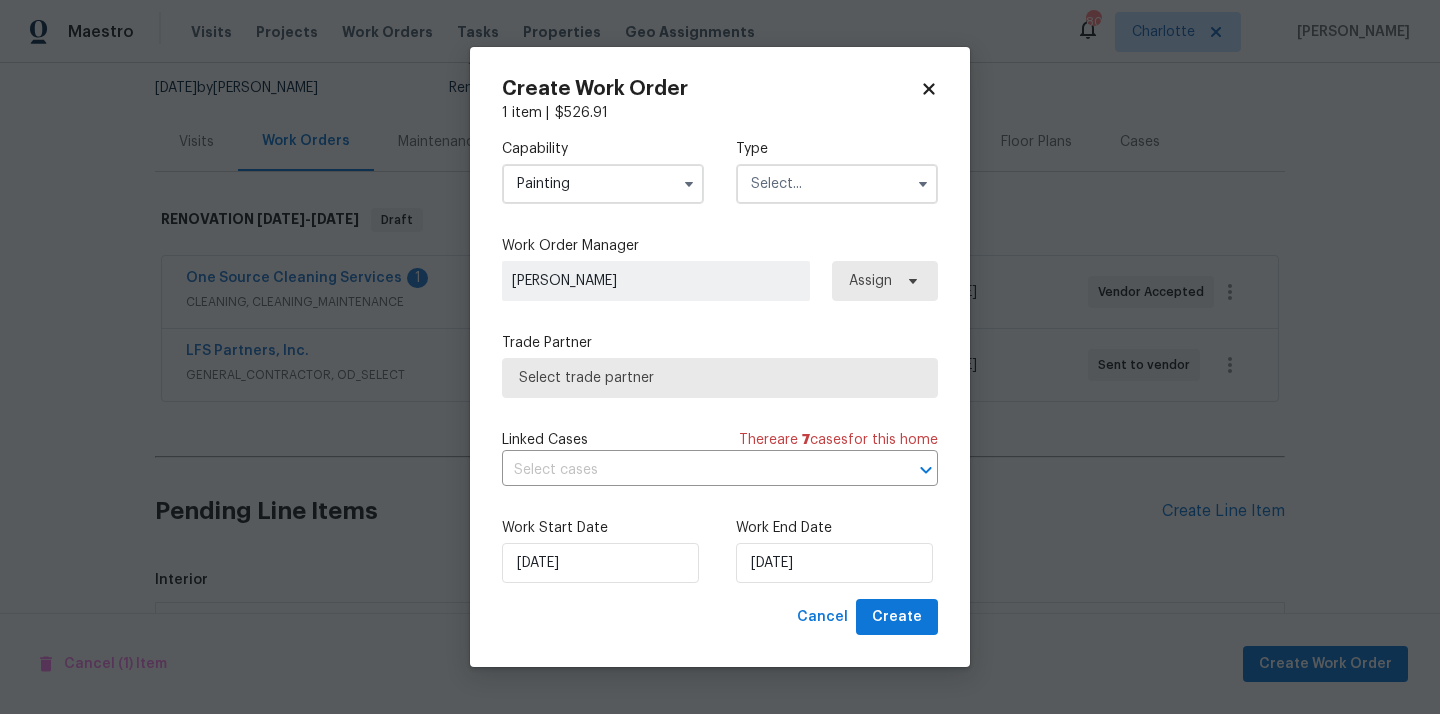 click at bounding box center [837, 184] 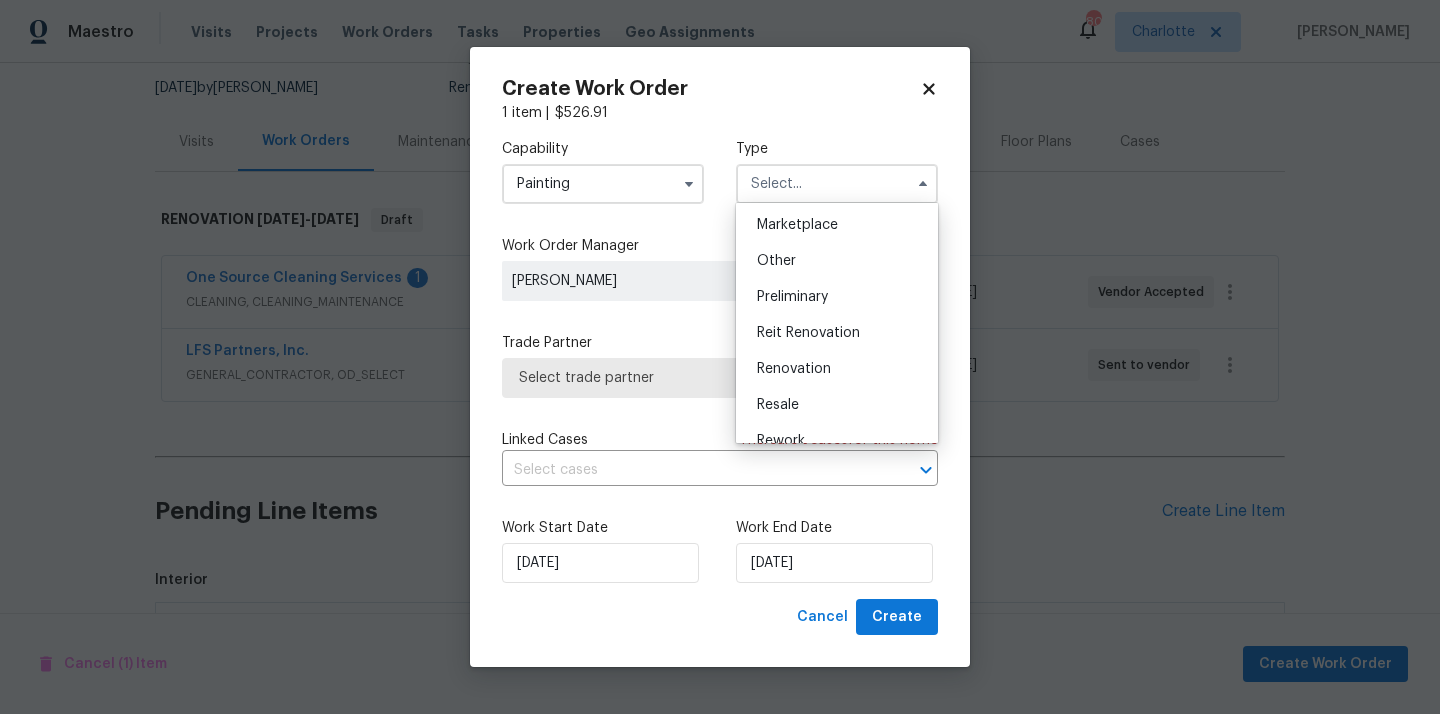 scroll, scrollTop: 454, scrollLeft: 0, axis: vertical 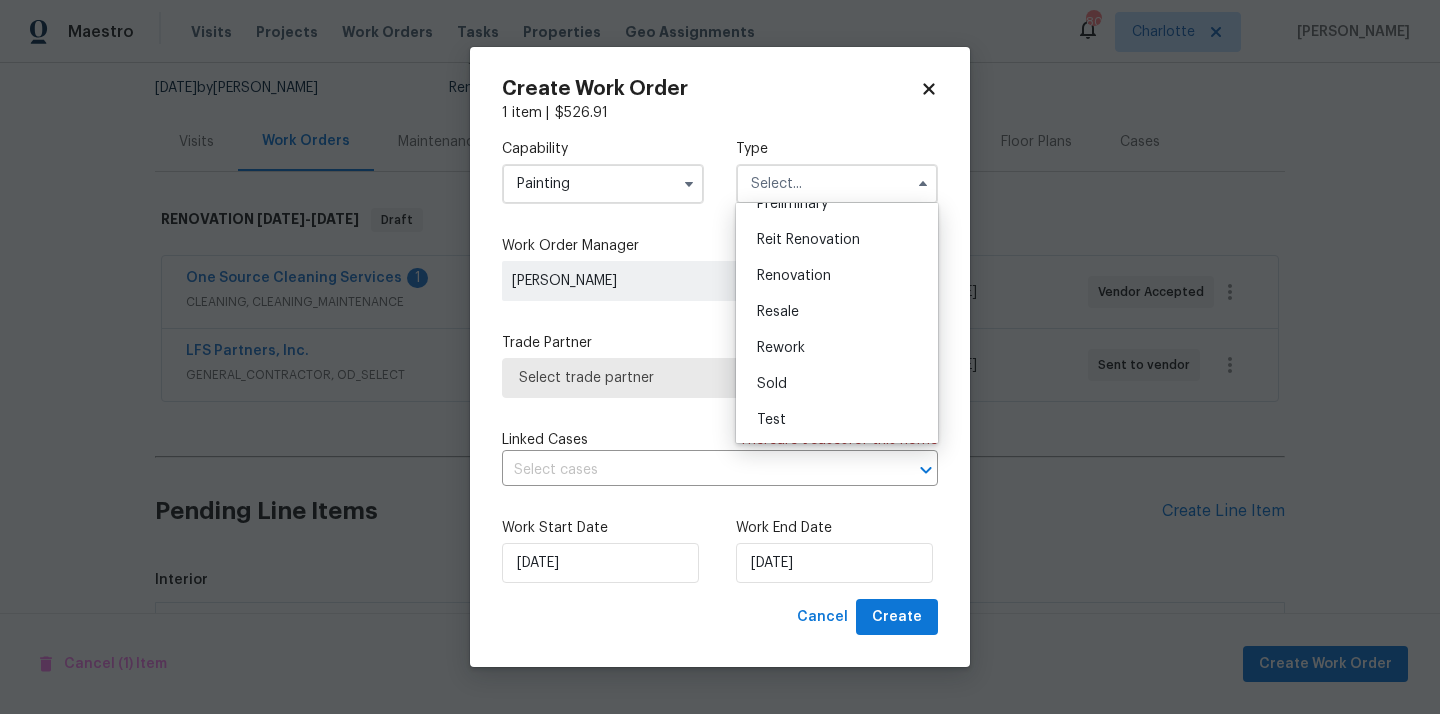 click on "Renovation" at bounding box center (794, 276) 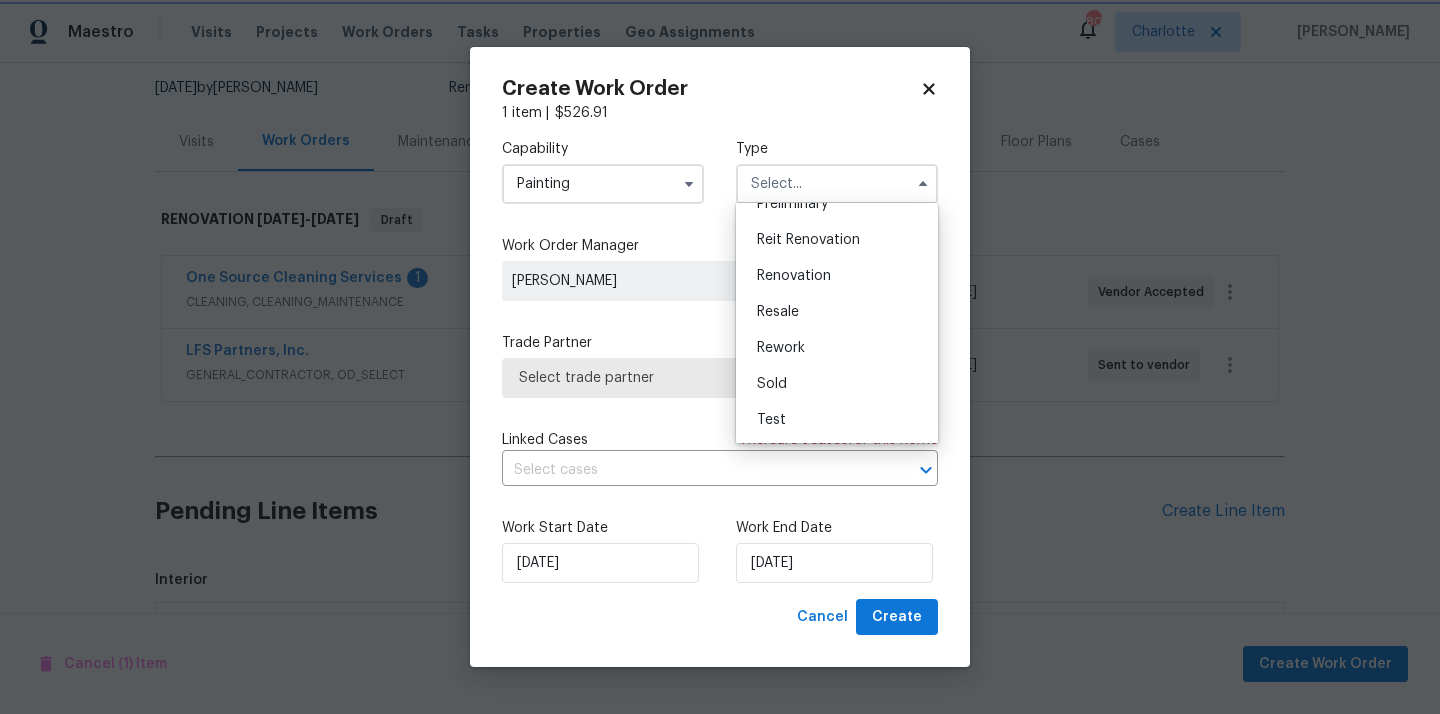 type on "Renovation" 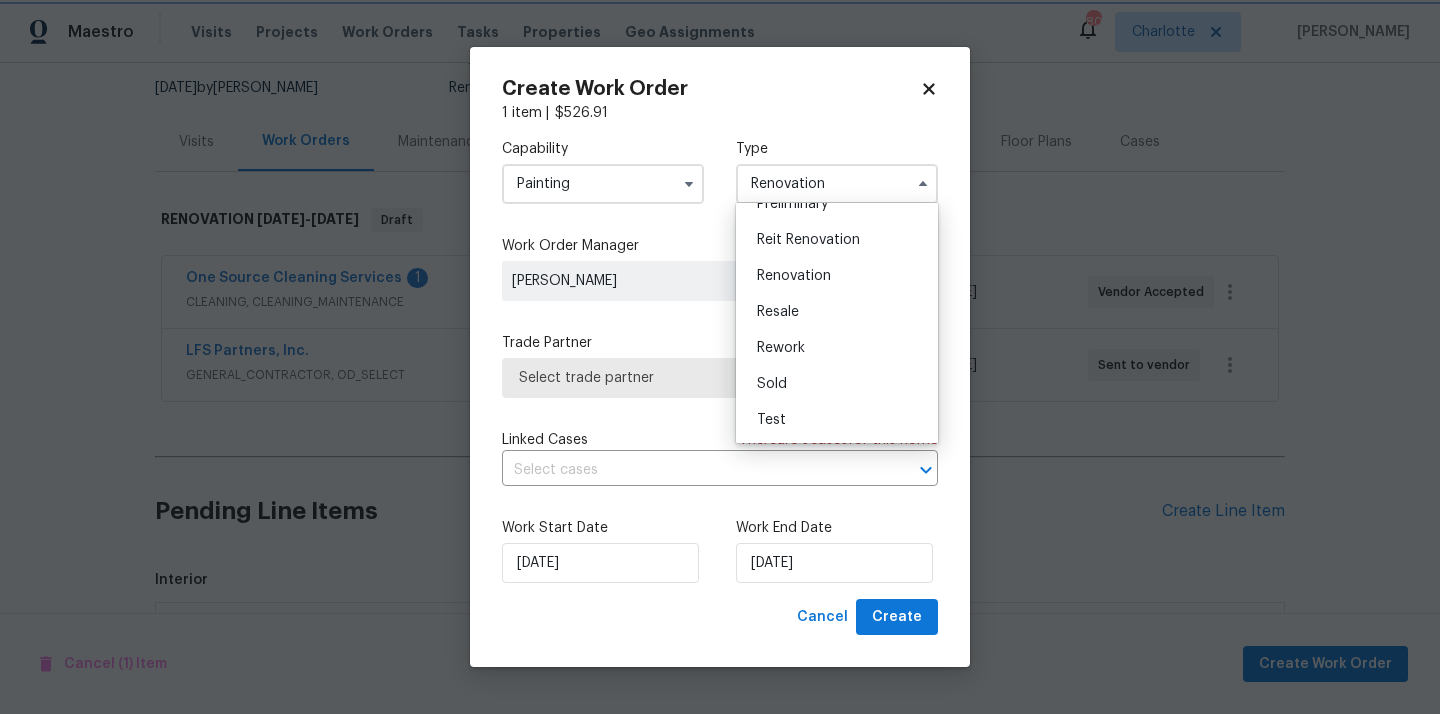 scroll, scrollTop: 0, scrollLeft: 0, axis: both 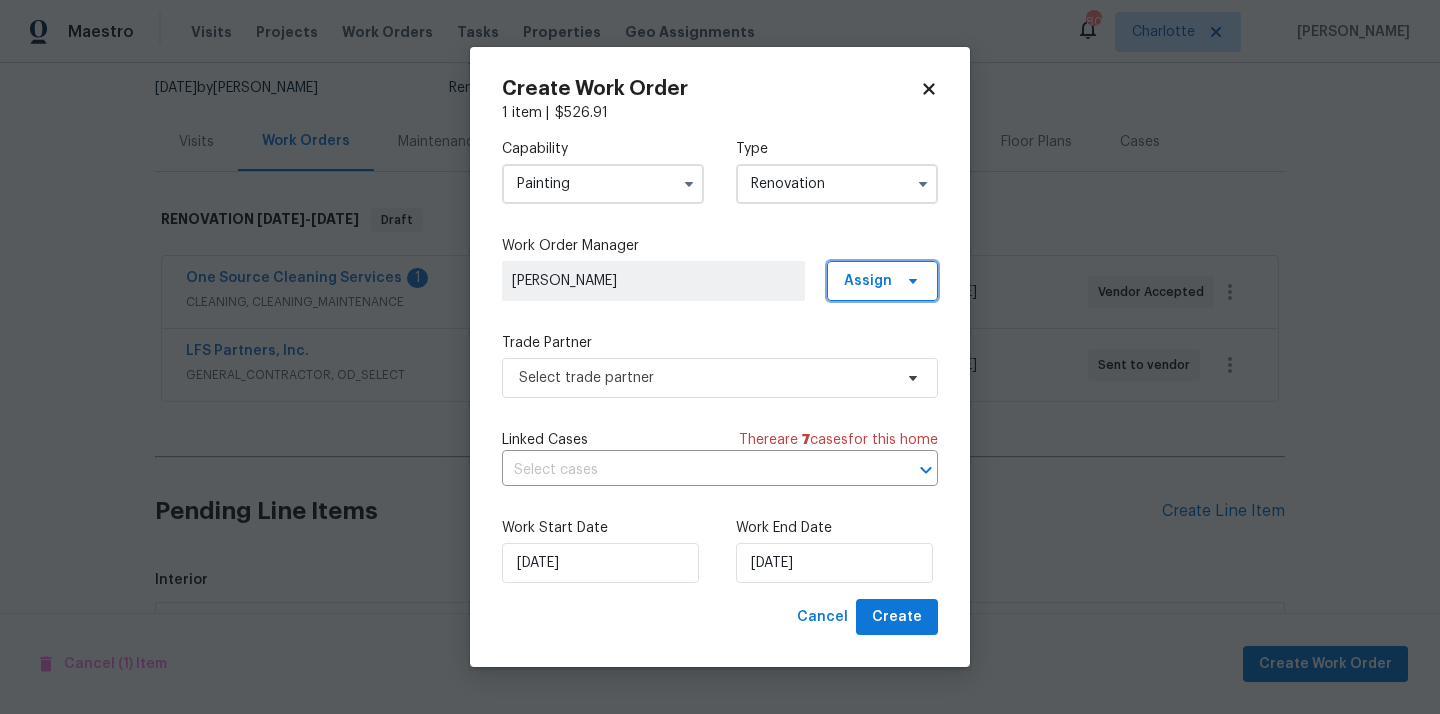 click on "Assign" at bounding box center [868, 281] 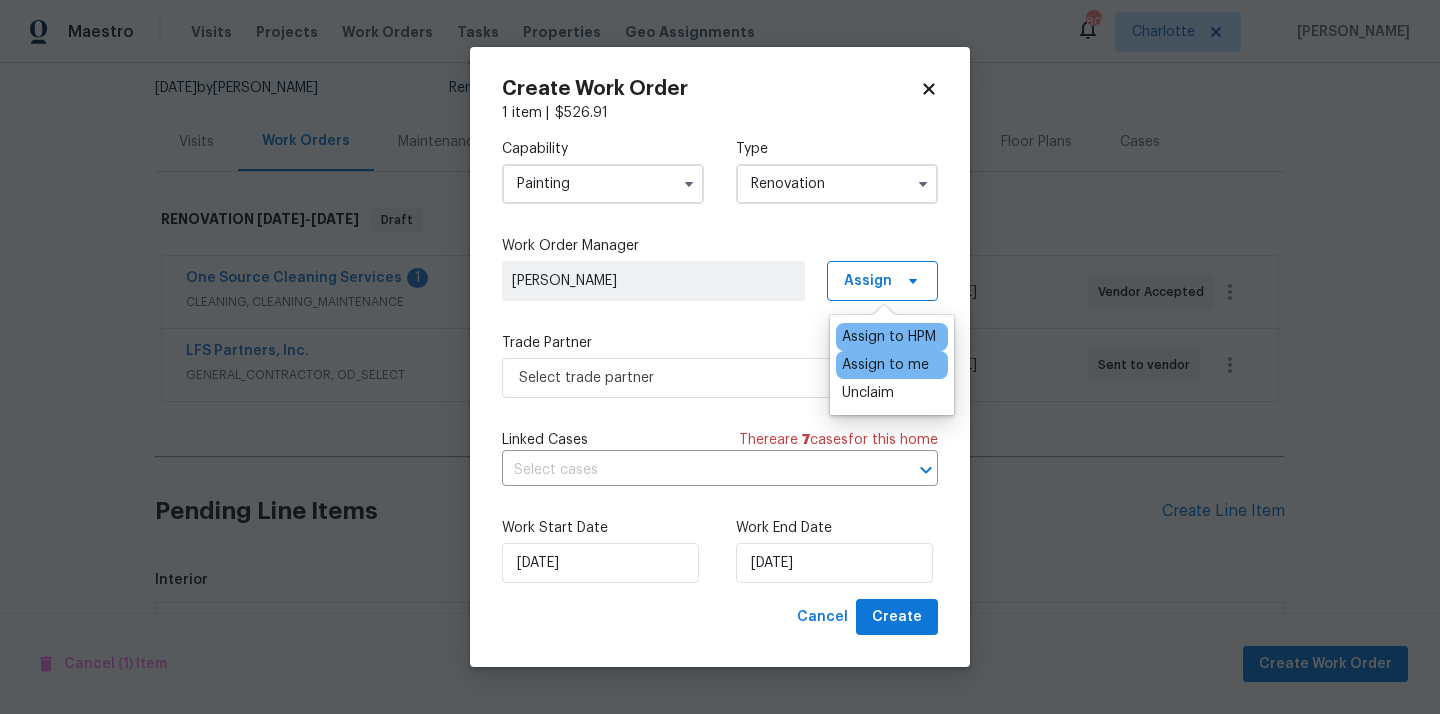 click on "Assign to me" at bounding box center (885, 365) 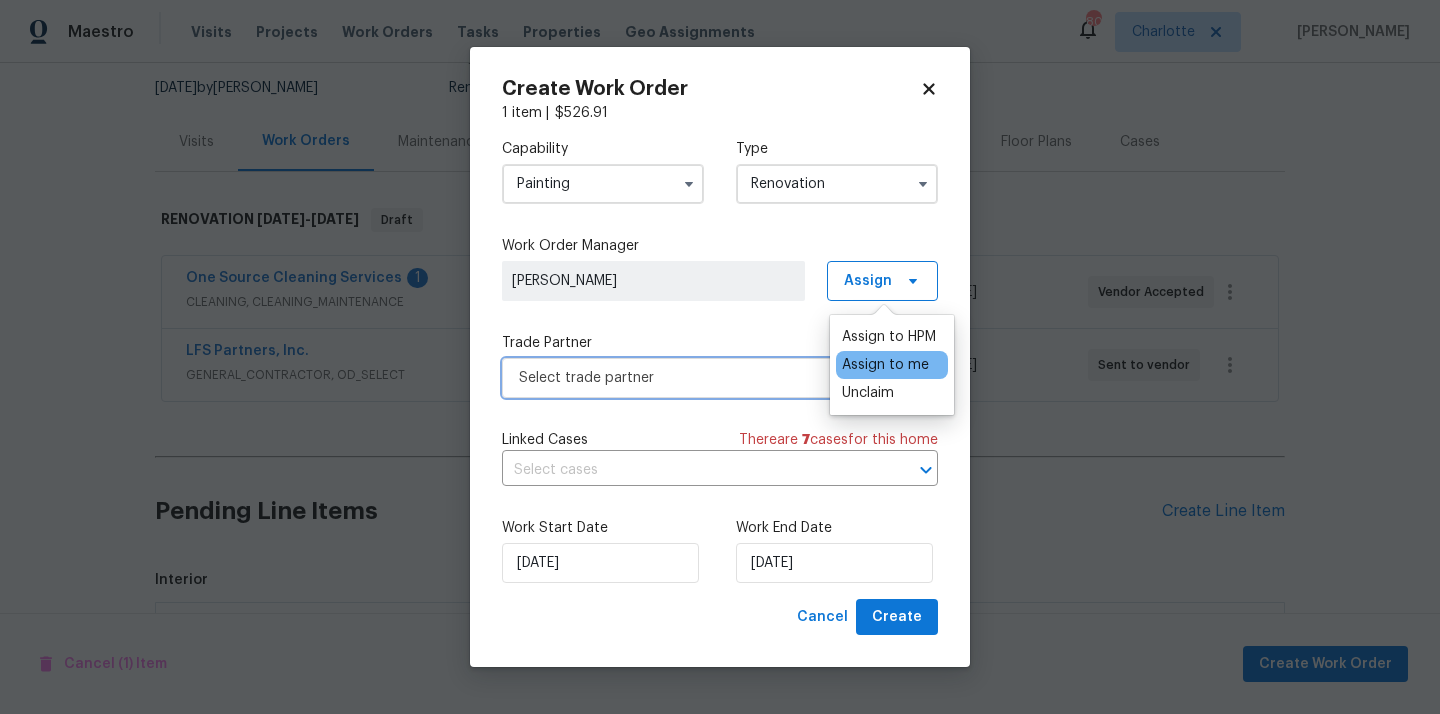 click on "Select trade partner" at bounding box center (705, 378) 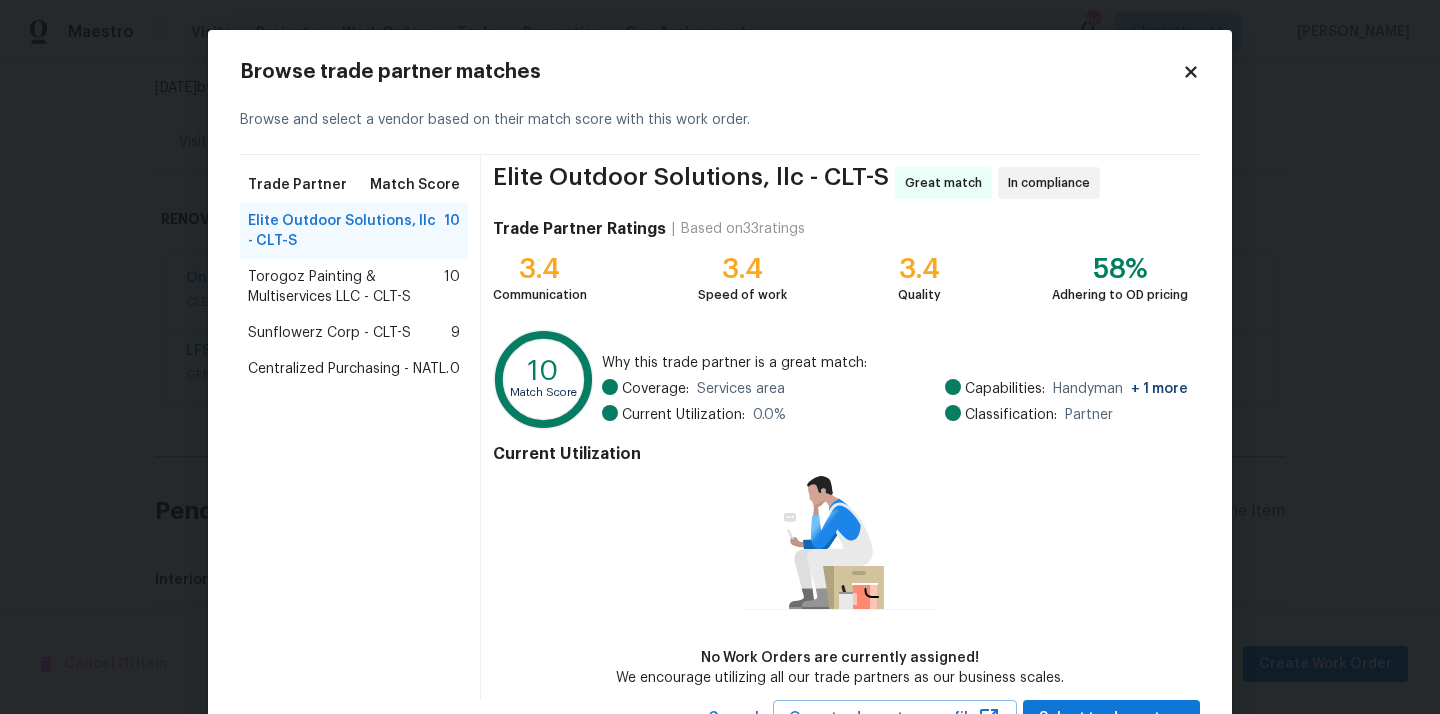 click on "Centralized Purchasing - NATL." at bounding box center (348, 369) 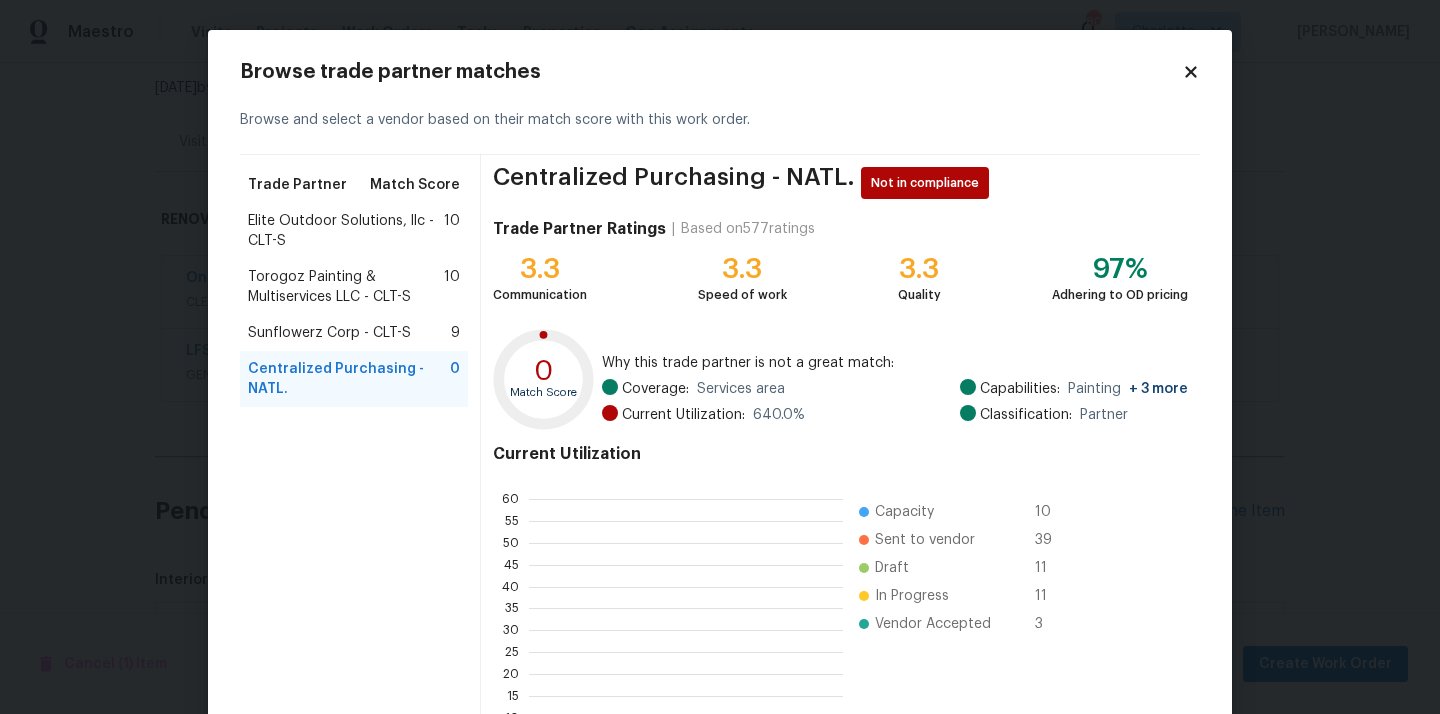 scroll, scrollTop: 2, scrollLeft: 1, axis: both 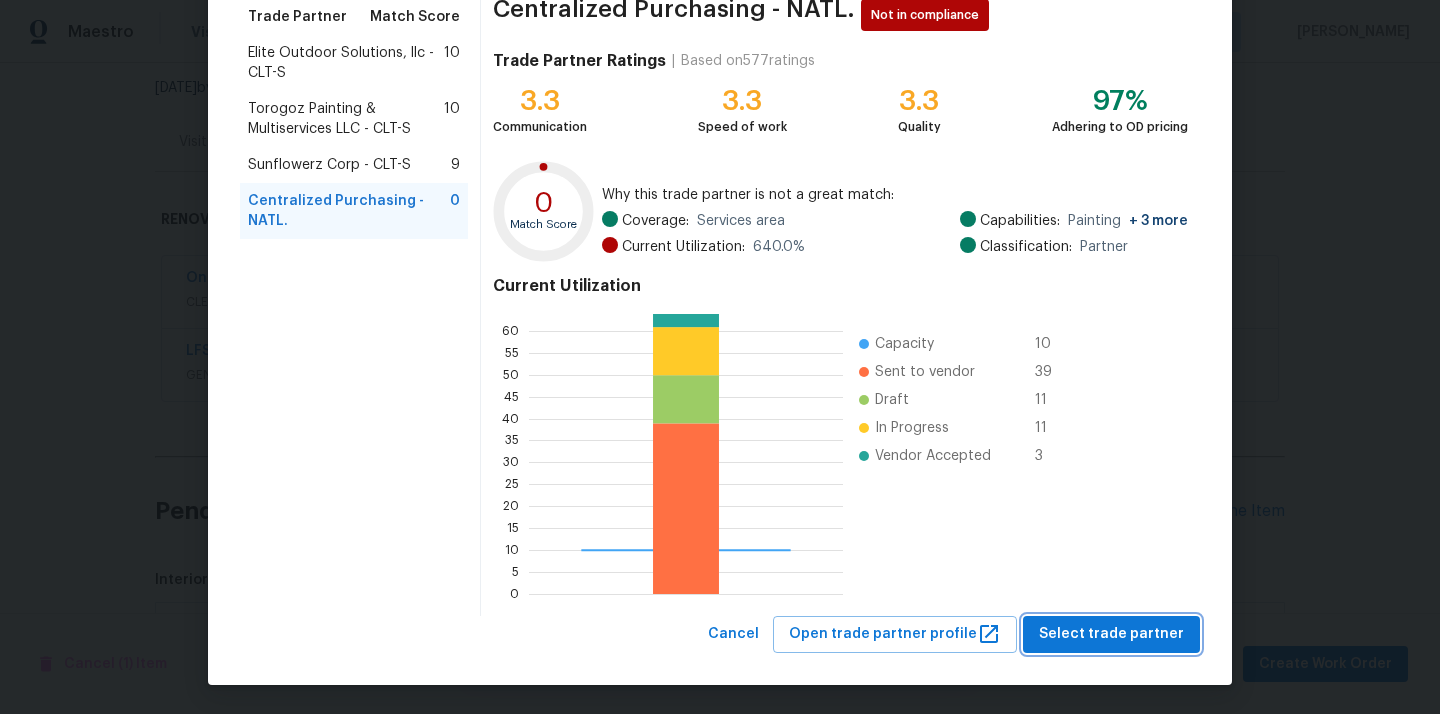 click on "Select trade partner" at bounding box center (1111, 634) 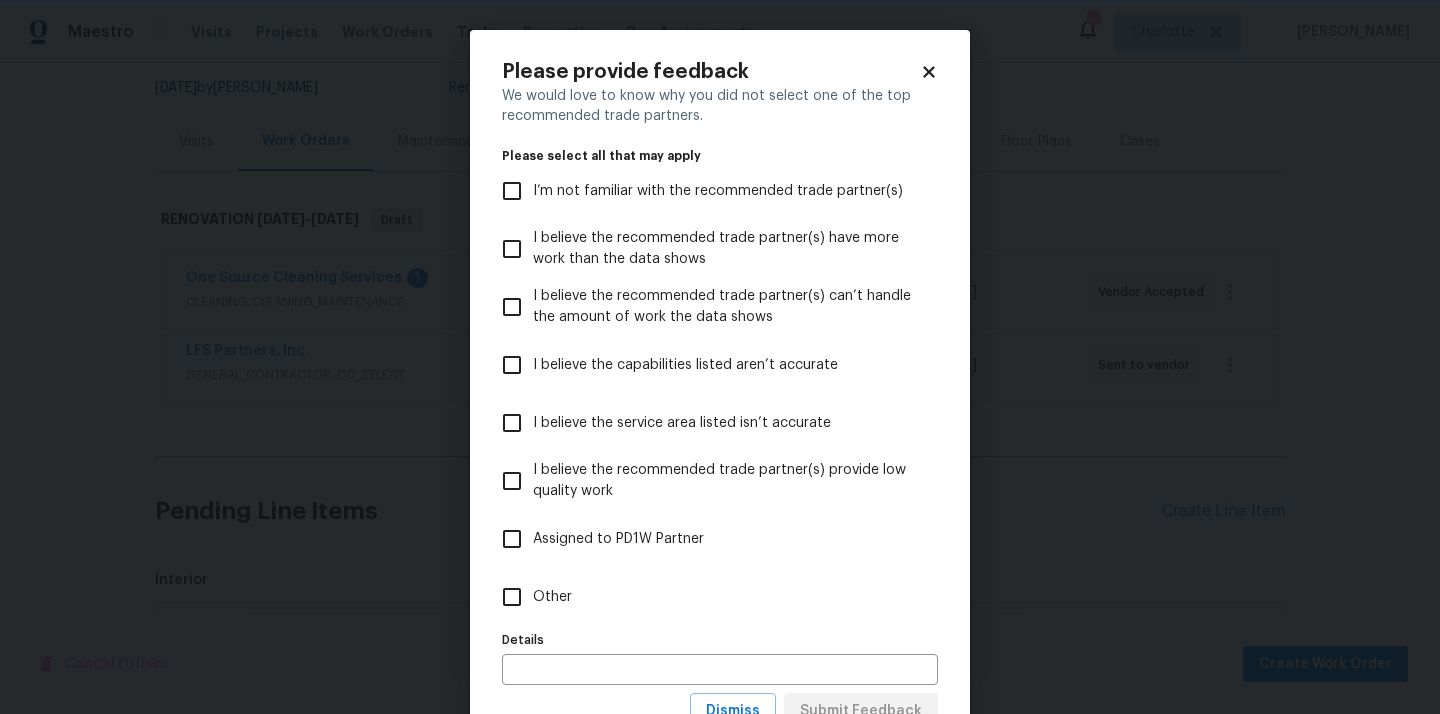 scroll, scrollTop: 0, scrollLeft: 0, axis: both 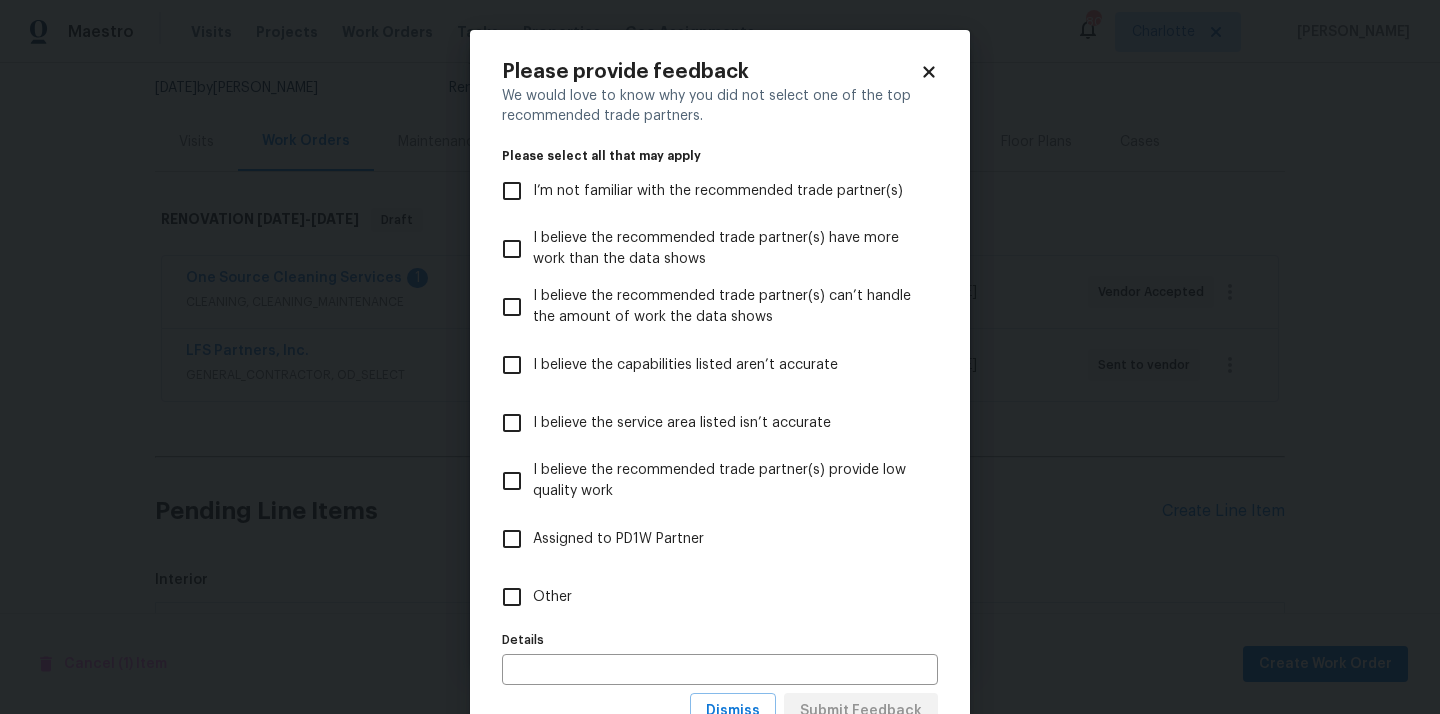 click on "Other" at bounding box center (706, 597) 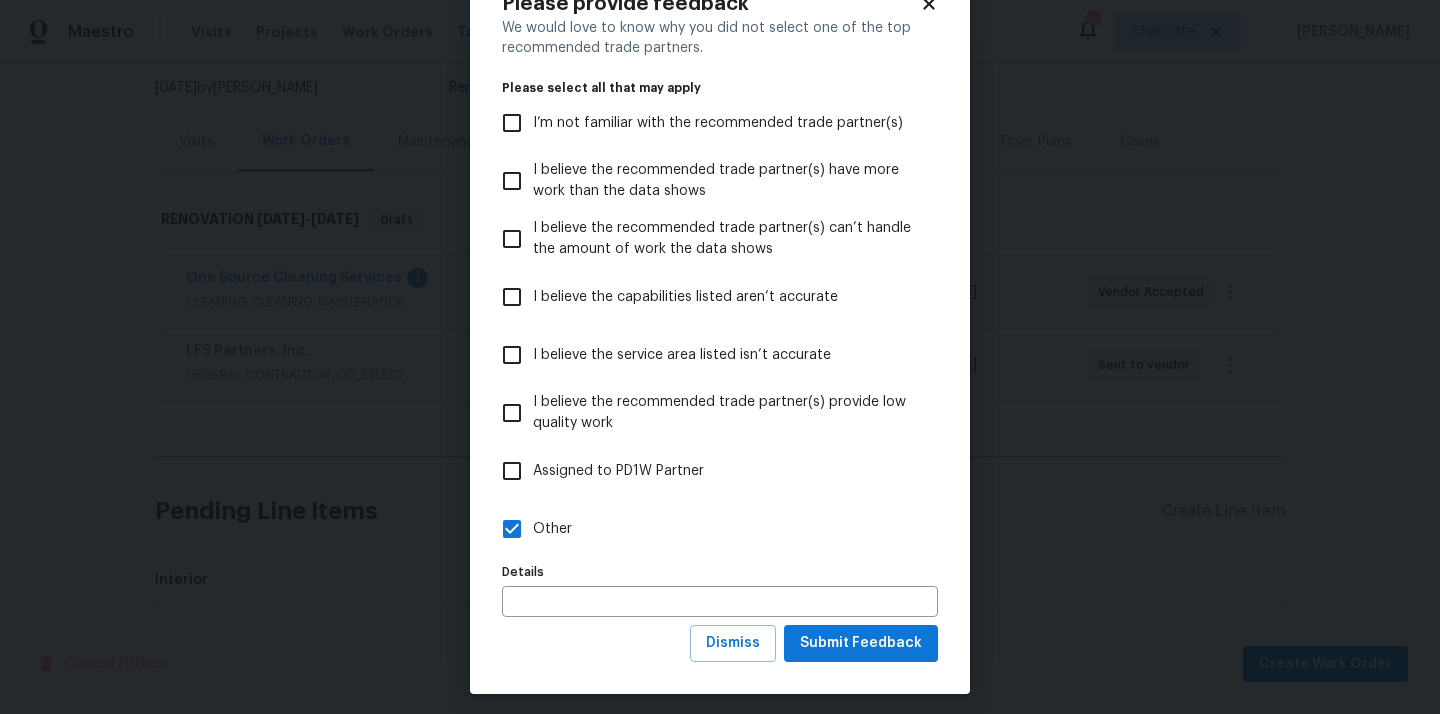 scroll, scrollTop: 78, scrollLeft: 0, axis: vertical 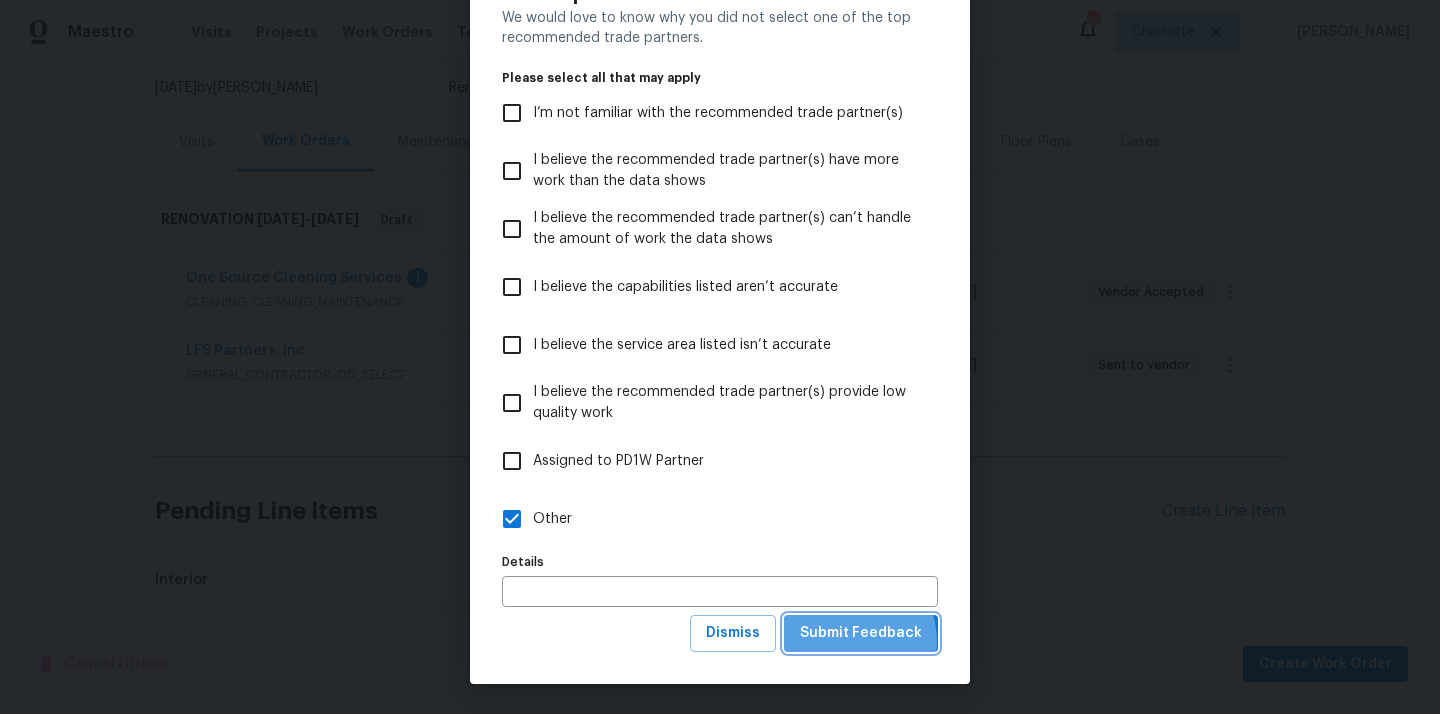click on "Submit Feedback" at bounding box center (861, 633) 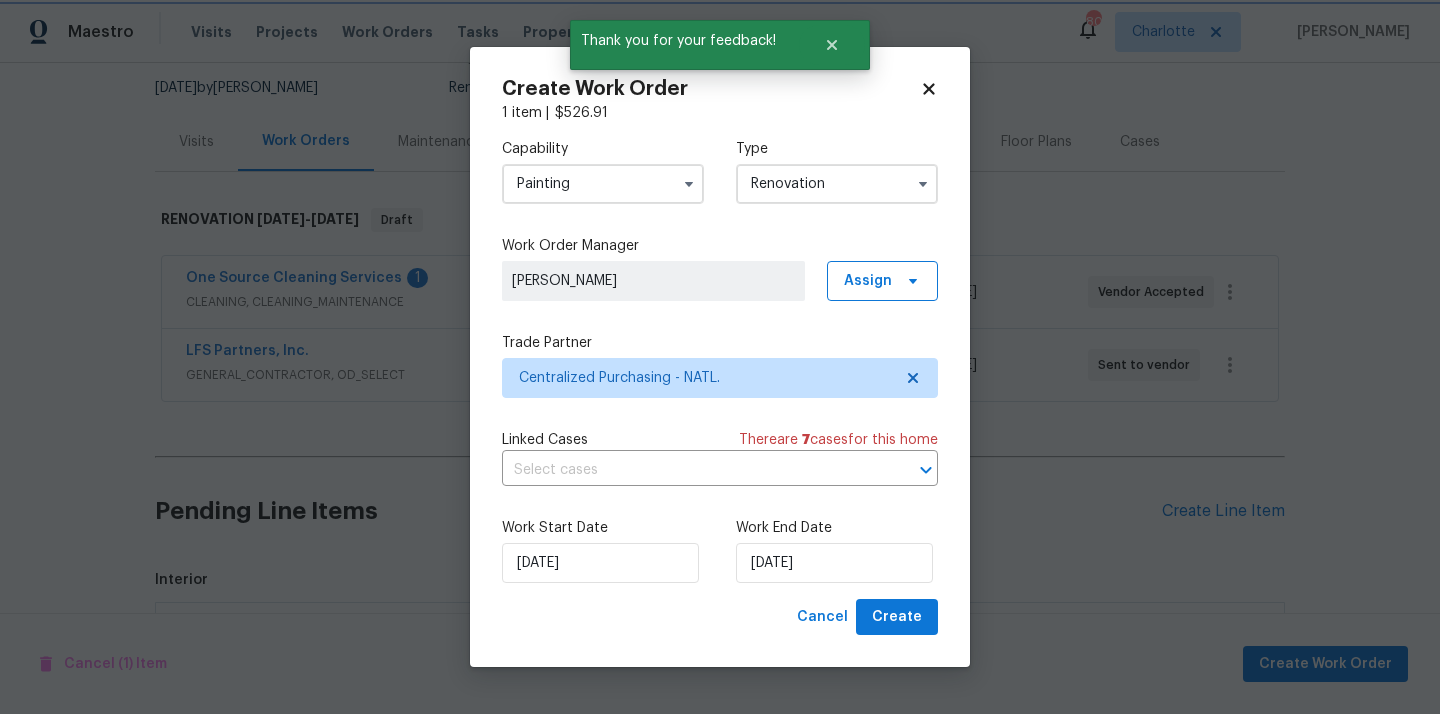 scroll, scrollTop: 0, scrollLeft: 0, axis: both 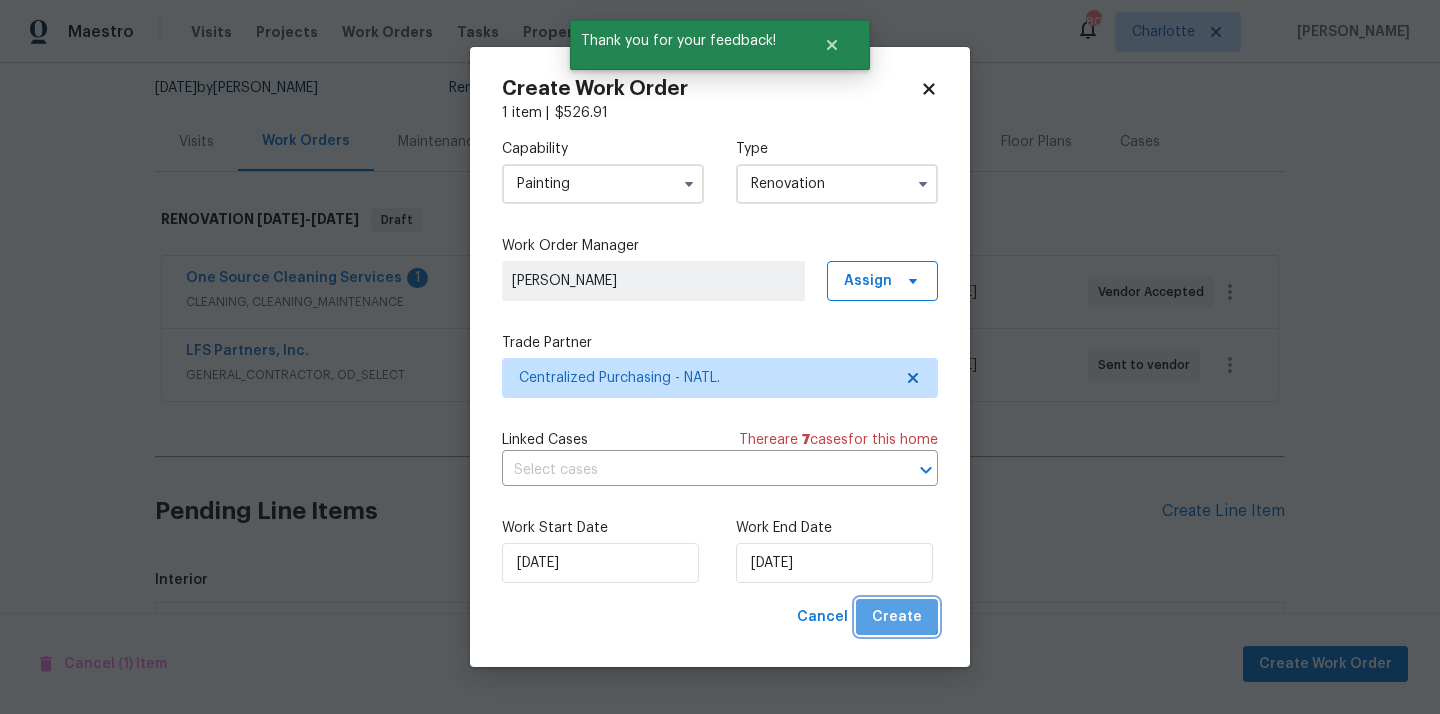 click on "Create" at bounding box center (897, 617) 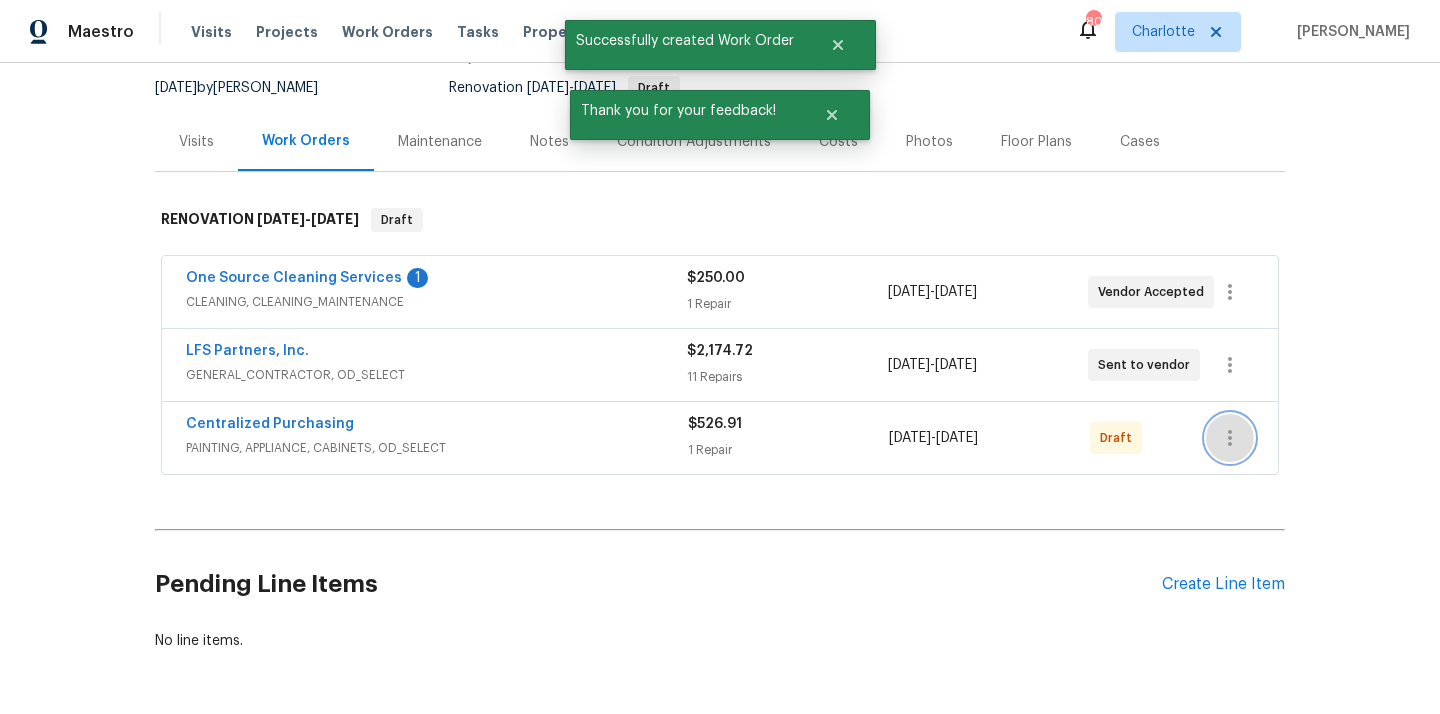 click 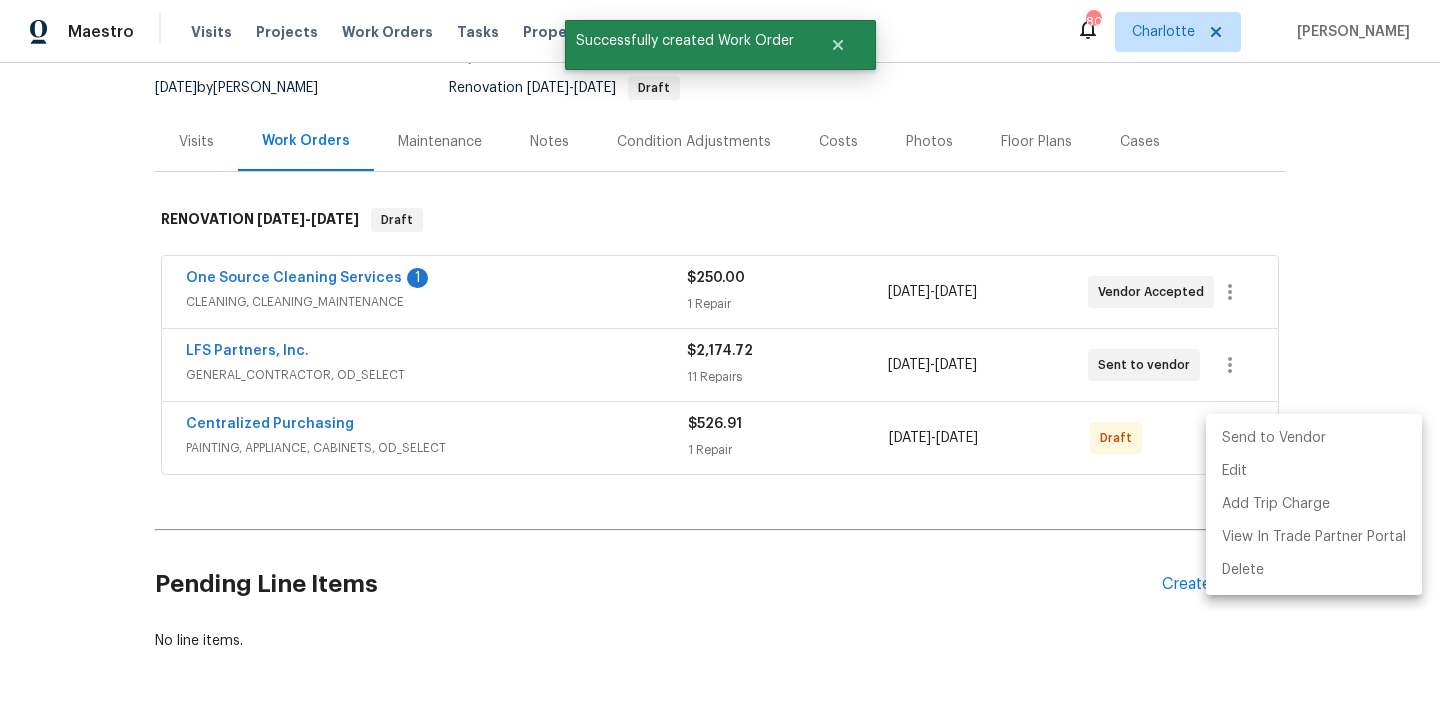 click on "Send to Vendor" at bounding box center (1314, 438) 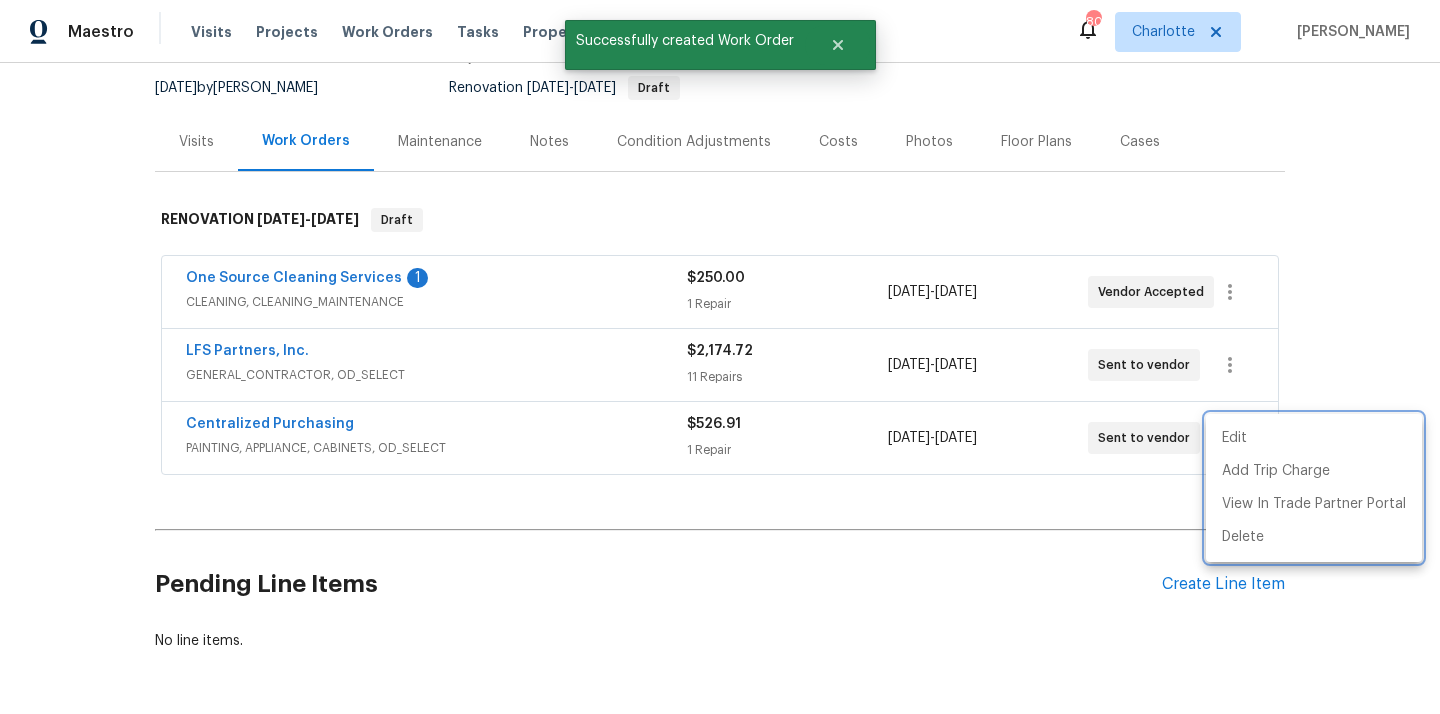 click at bounding box center (720, 357) 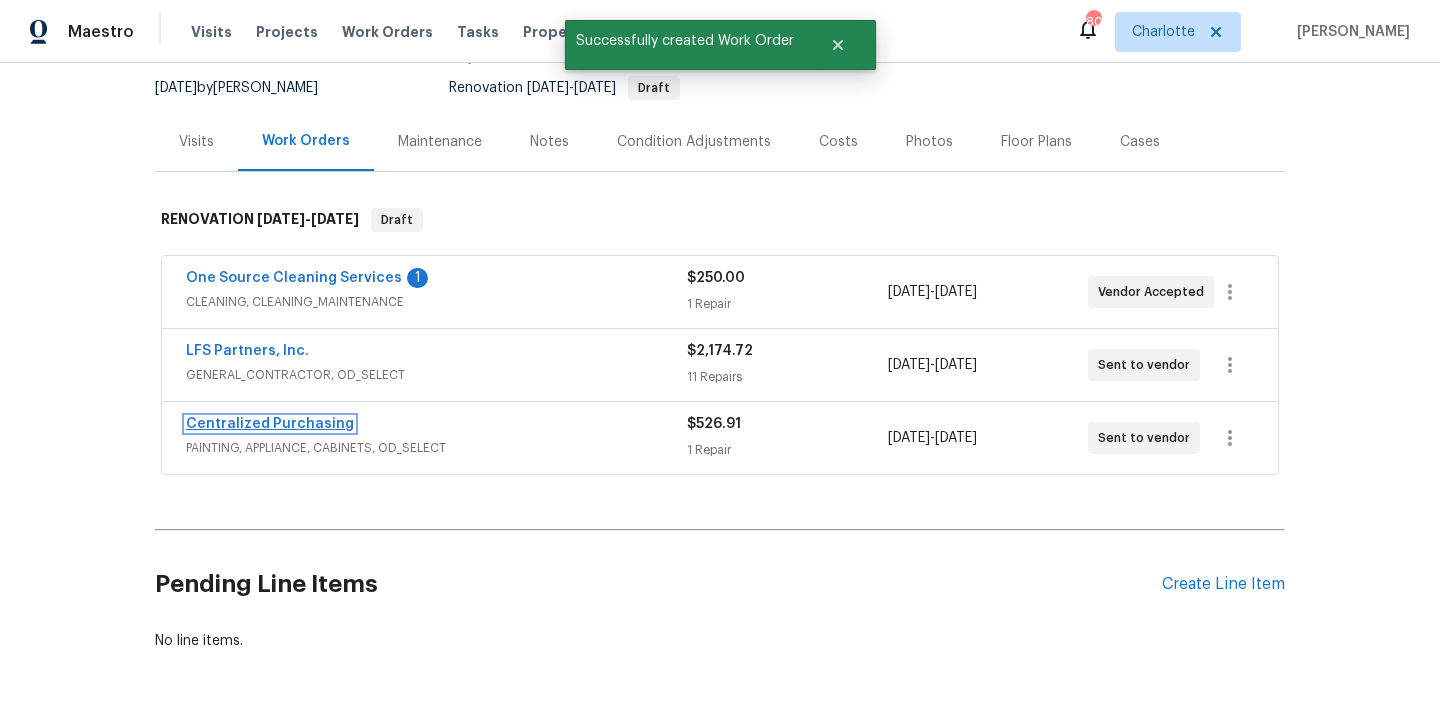 click on "Centralized Purchasing" at bounding box center (270, 424) 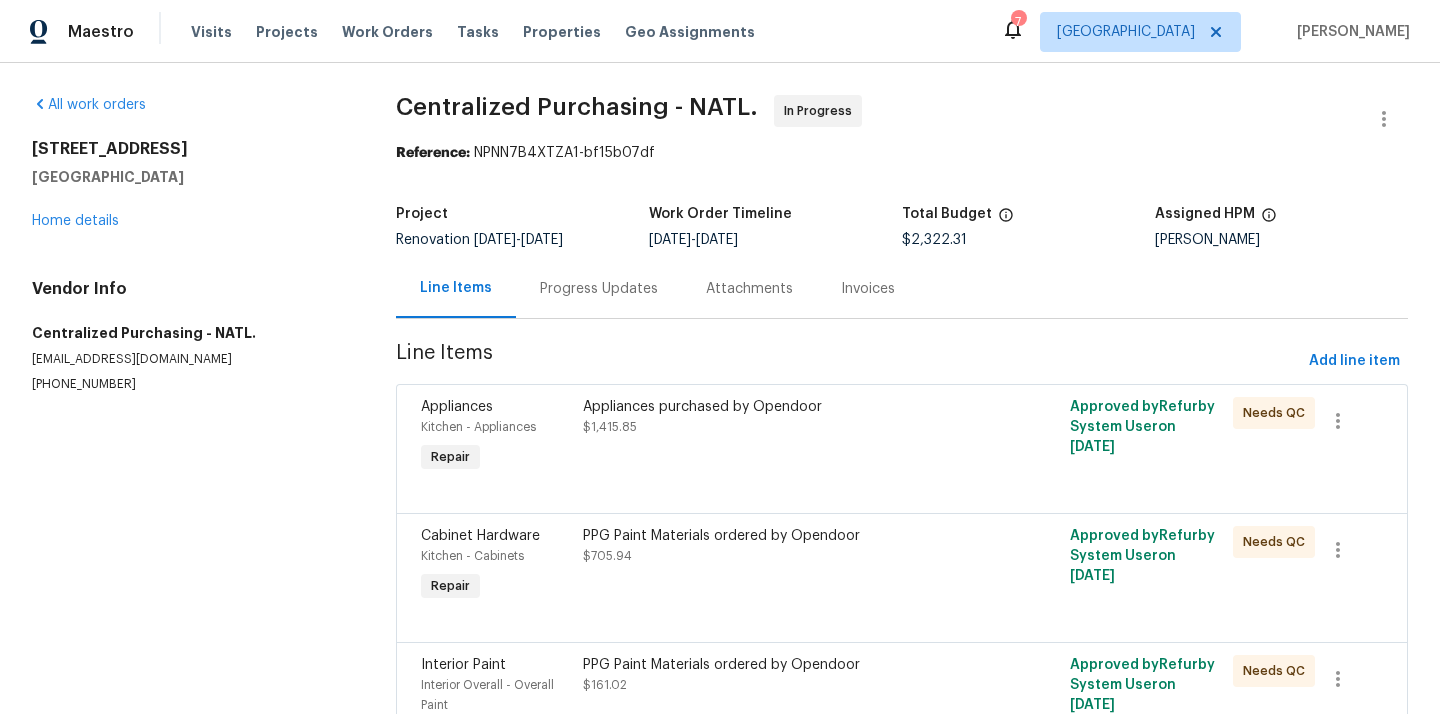 scroll, scrollTop: 0, scrollLeft: 0, axis: both 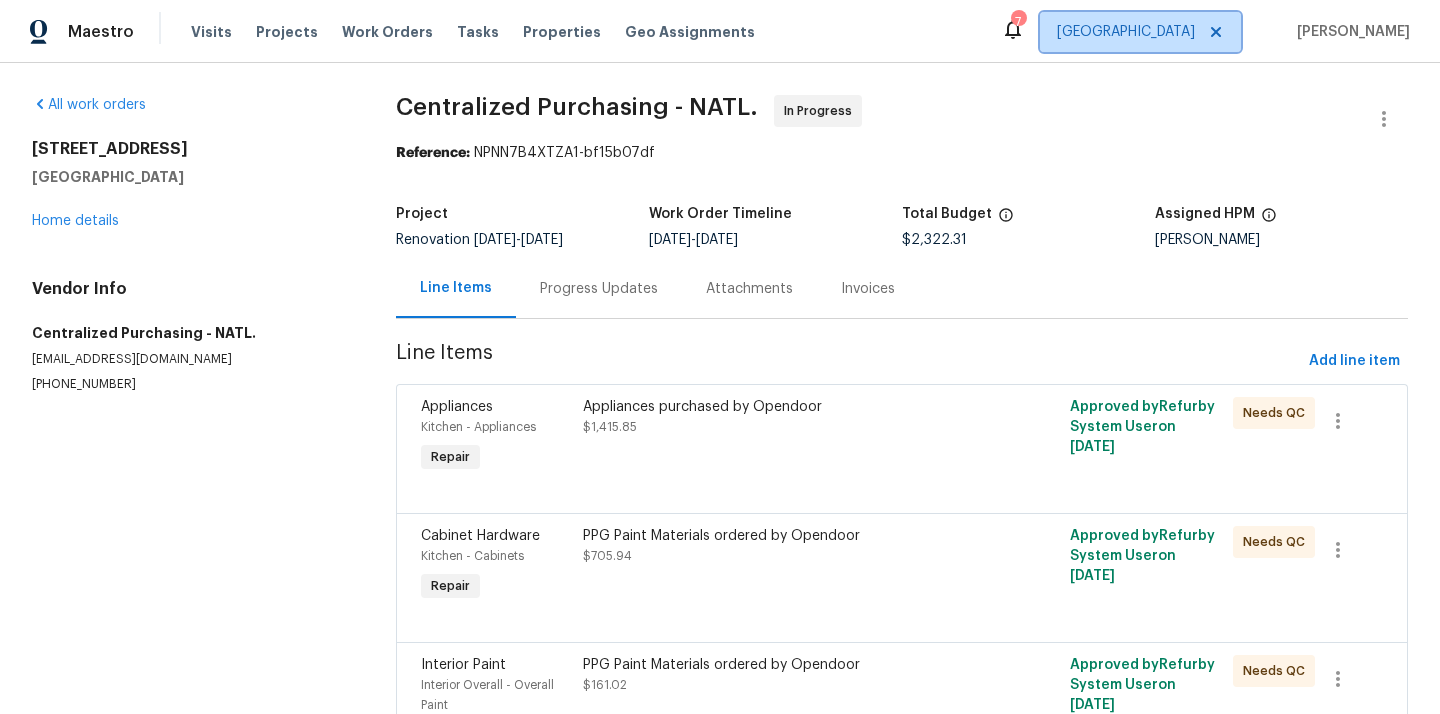 click on "[GEOGRAPHIC_DATA]" at bounding box center (1126, 32) 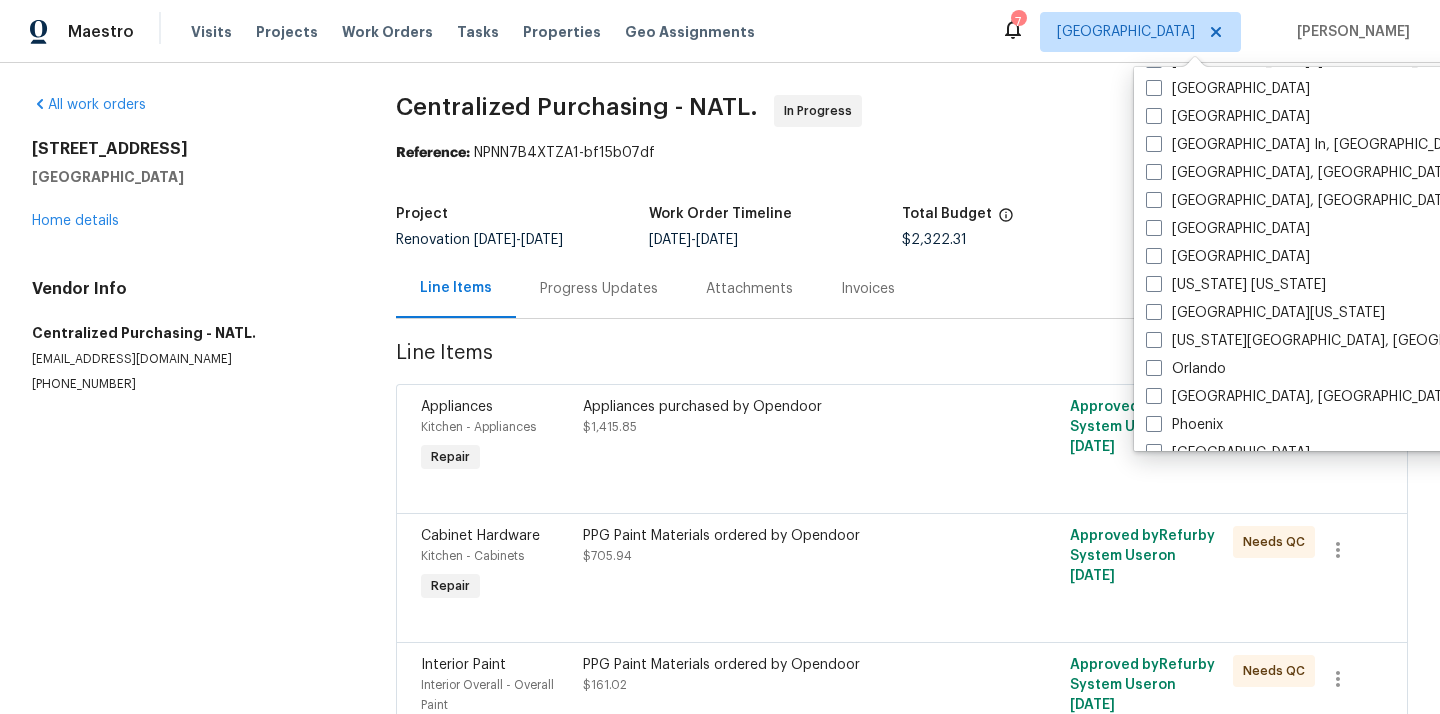 scroll, scrollTop: 881, scrollLeft: 0, axis: vertical 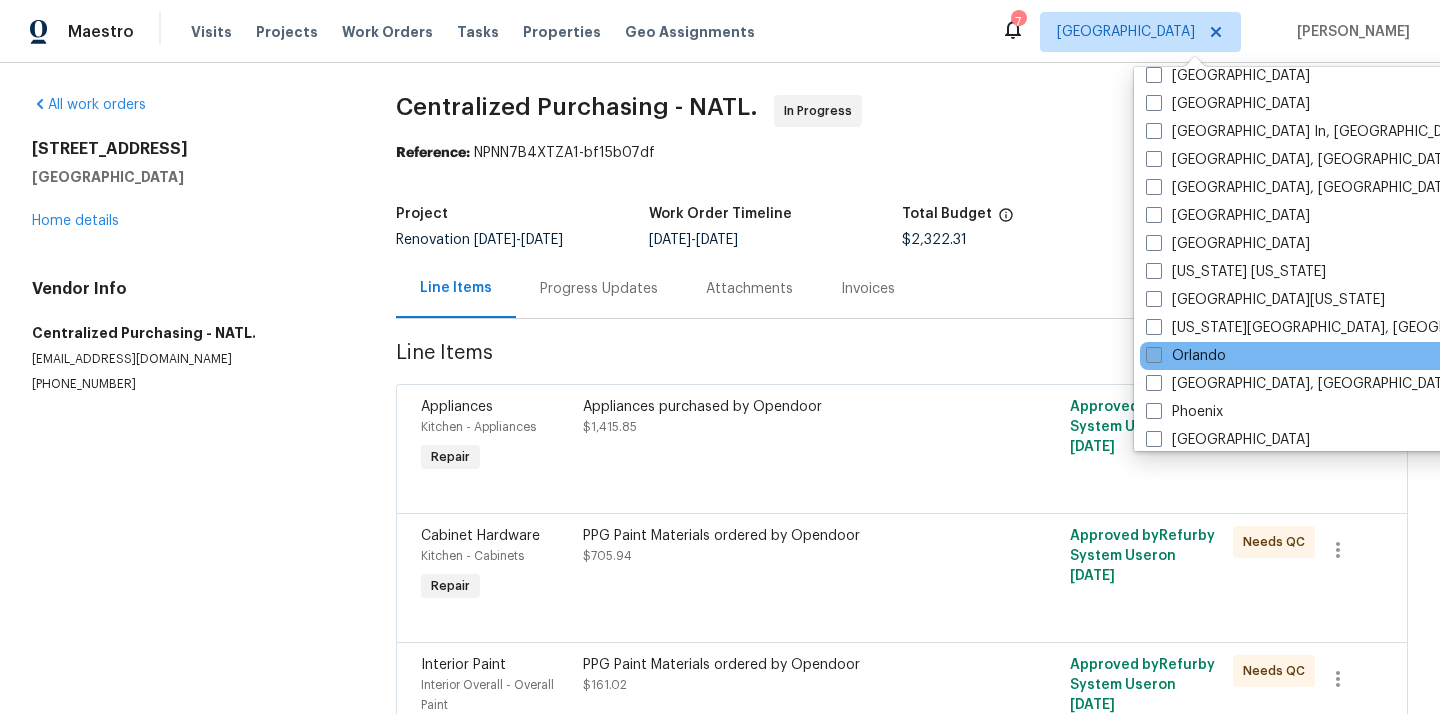click on "Orlando" at bounding box center (1186, 356) 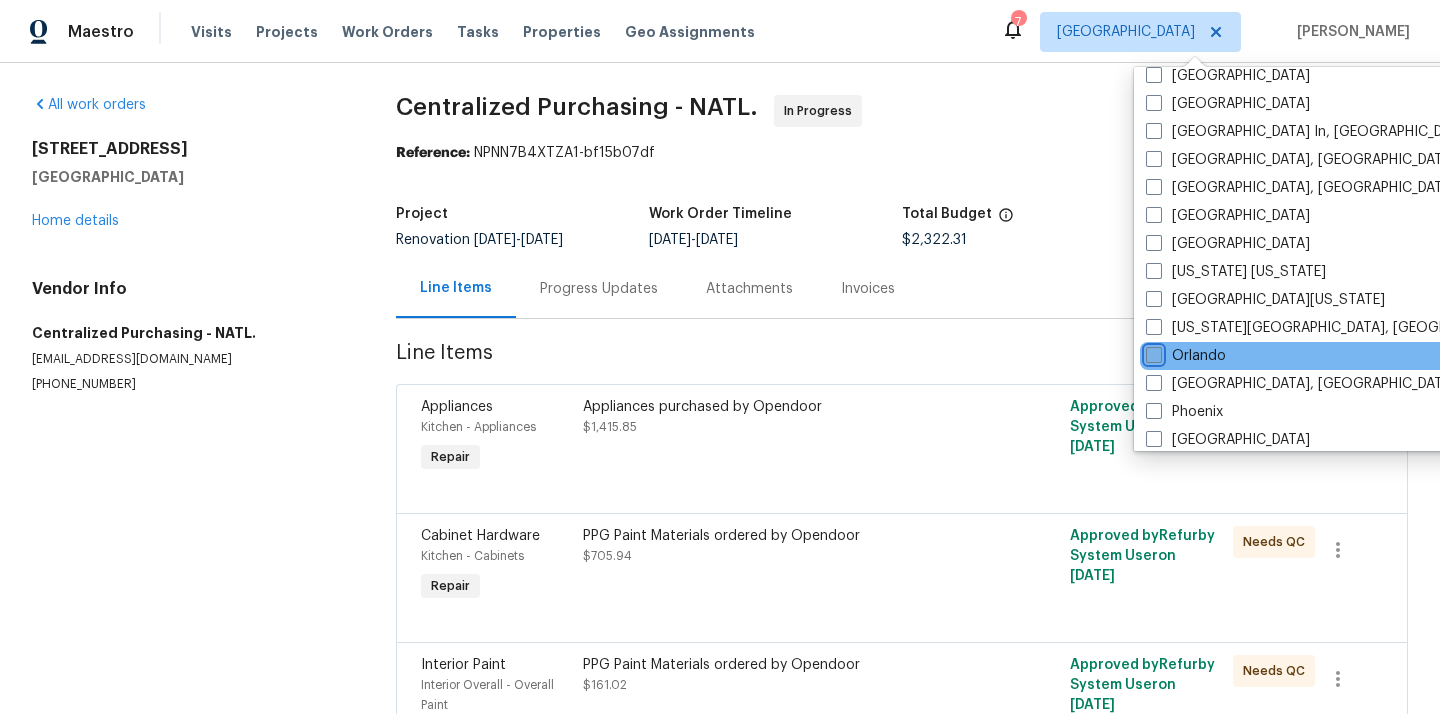 click on "Orlando" at bounding box center [1152, 352] 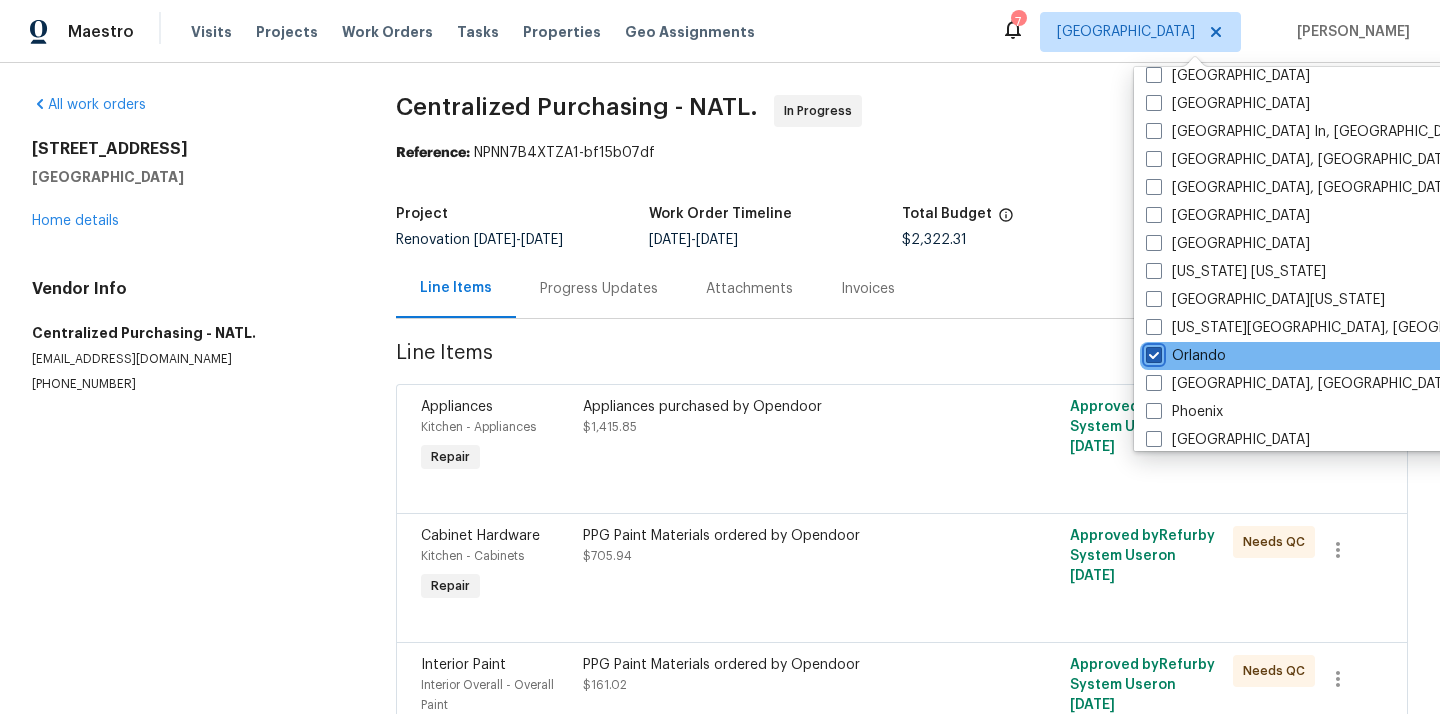 checkbox on "true" 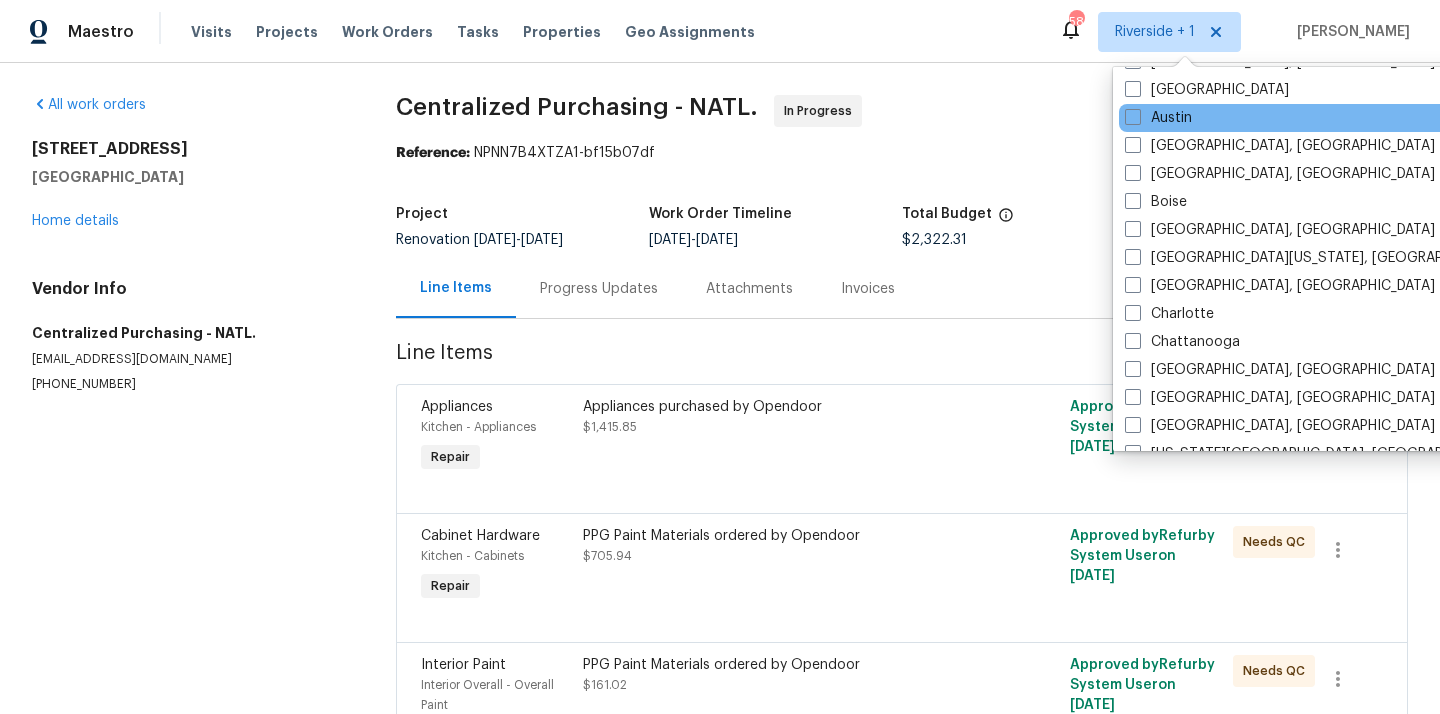 scroll, scrollTop: 0, scrollLeft: 0, axis: both 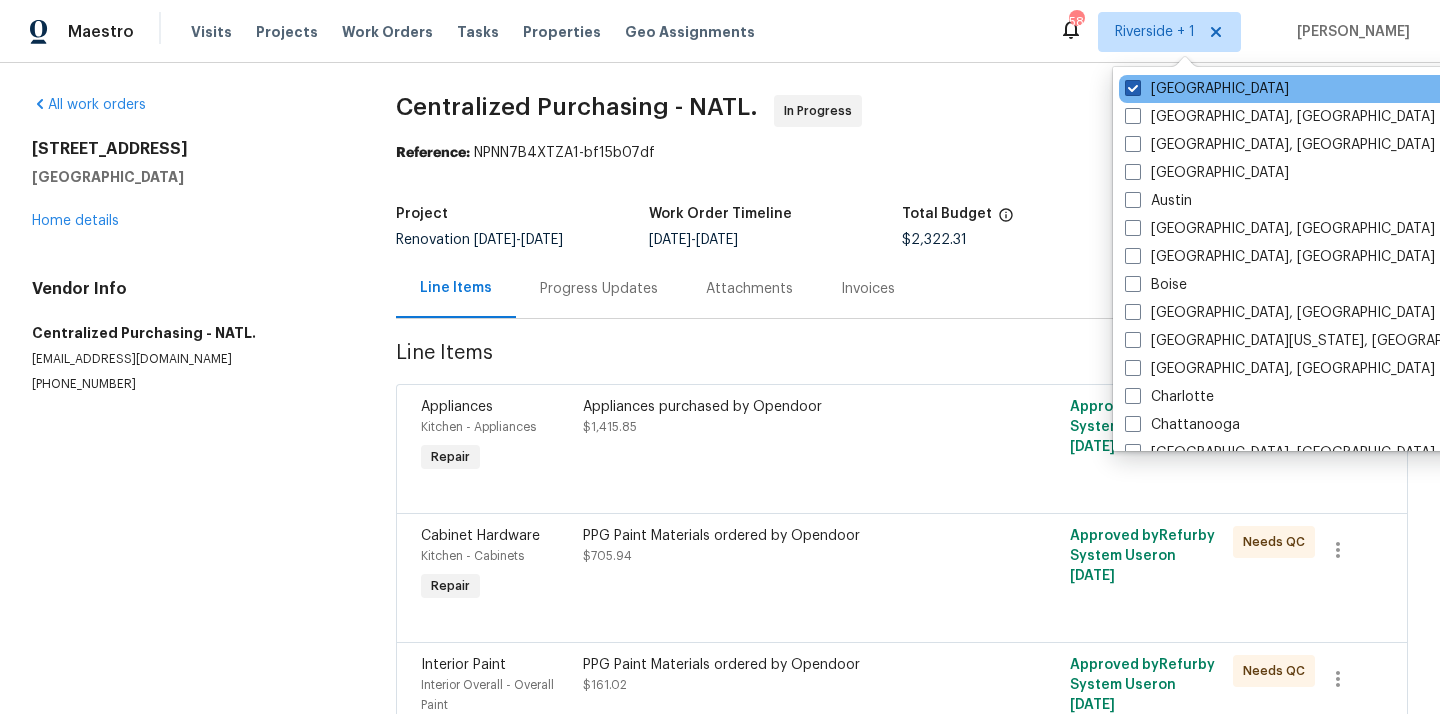 click on "[GEOGRAPHIC_DATA]" at bounding box center [1207, 89] 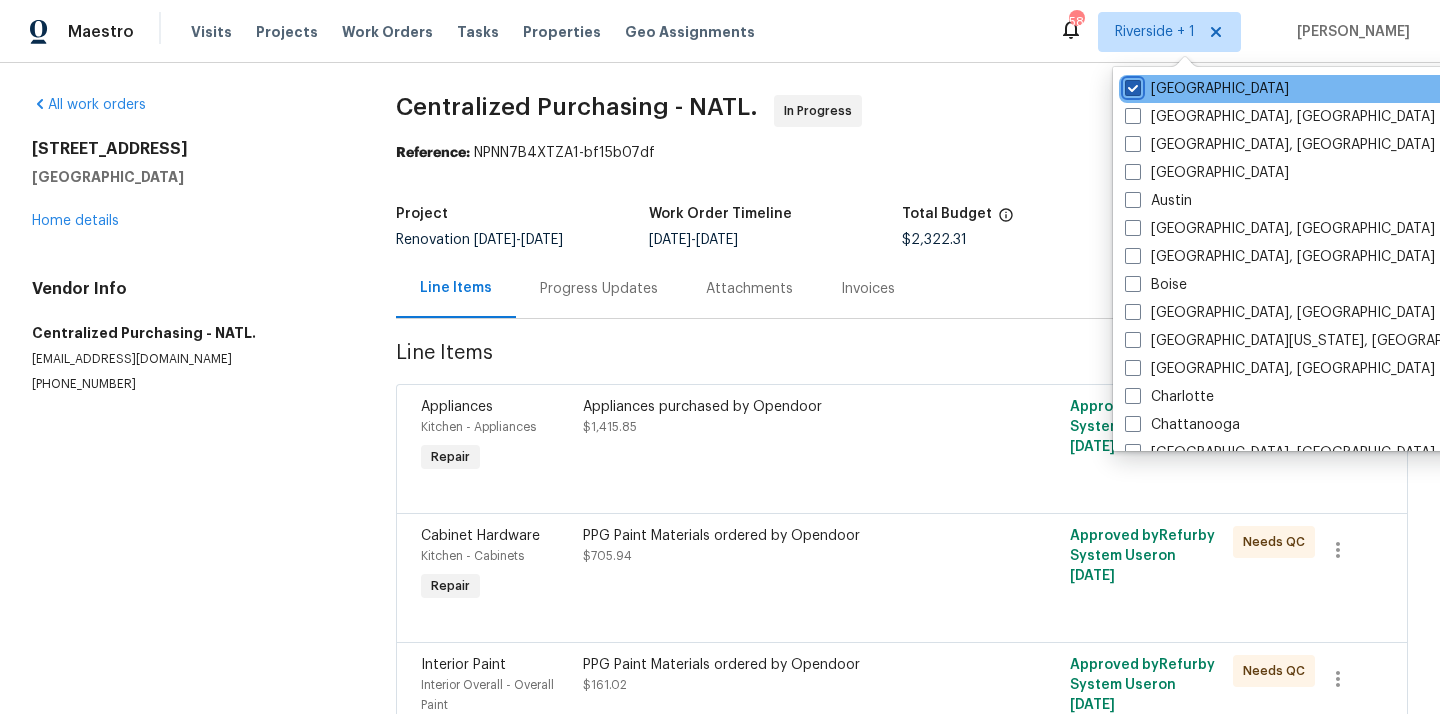 click on "[GEOGRAPHIC_DATA]" at bounding box center [1131, 85] 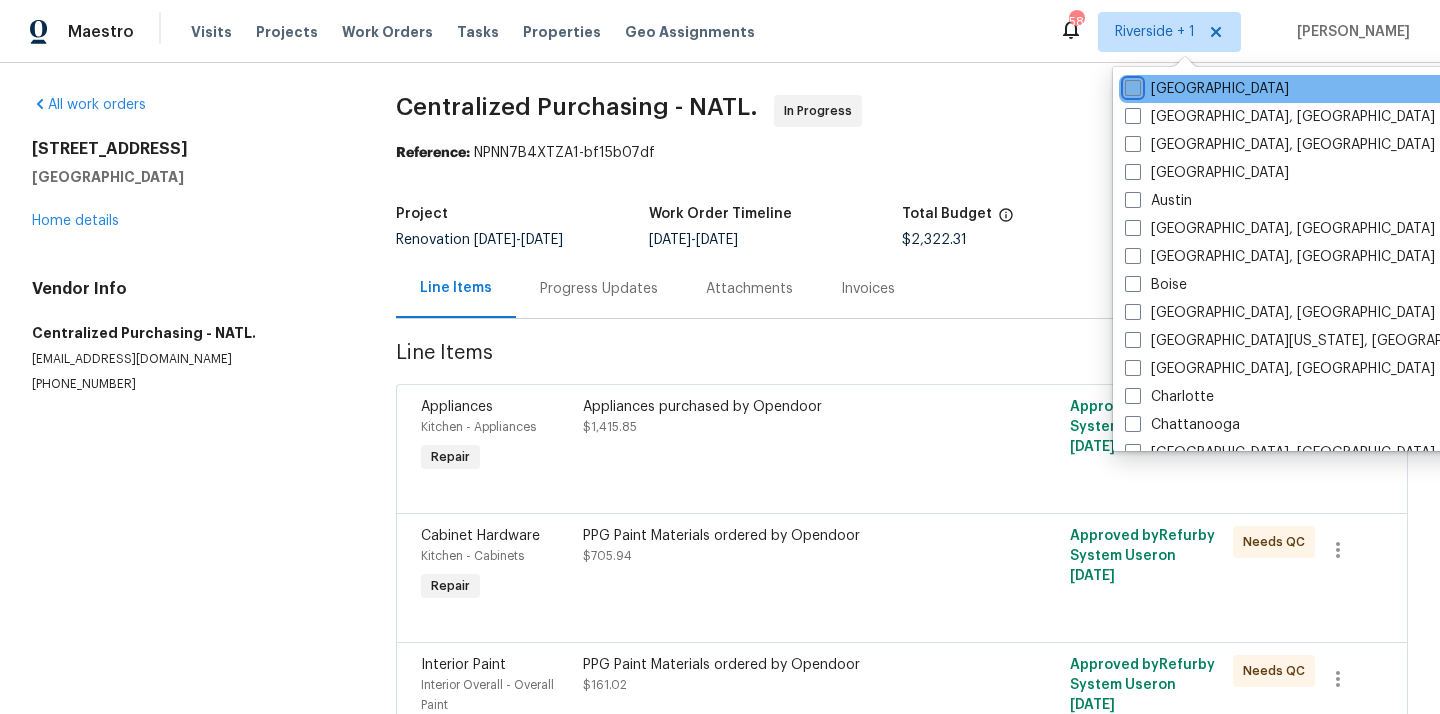 checkbox on "false" 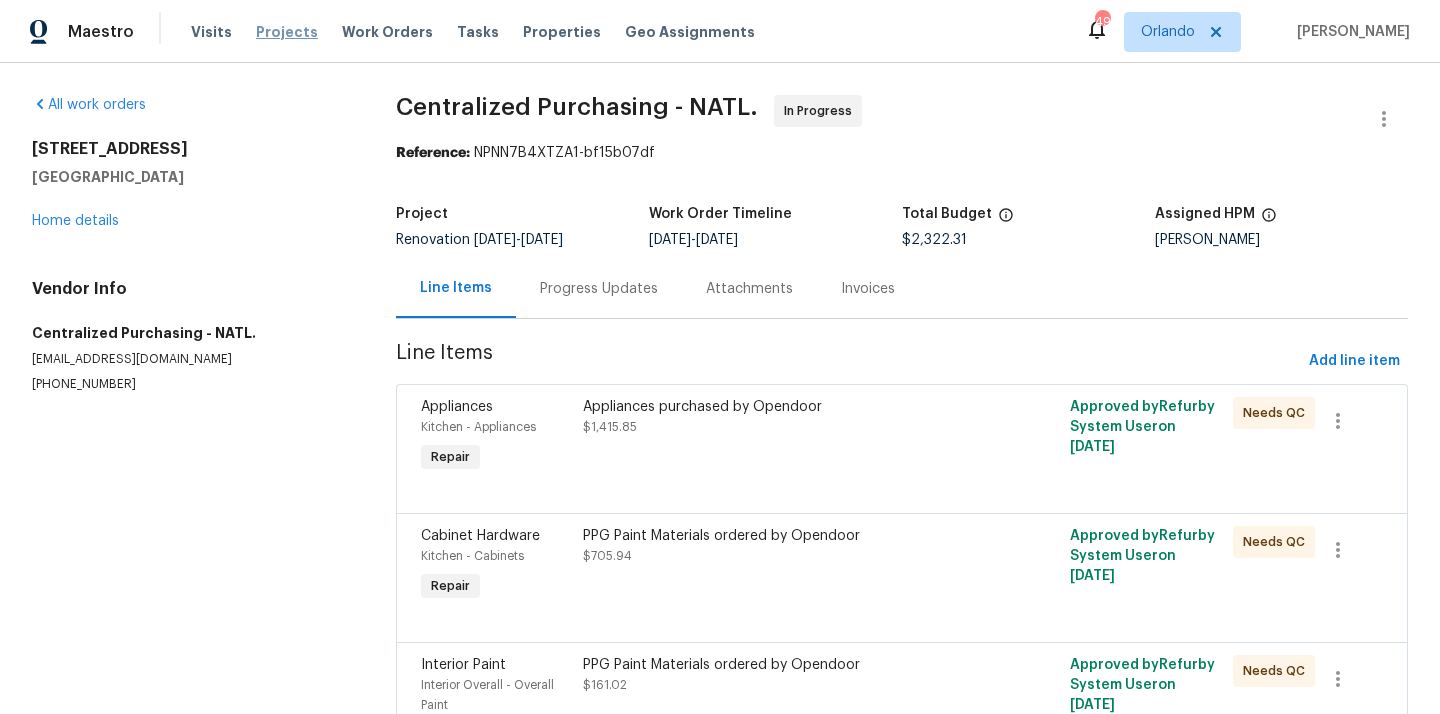 click on "Projects" at bounding box center [287, 32] 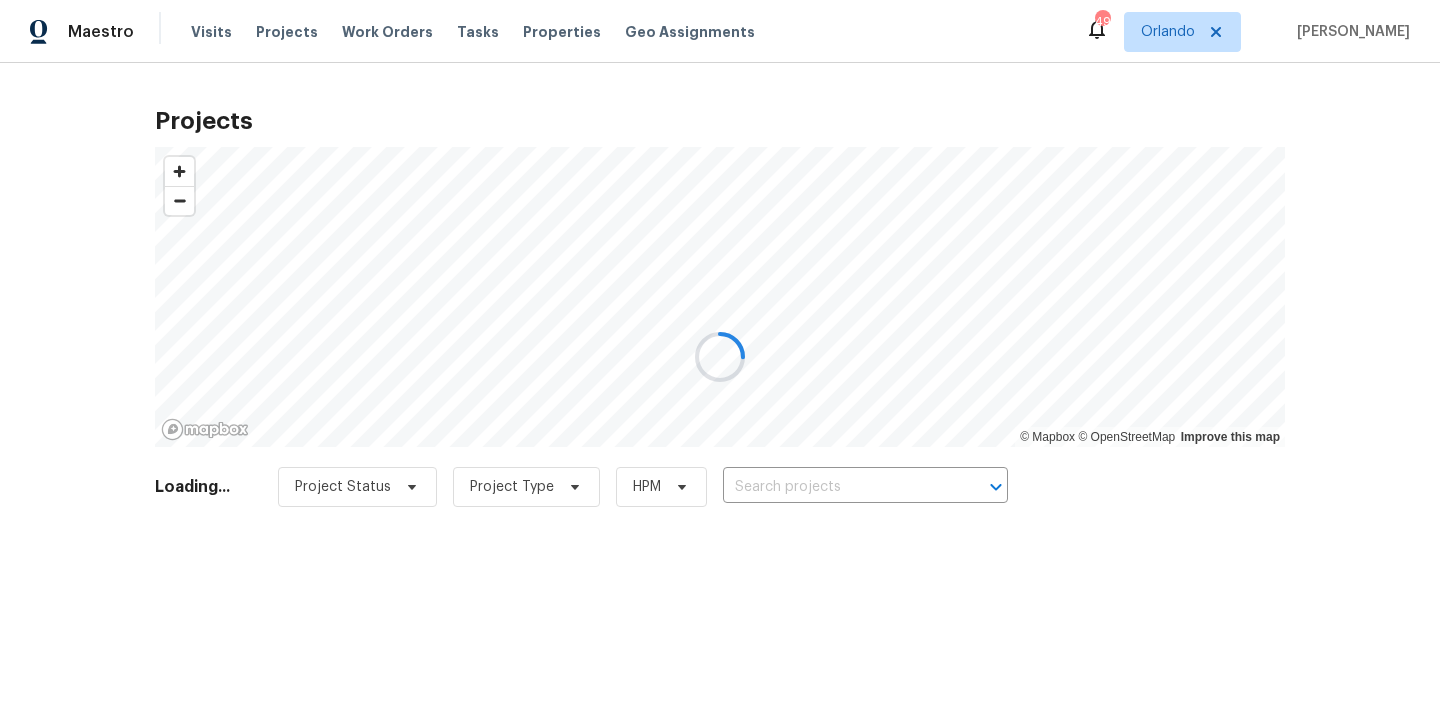 click at bounding box center (720, 357) 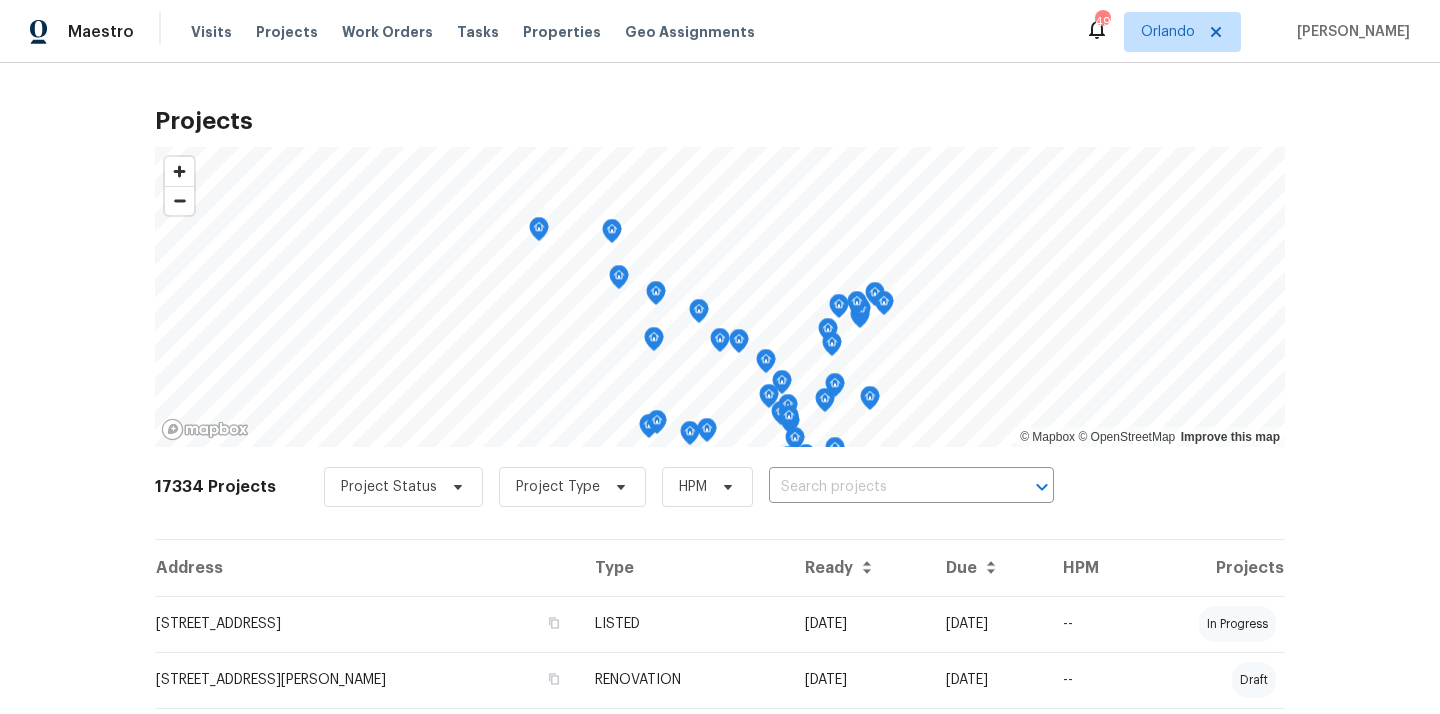 click at bounding box center (883, 487) 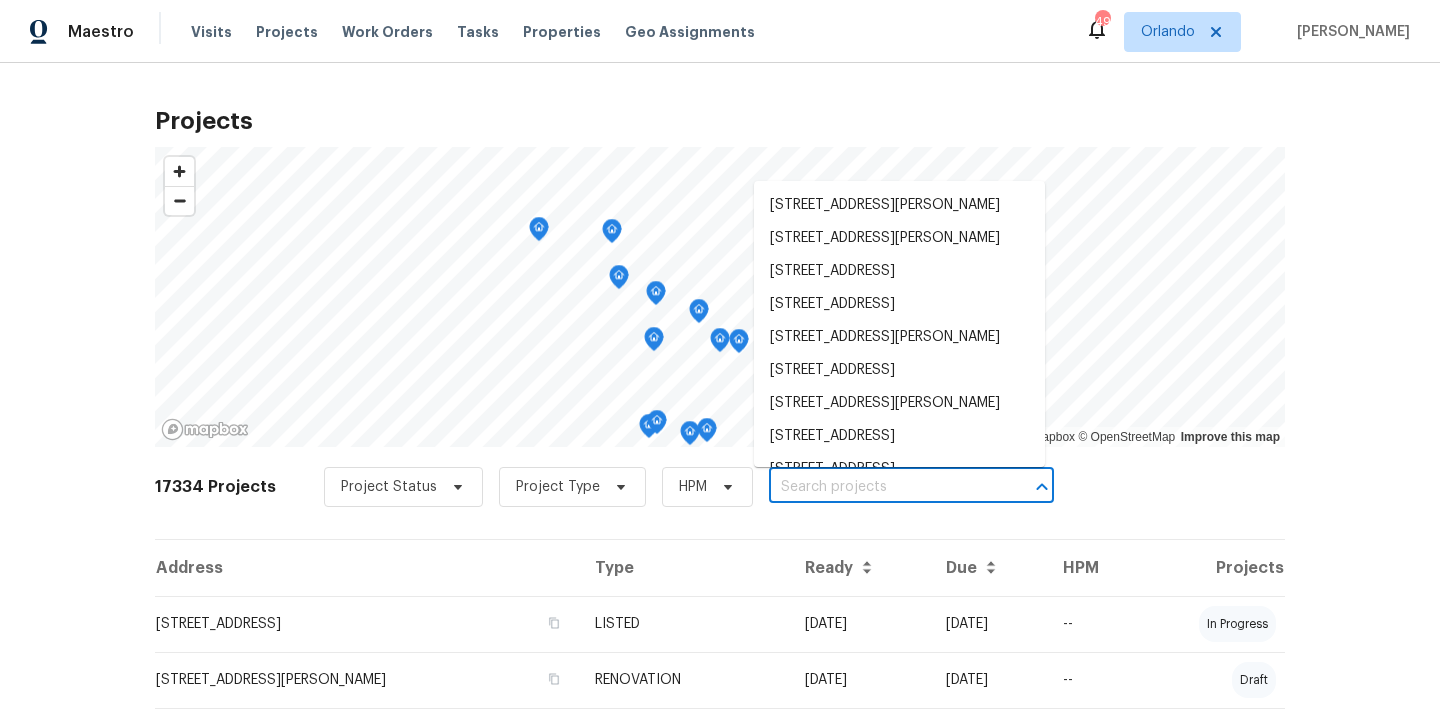 paste on "2023 White Feather" 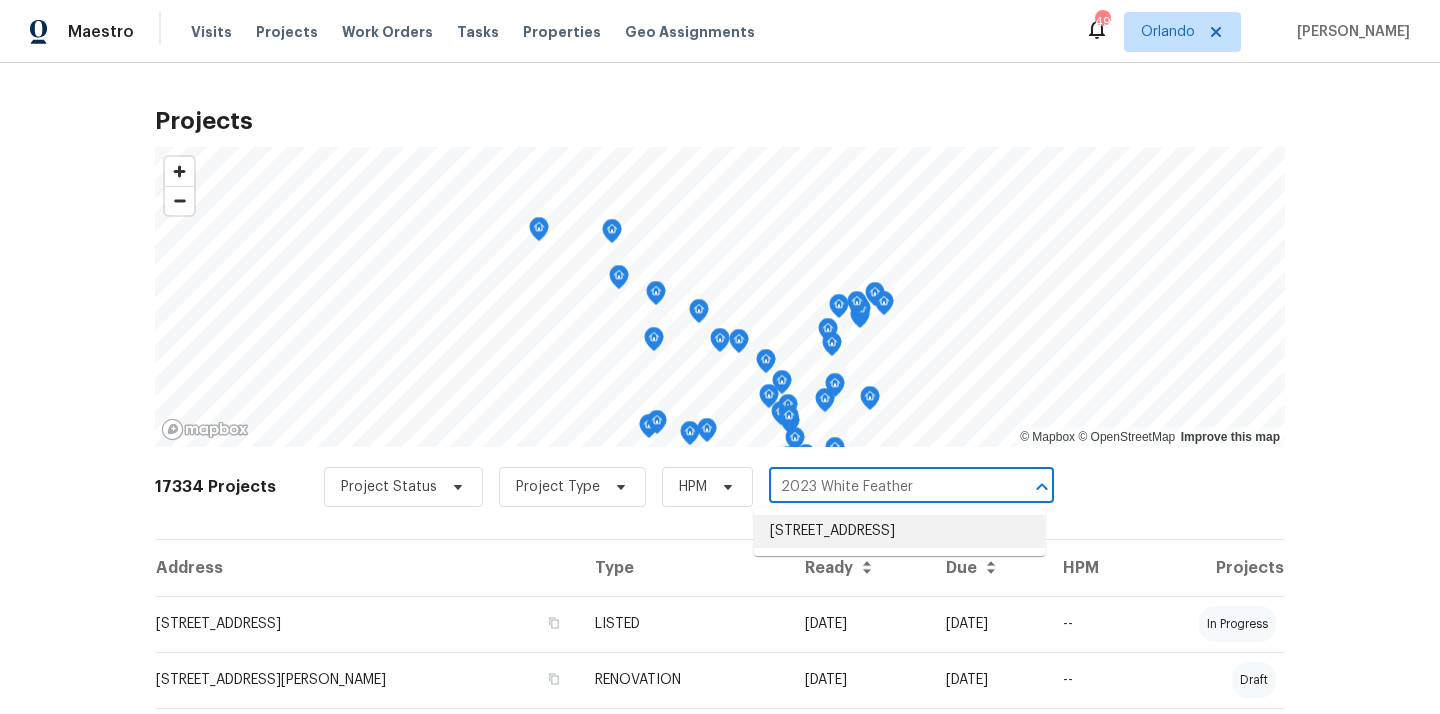 click on "[STREET_ADDRESS]" at bounding box center (899, 531) 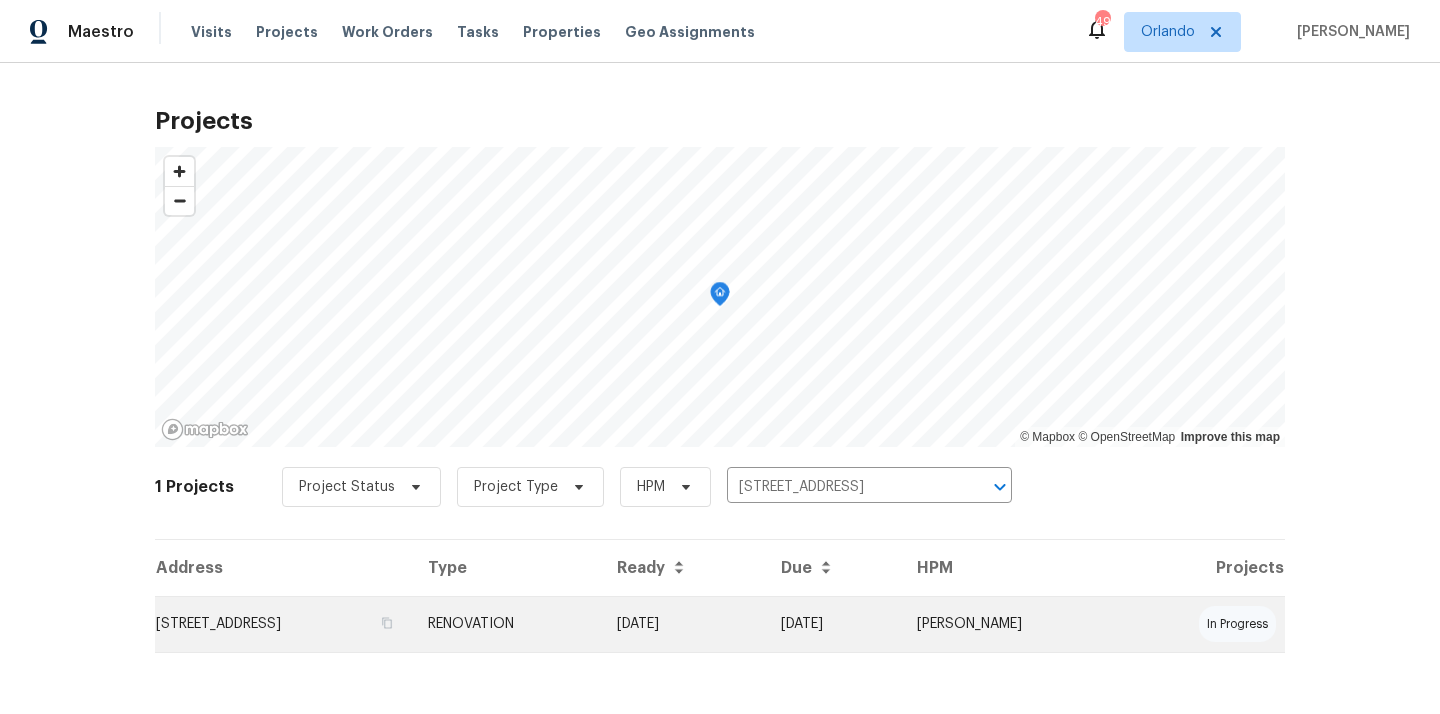 click on "[STREET_ADDRESS]" at bounding box center (283, 624) 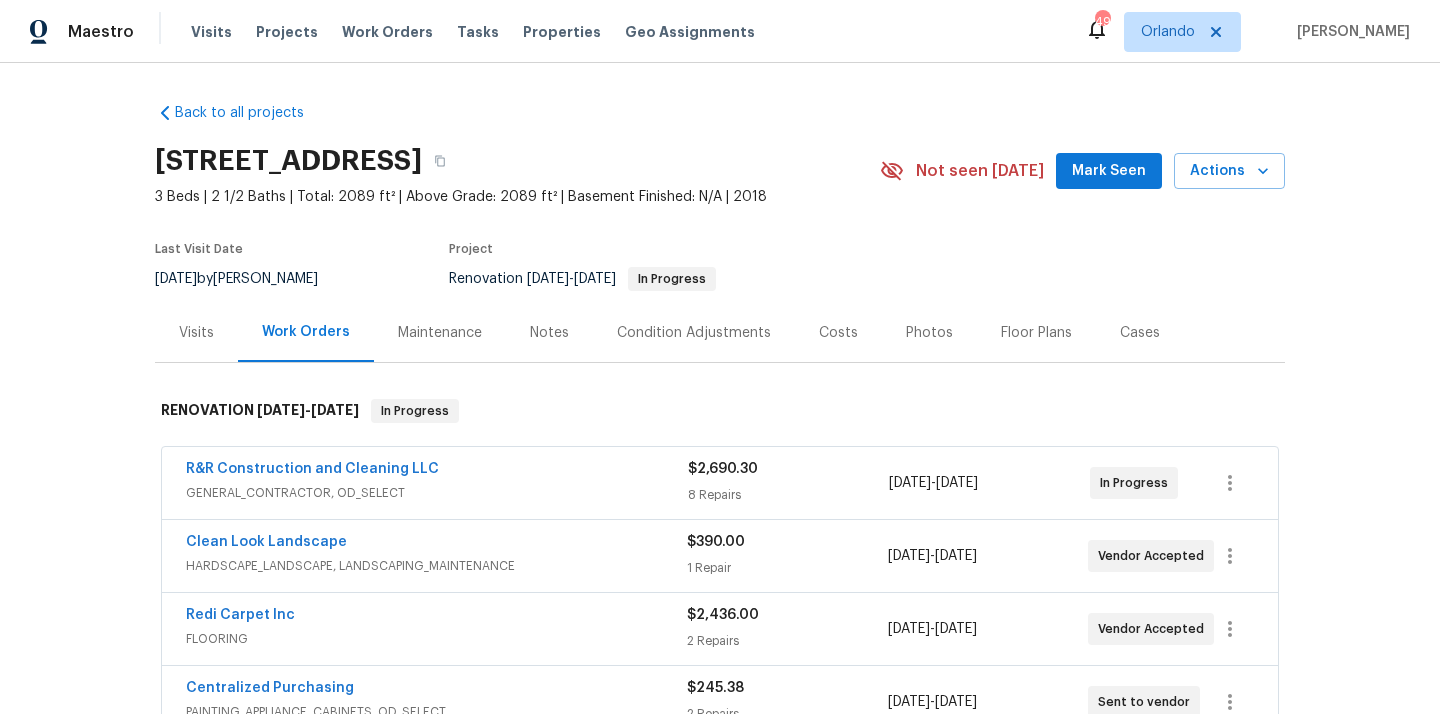click on "[STREET_ADDRESS]" at bounding box center (288, 161) 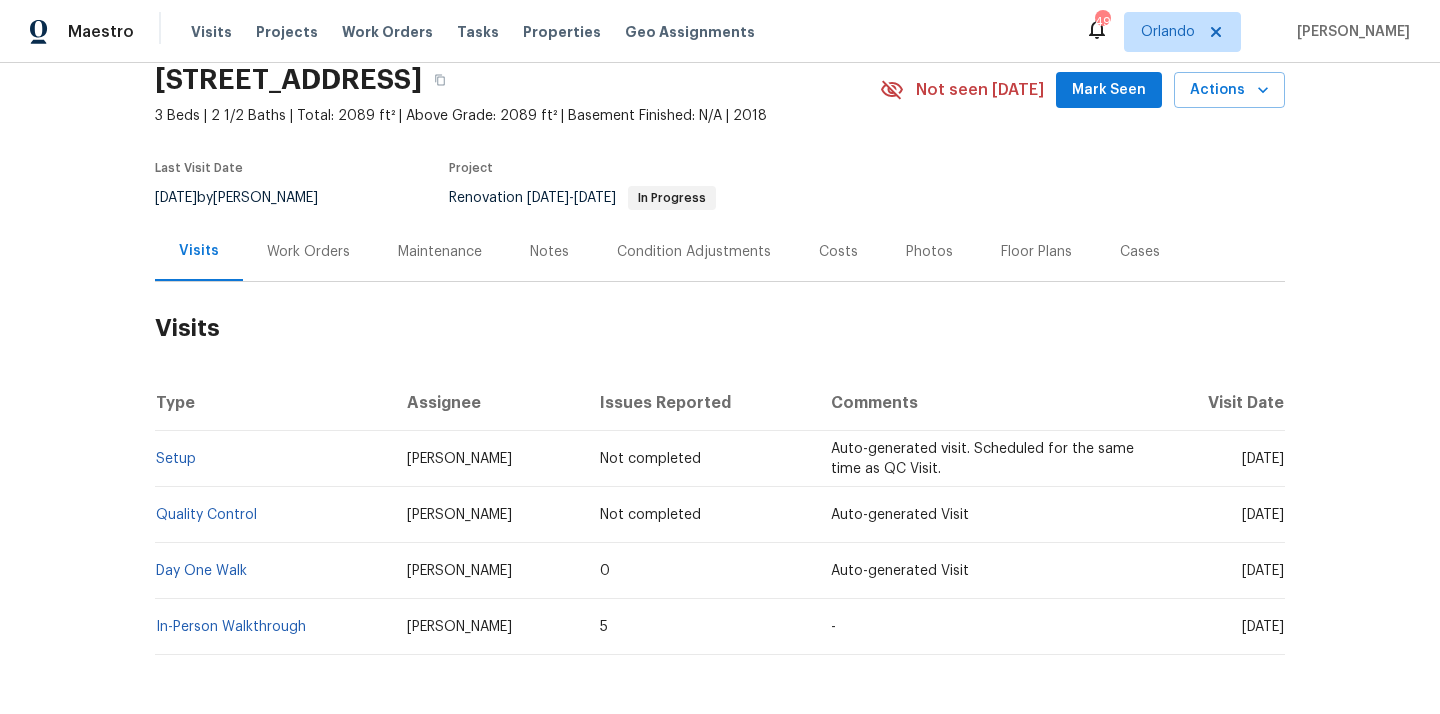 scroll, scrollTop: 158, scrollLeft: 0, axis: vertical 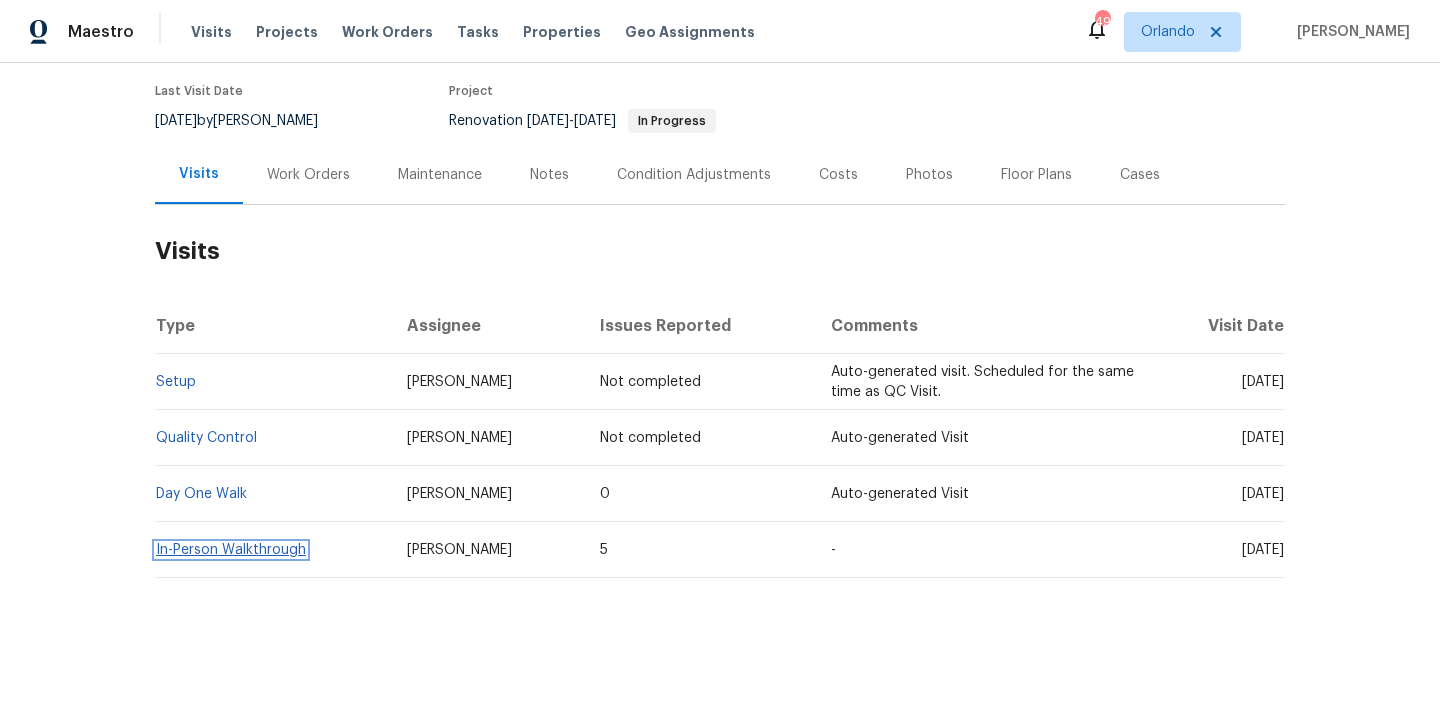 click on "In-Person Walkthrough" at bounding box center [231, 550] 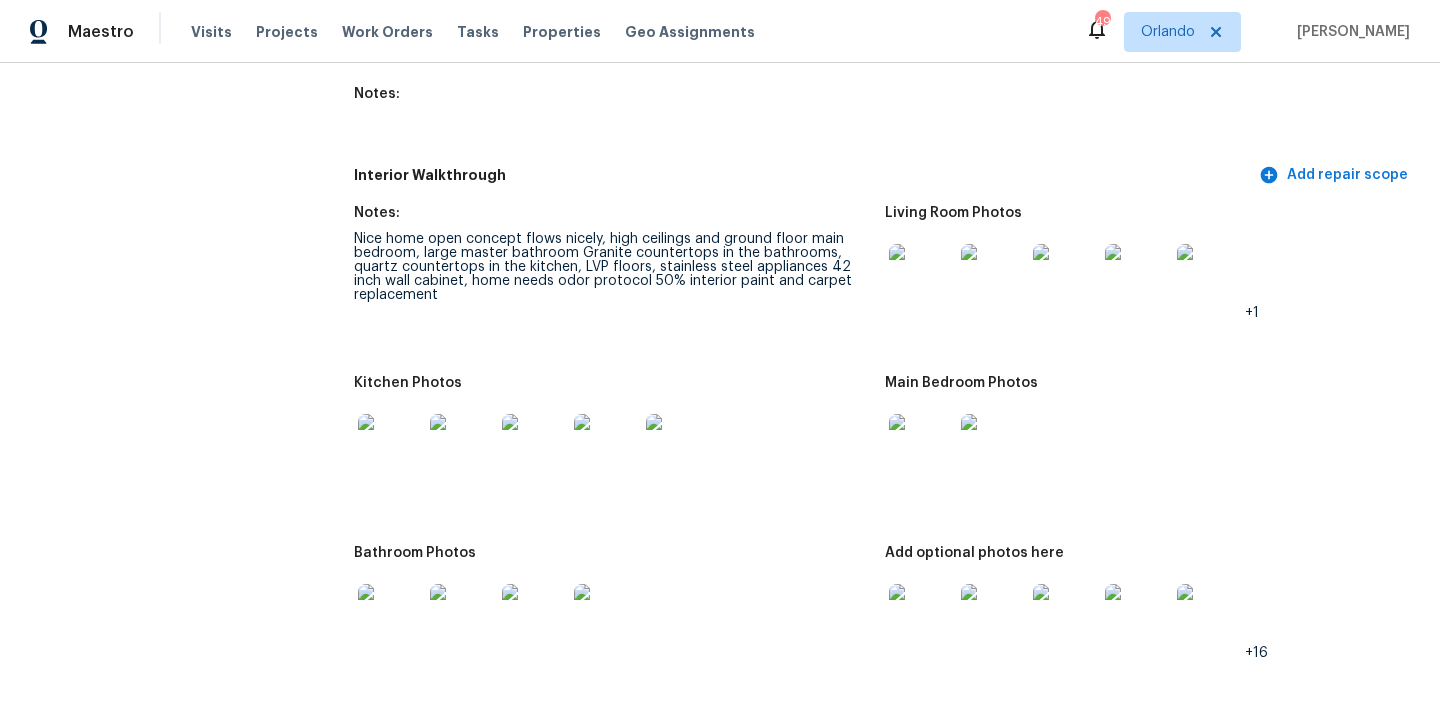 scroll, scrollTop: 2729, scrollLeft: 0, axis: vertical 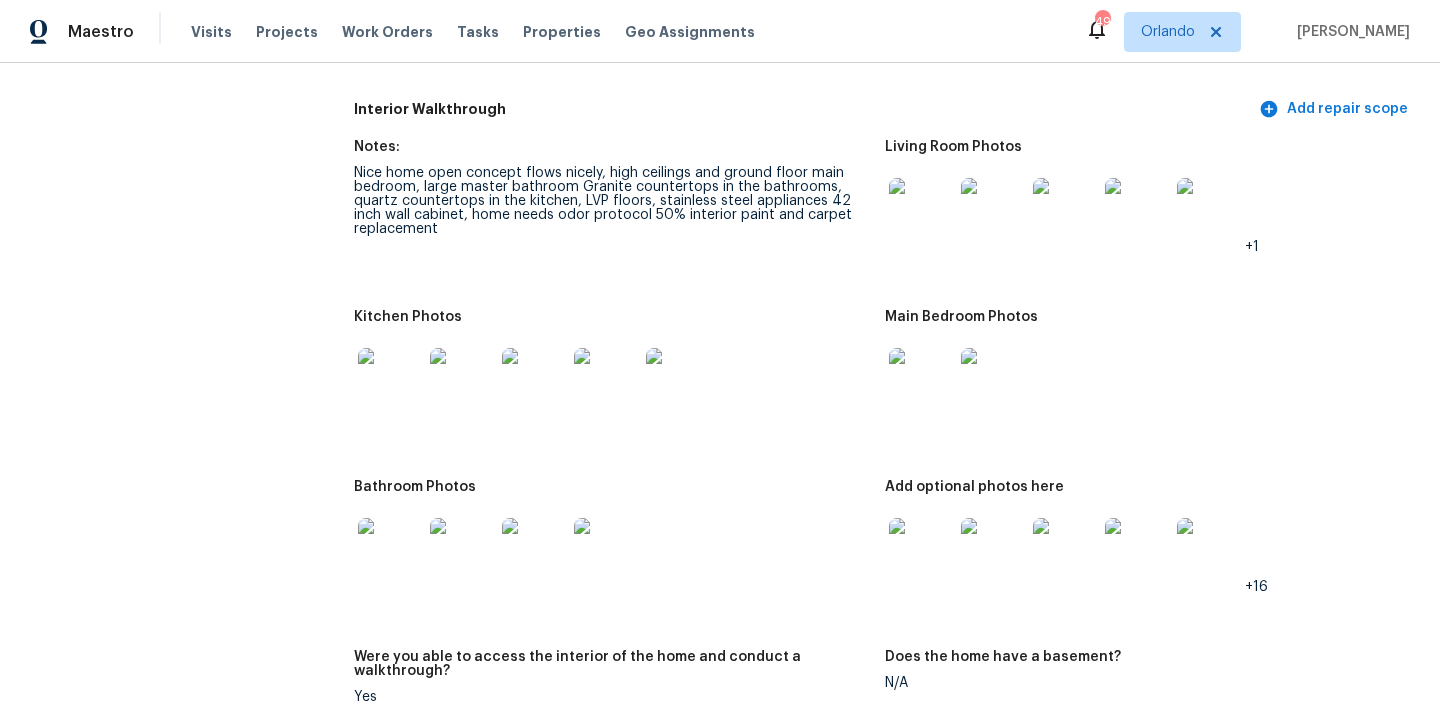 click at bounding box center (390, 380) 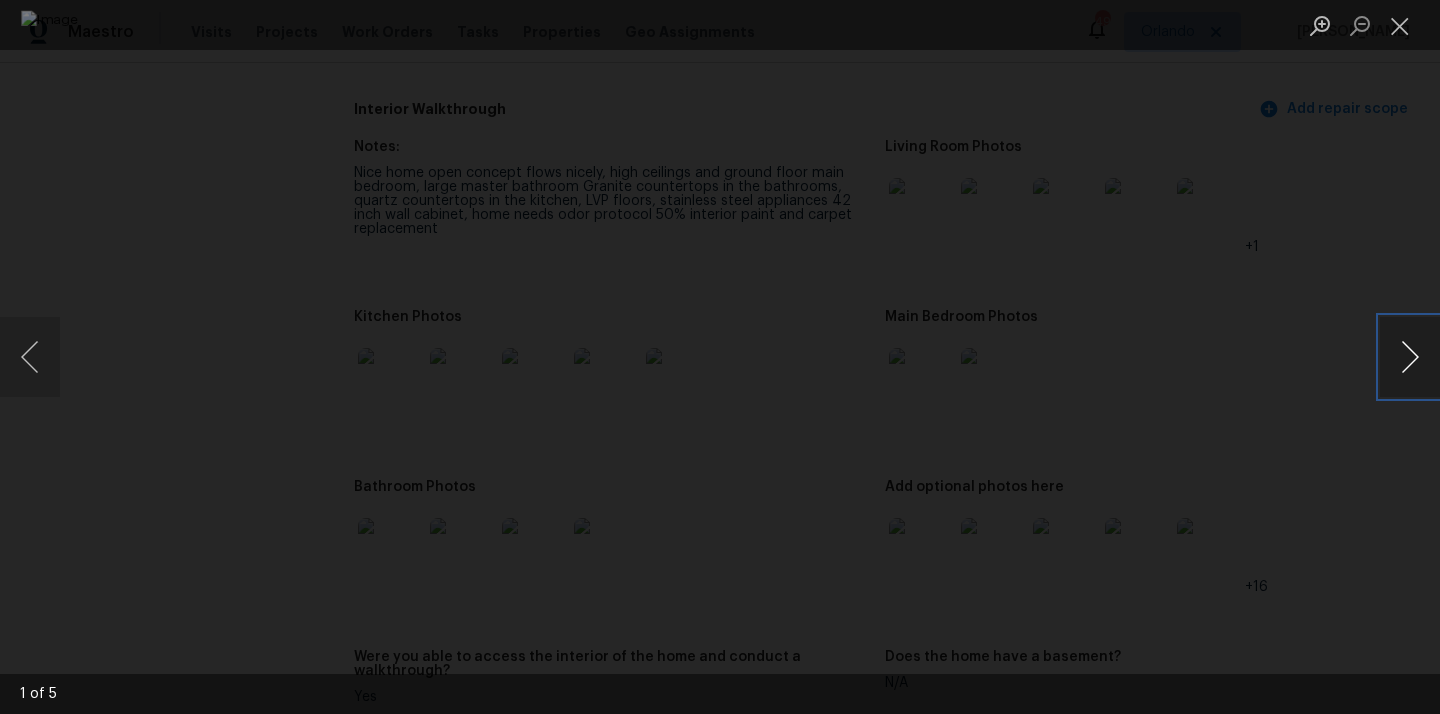 click at bounding box center [1410, 357] 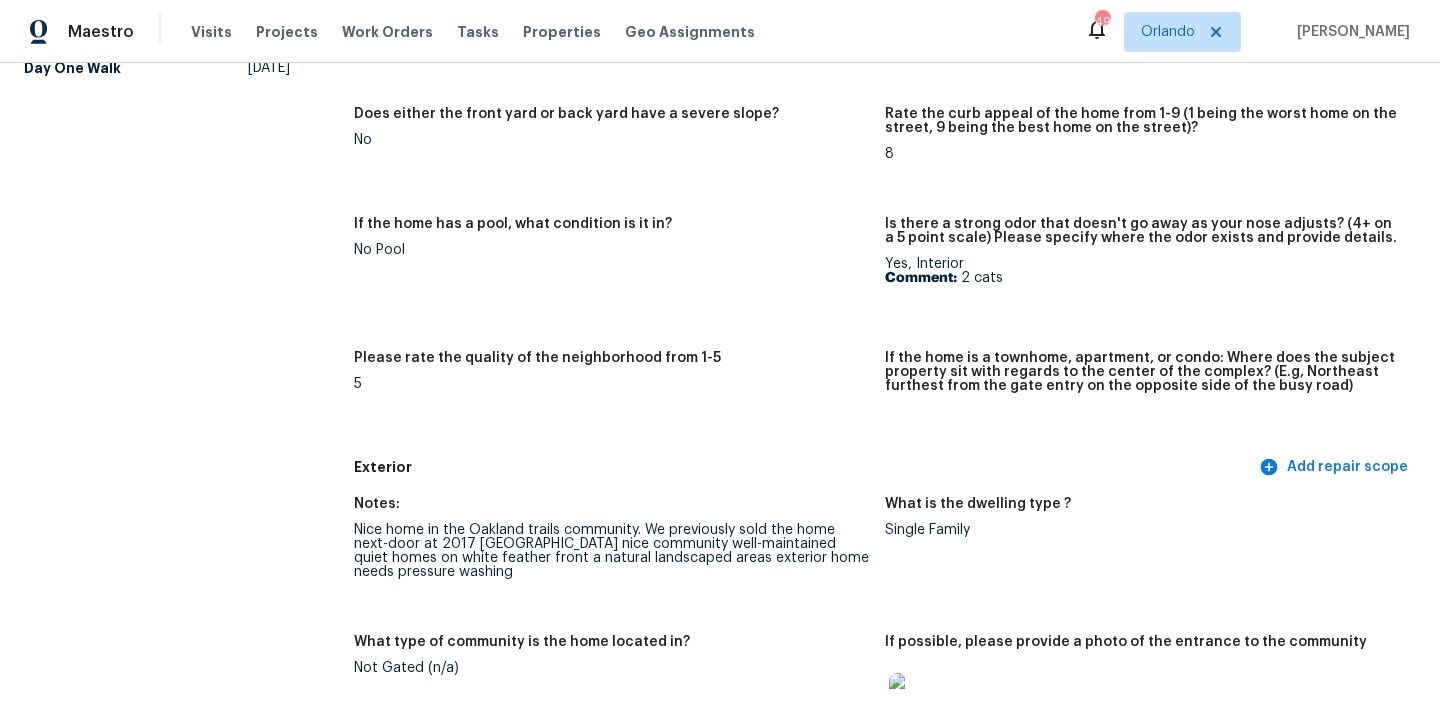 scroll, scrollTop: 0, scrollLeft: 0, axis: both 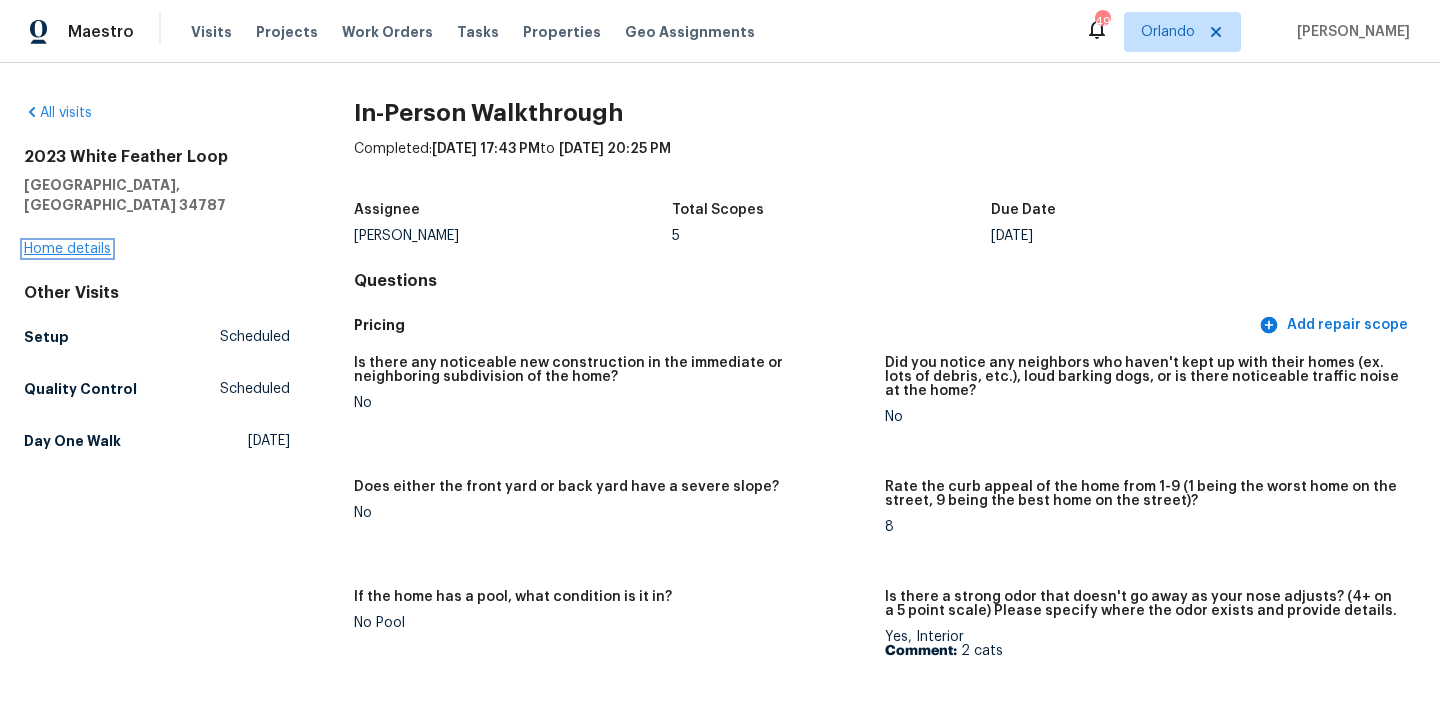 click on "Home details" at bounding box center [67, 249] 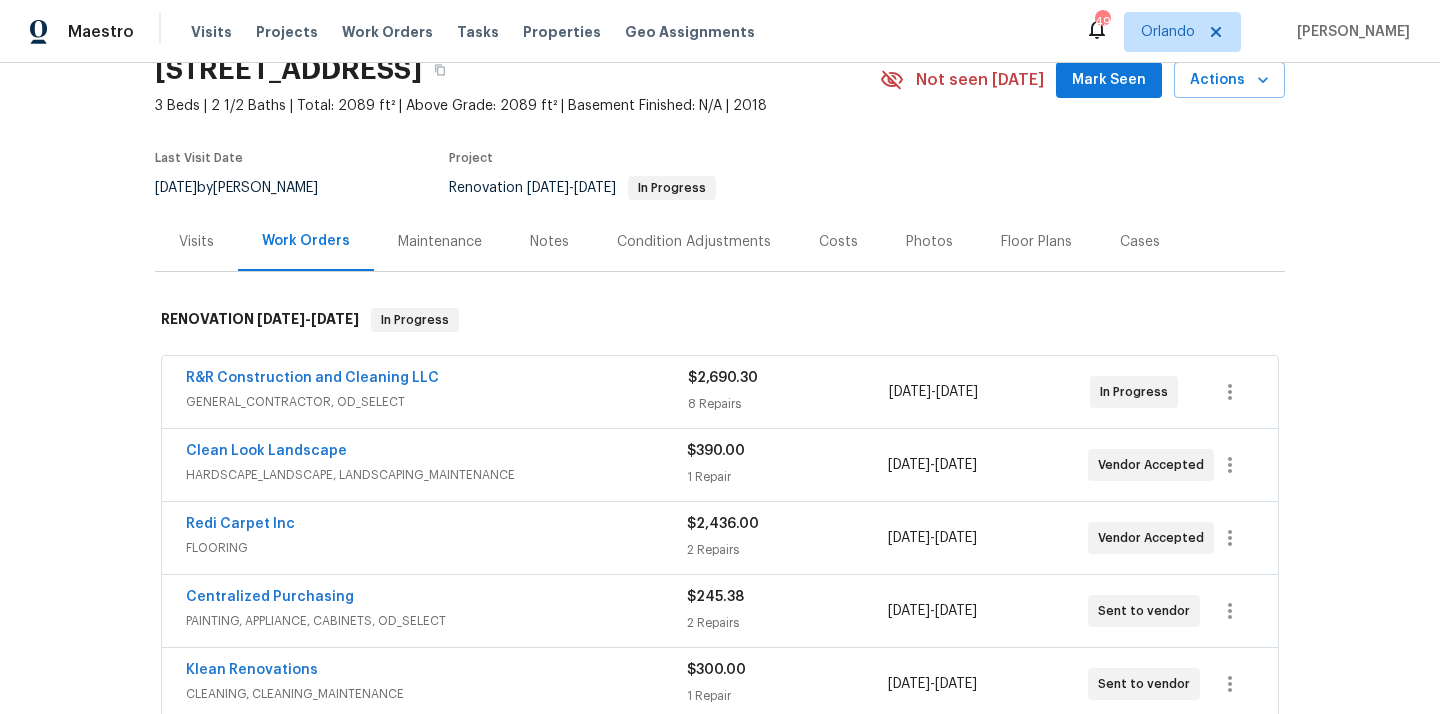 scroll, scrollTop: 149, scrollLeft: 0, axis: vertical 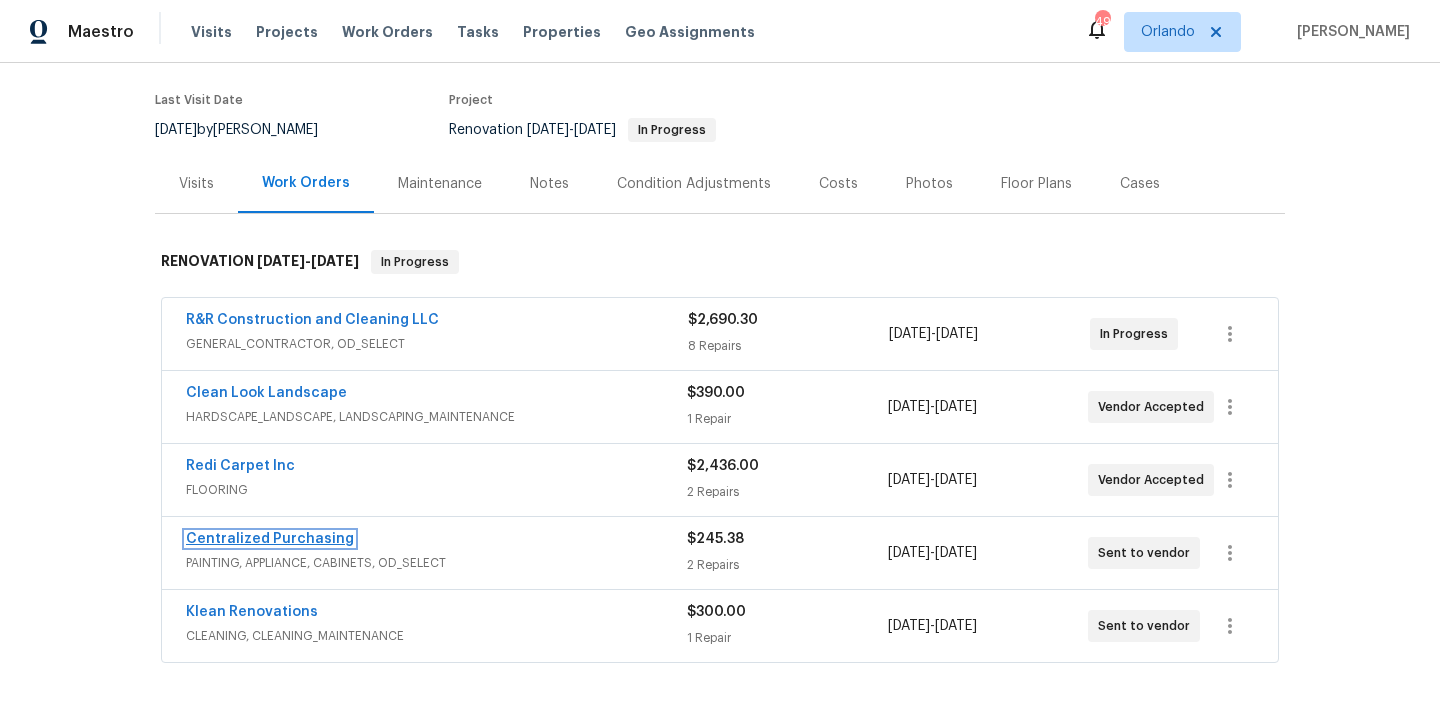 click on "Centralized Purchasing" at bounding box center (270, 539) 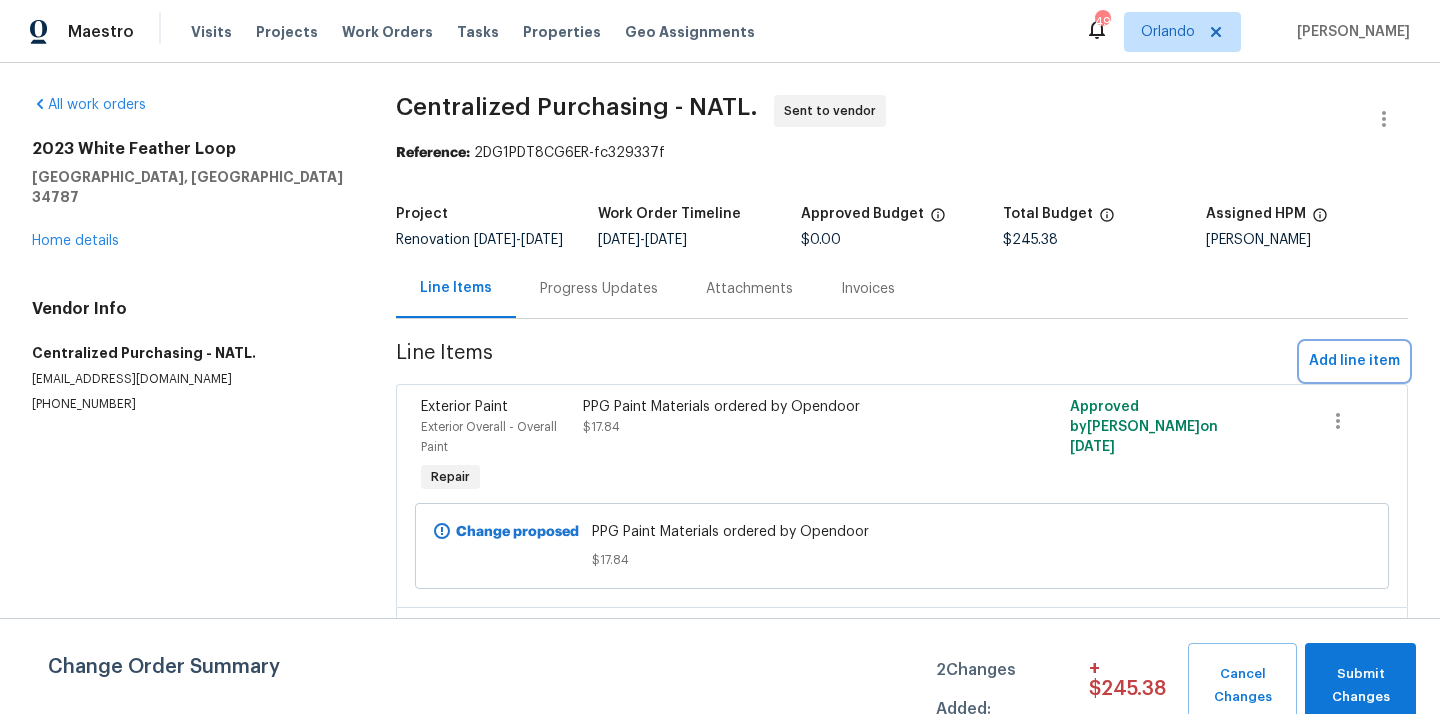 click on "Add line item" at bounding box center (1354, 361) 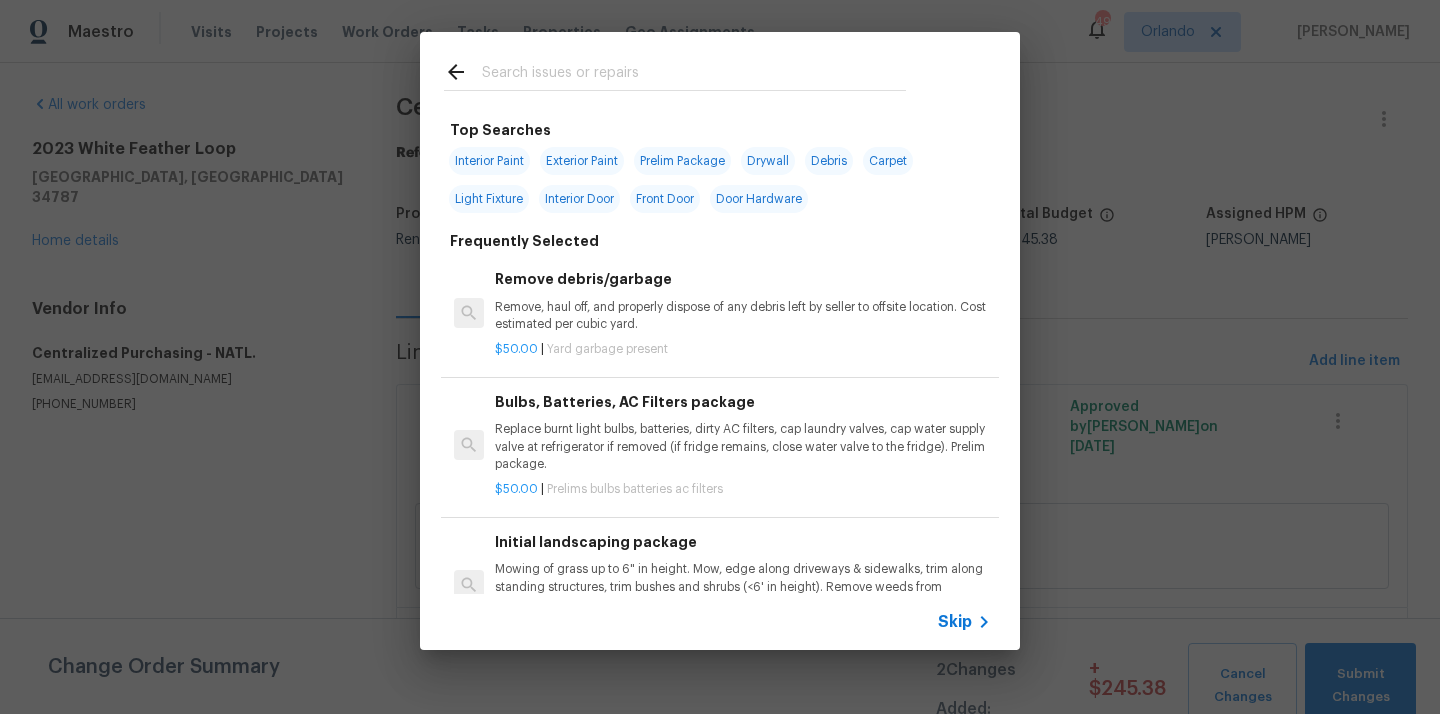 click at bounding box center (675, 71) 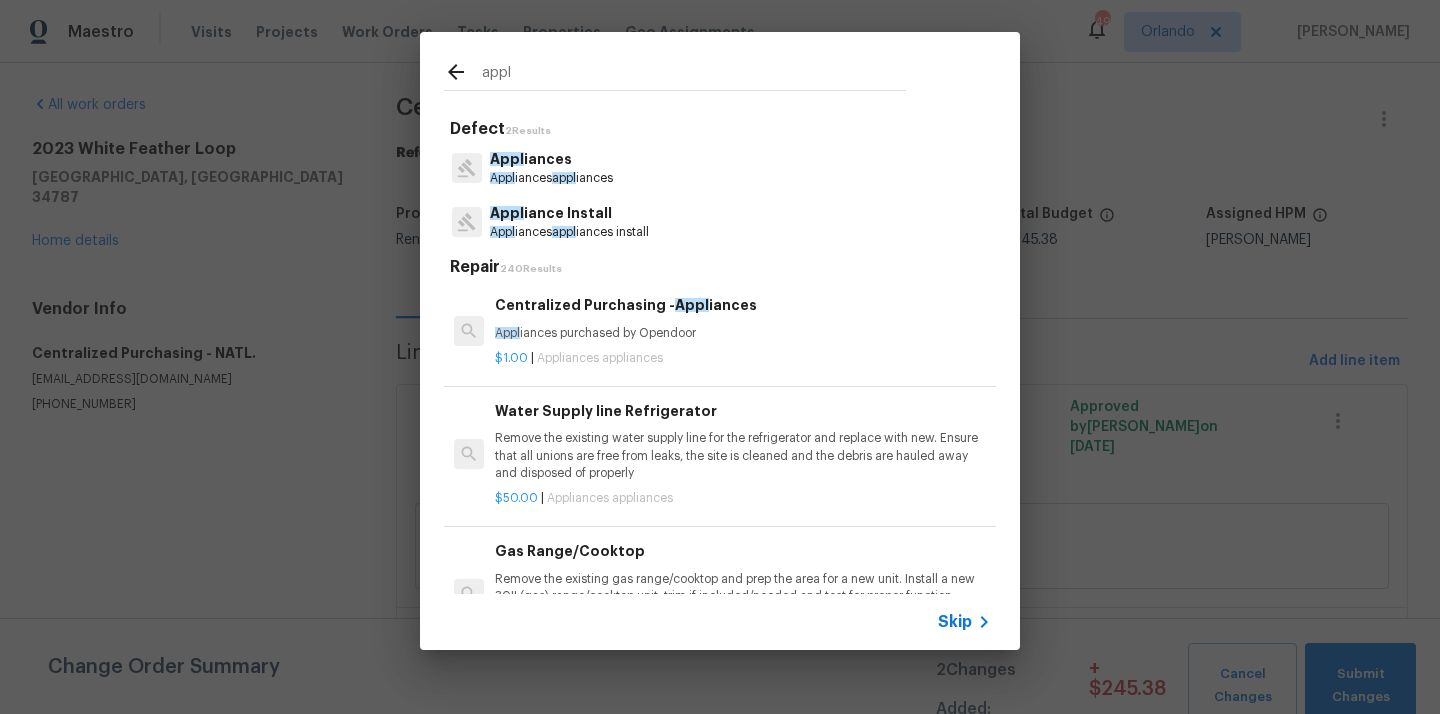 type on "appl" 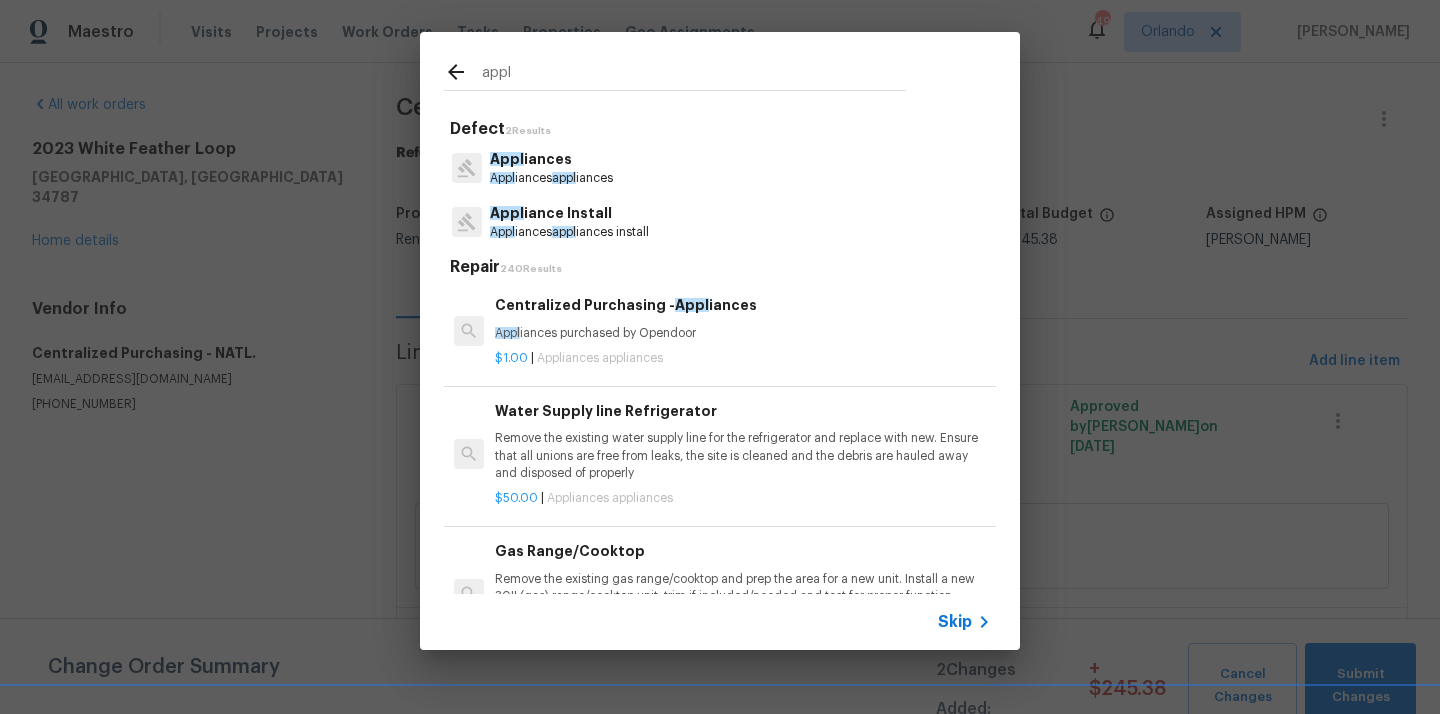 click on "$1.00   |   Appliances appliances" at bounding box center (743, 354) 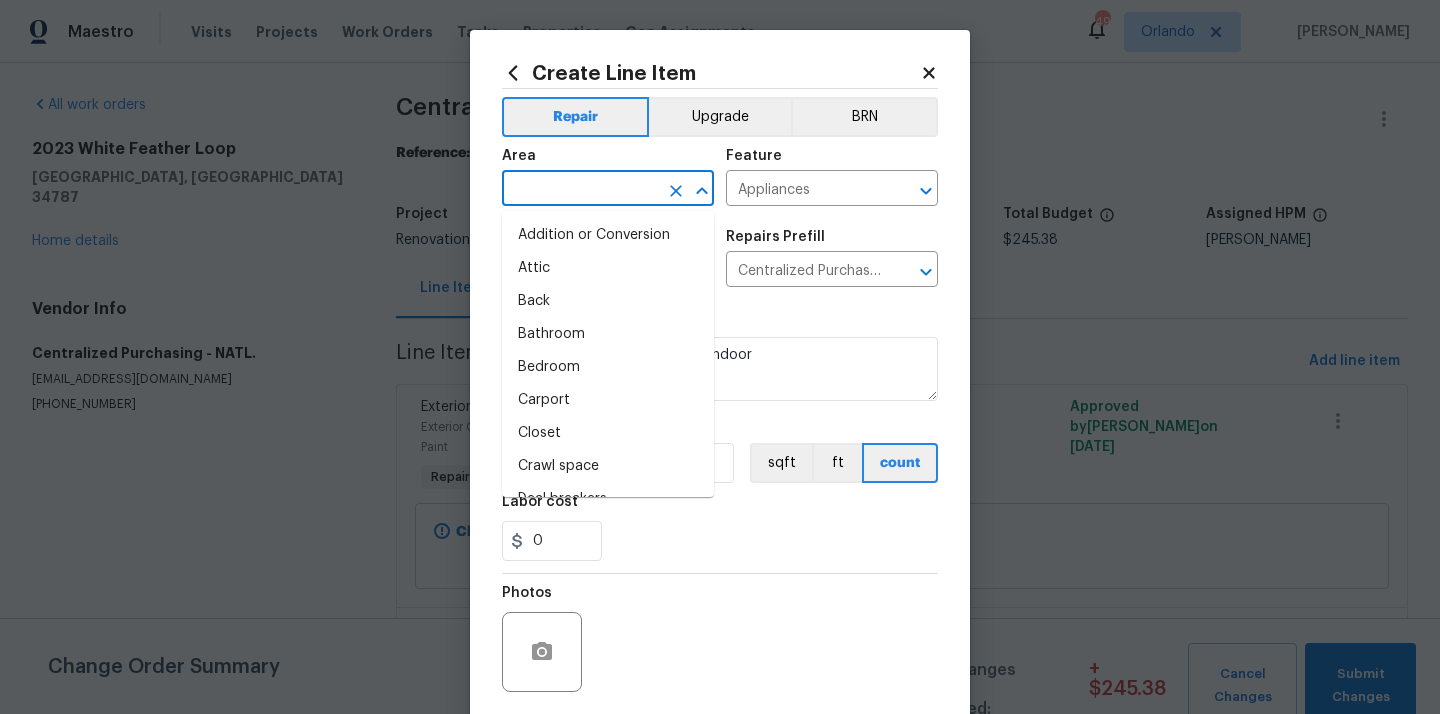 click at bounding box center [580, 190] 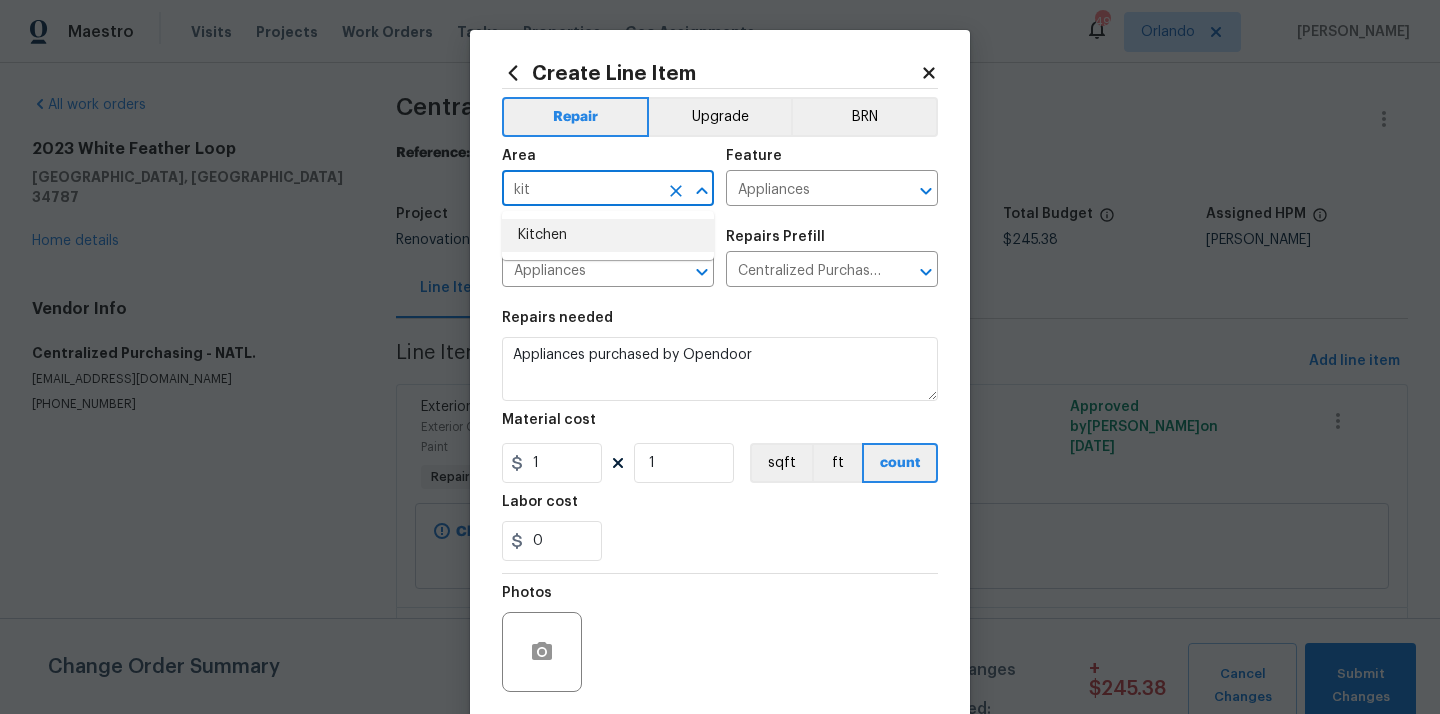 click on "Kitchen" at bounding box center (608, 235) 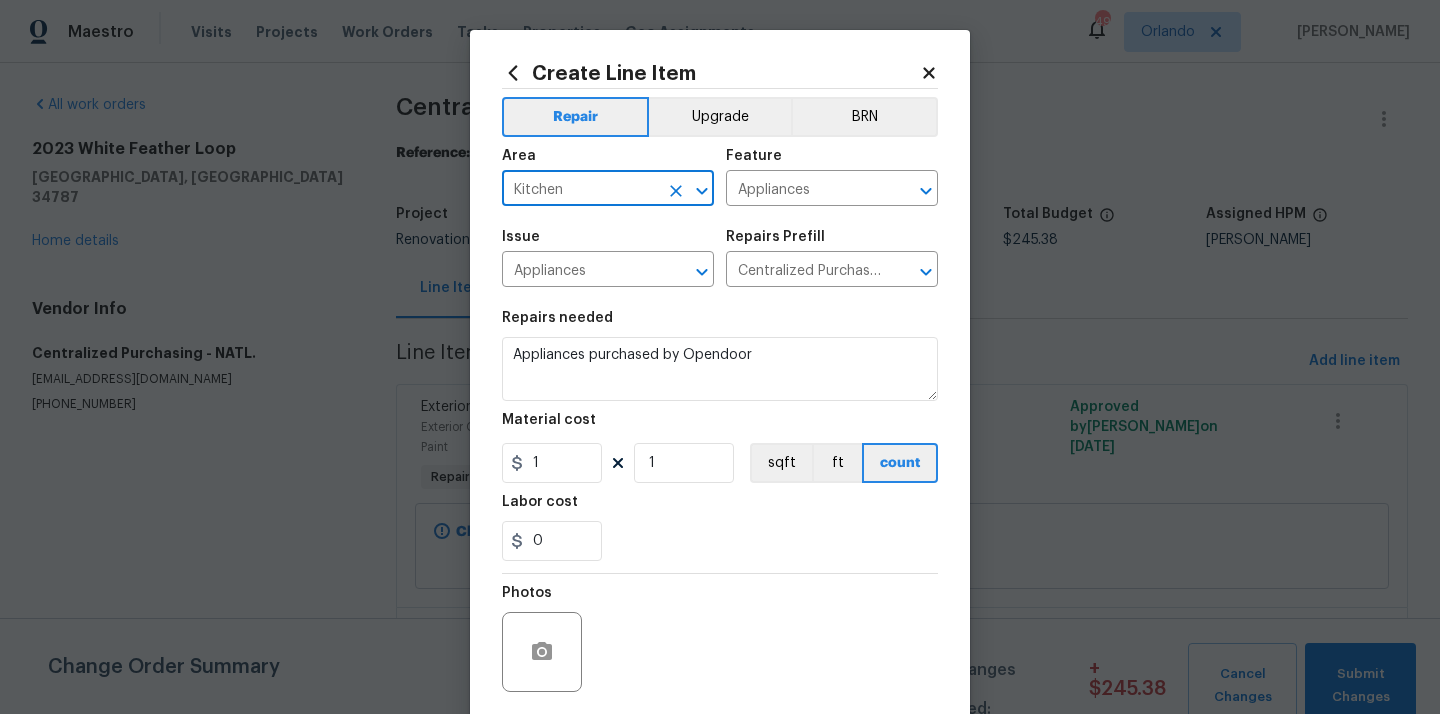 type on "Kitchen" 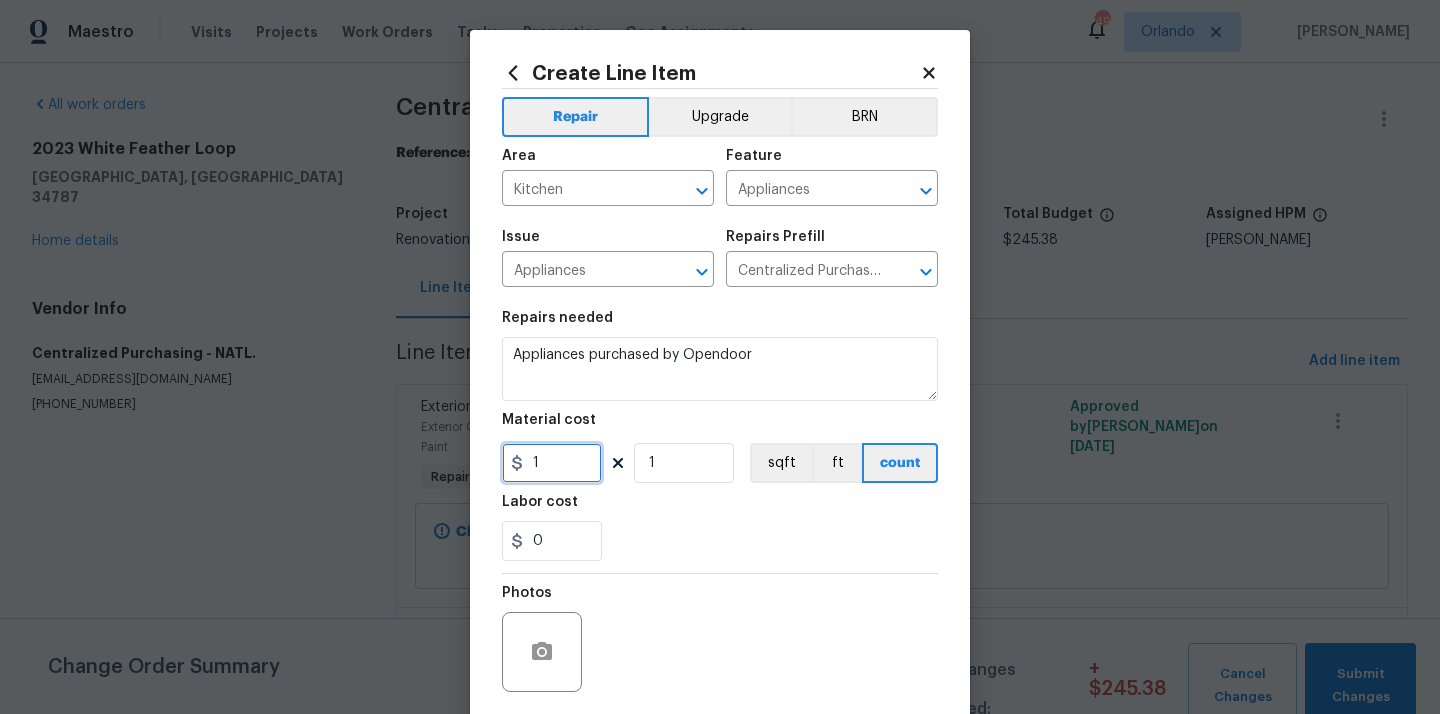 drag, startPoint x: 547, startPoint y: 465, endPoint x: 490, endPoint y: 465, distance: 57 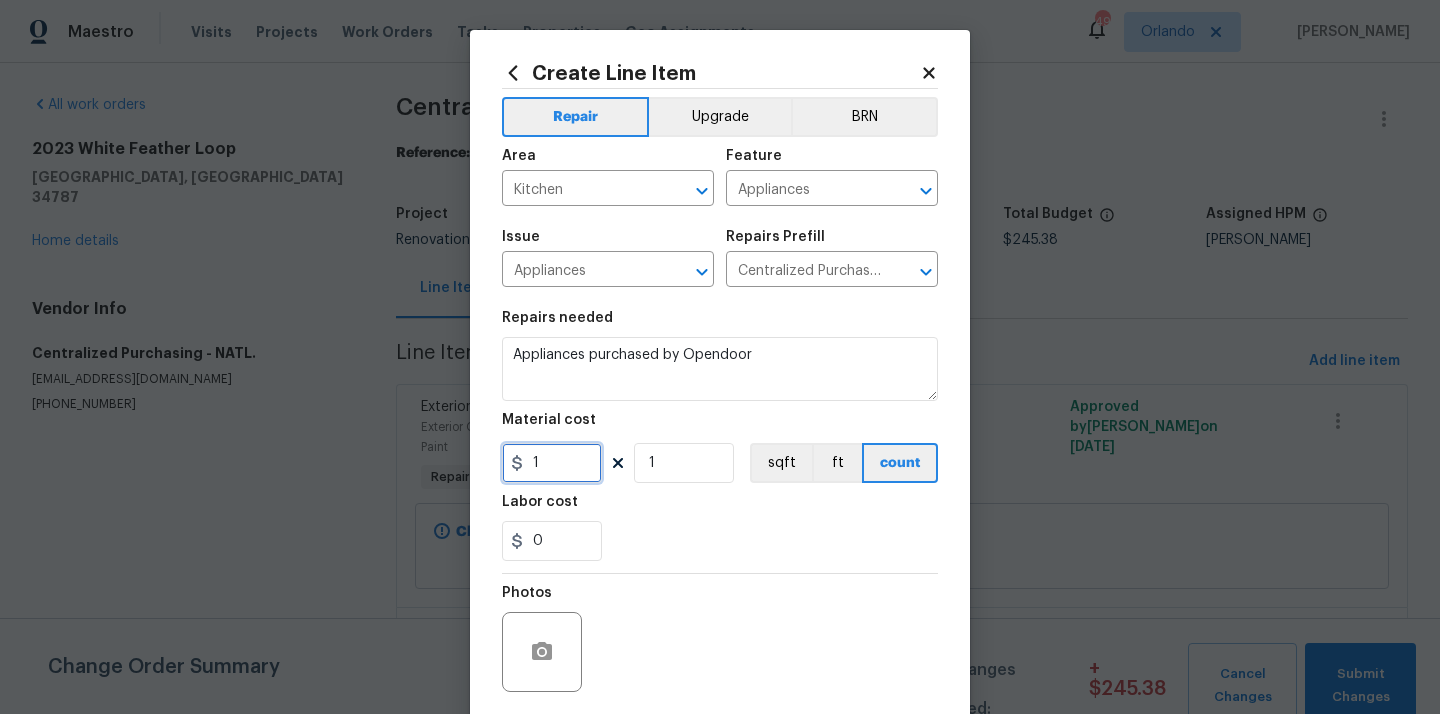 click on "Create Line Item Repair Upgrade BRN Area Kitchen ​ Feature Appliances ​ Issue Appliances ​ Repairs Prefill Centralized Purchasing - Appliances $1.00 ​ Repairs needed Appliances purchased by Opendoor Material cost 1 1 sqft ft count Labor cost 0 Photos Create without photos Total   $ 1.00 Cancel Create" at bounding box center [720, 430] 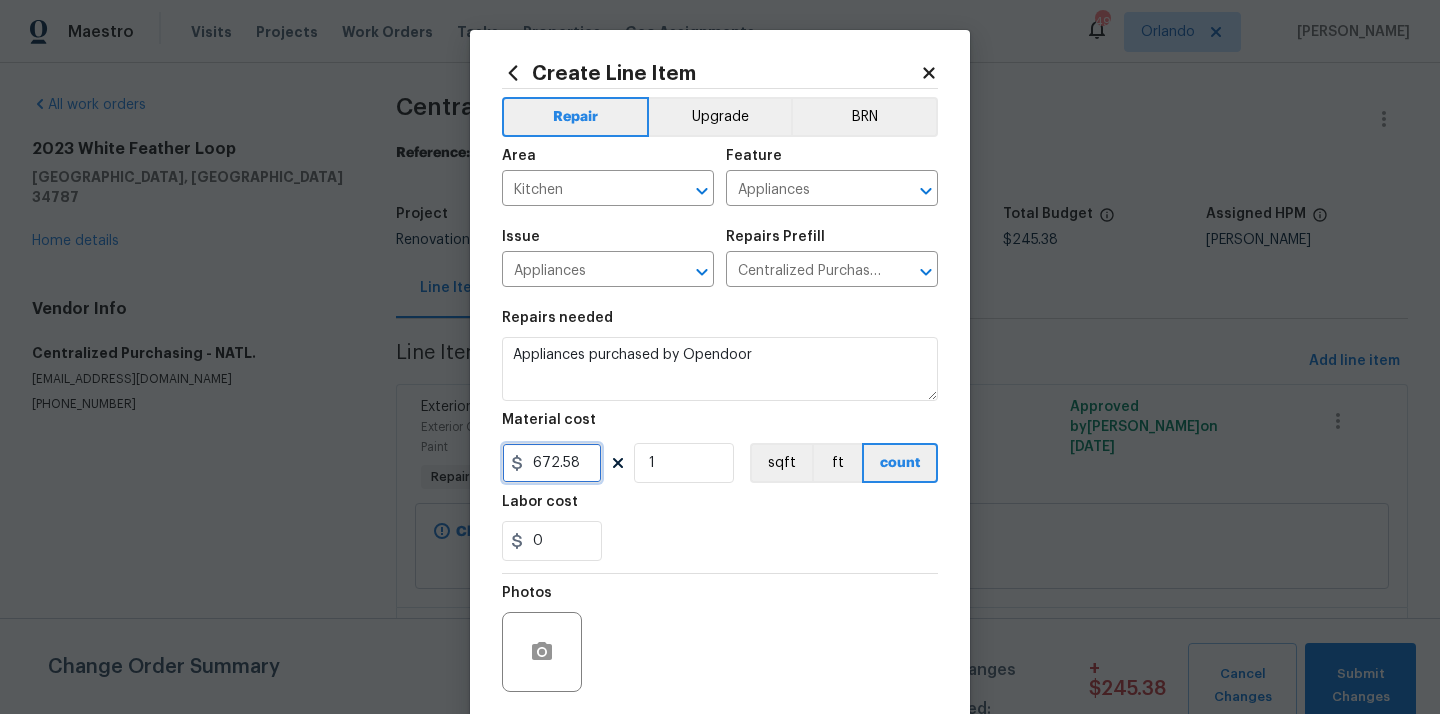 type on "672.58" 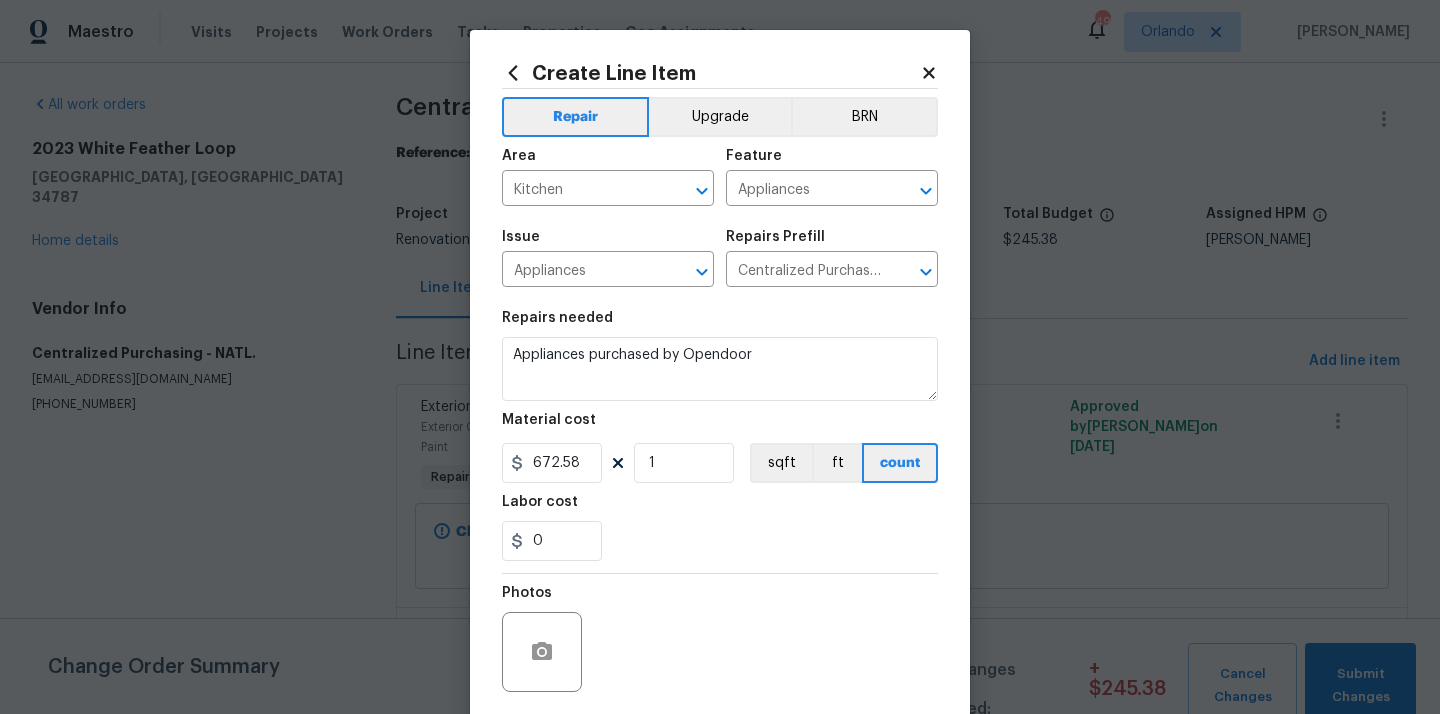 click on "Repairs needed Appliances purchased by Opendoor Material cost 672.58 1 sqft ft count Labor cost 0" at bounding box center (720, 436) 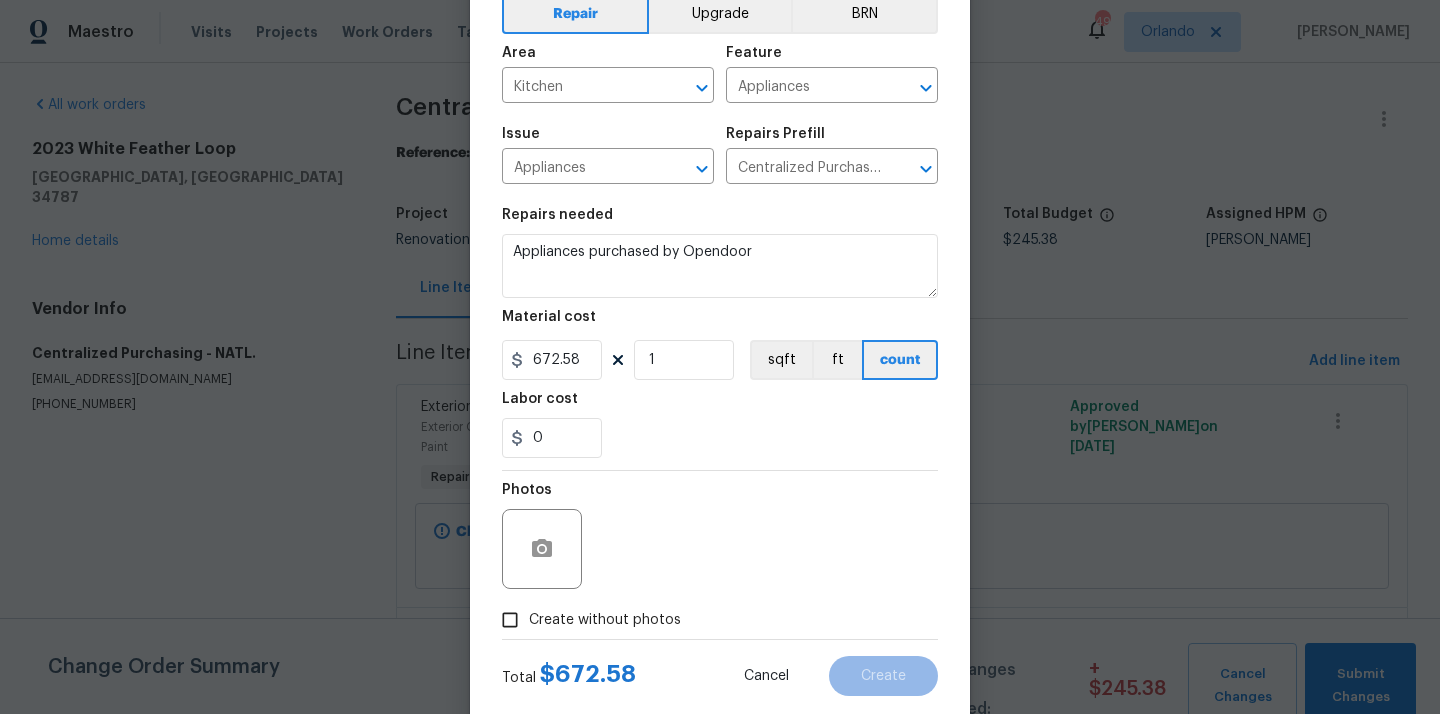 click on "Create without photos" at bounding box center [605, 620] 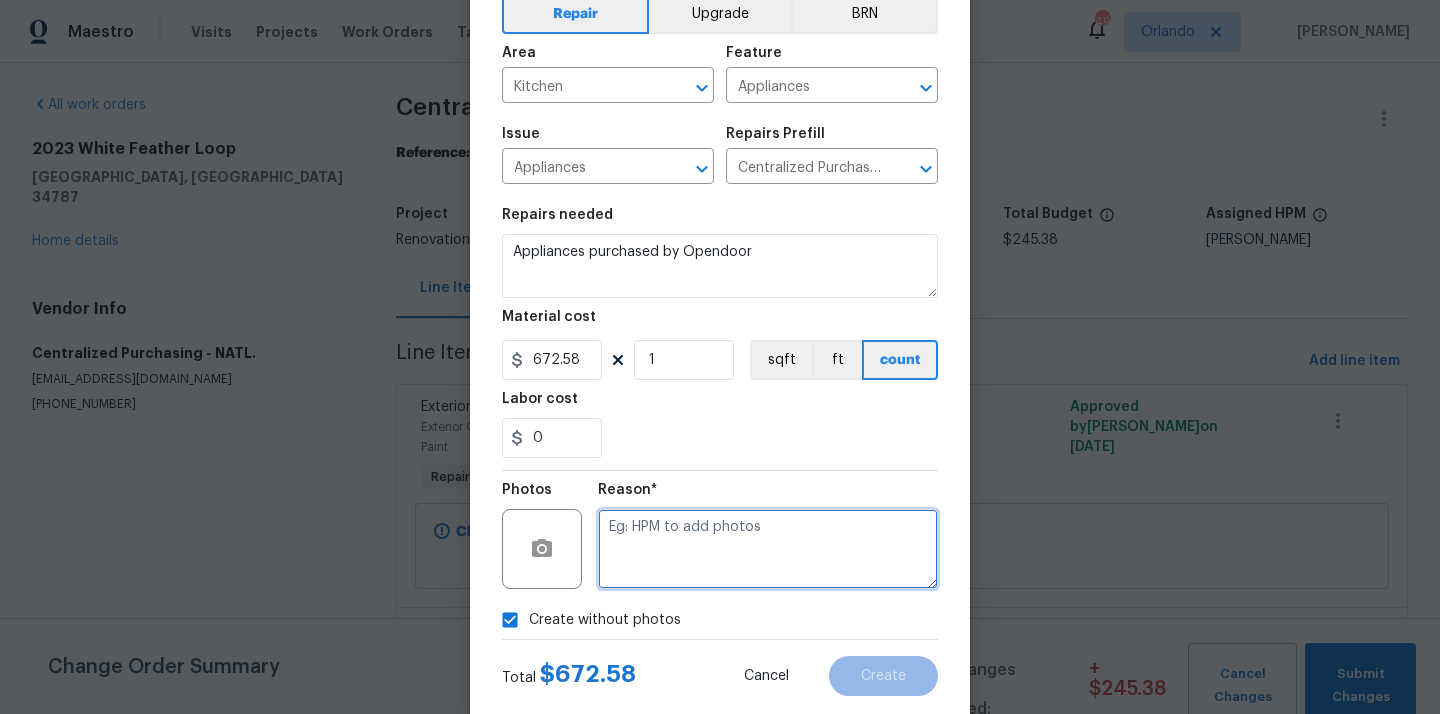click at bounding box center (768, 549) 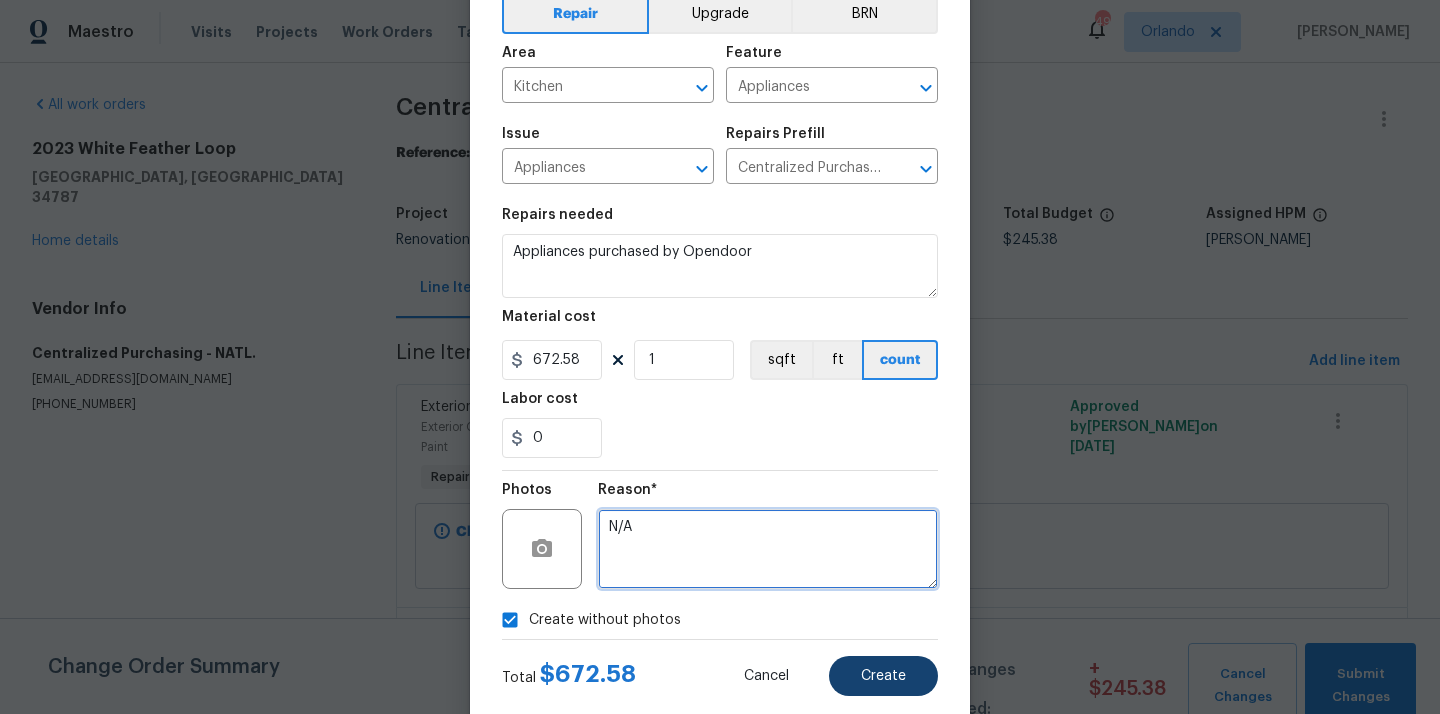 type on "N/A" 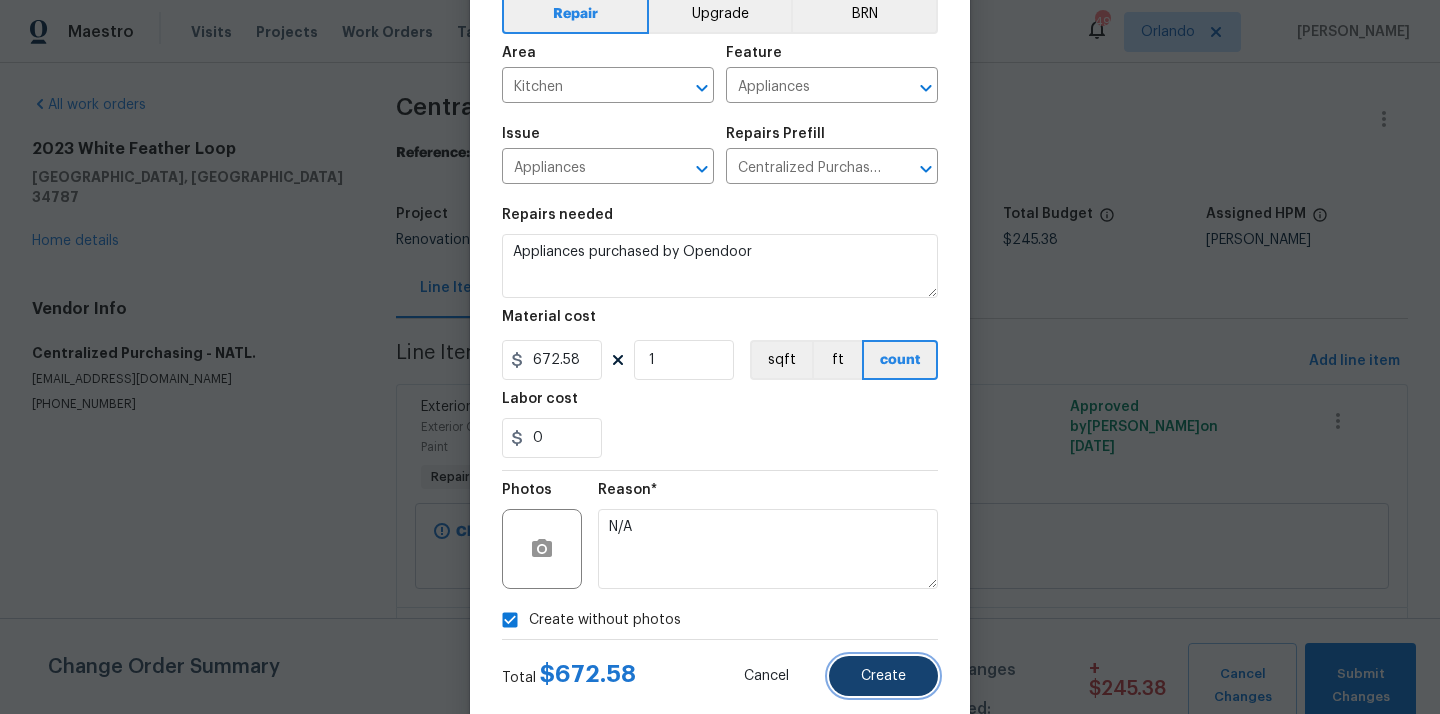 click on "Create" at bounding box center [883, 676] 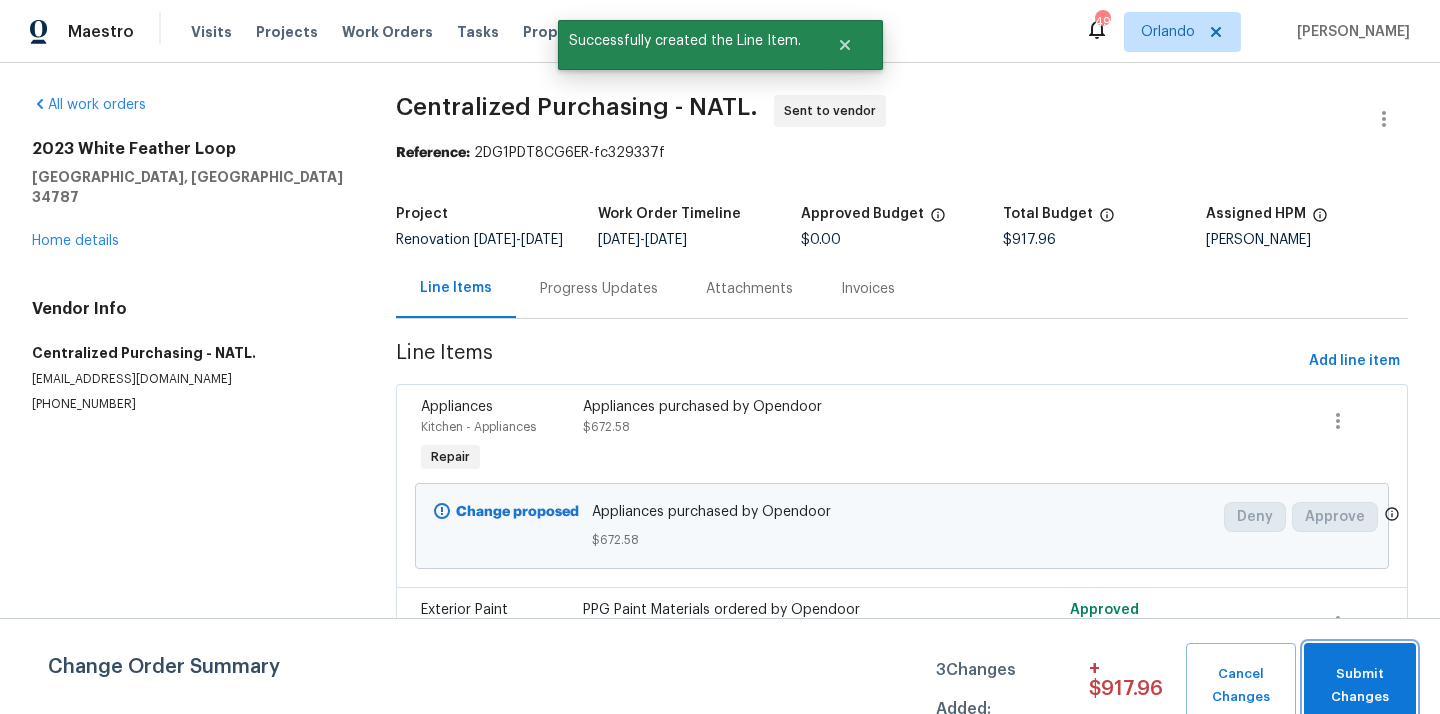 click on "Submit Changes" at bounding box center (1360, 686) 